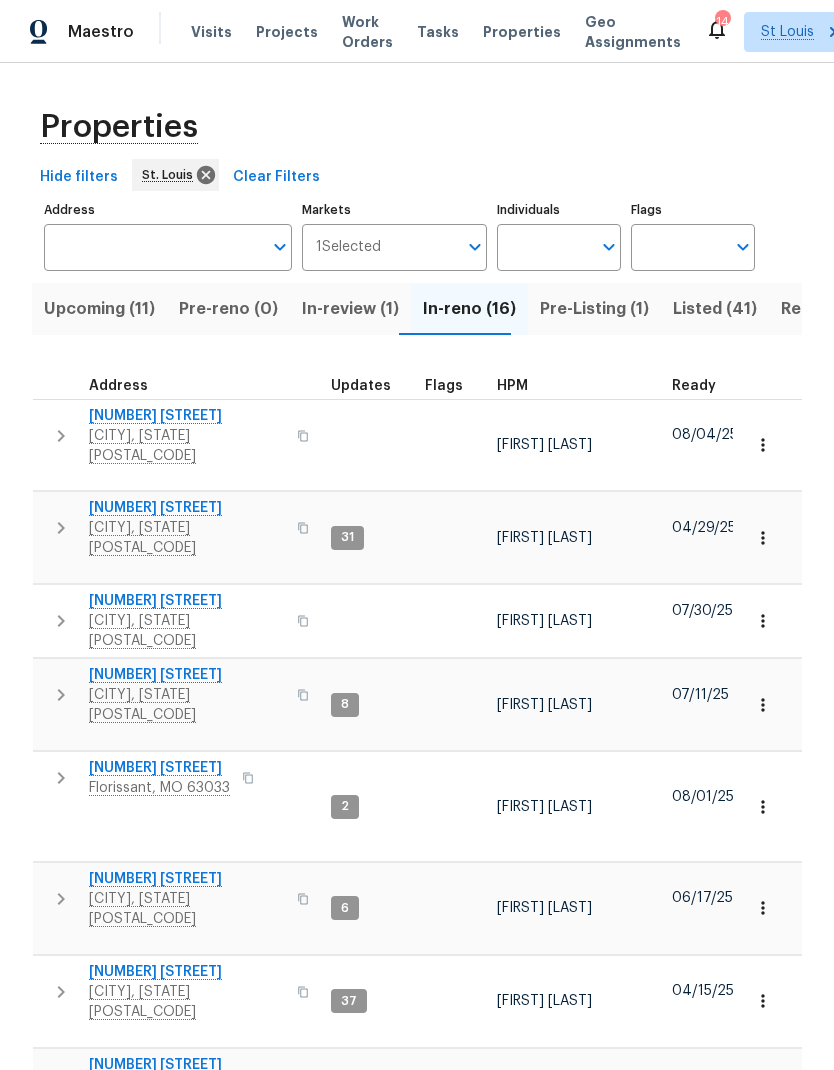 scroll, scrollTop: 0, scrollLeft: 0, axis: both 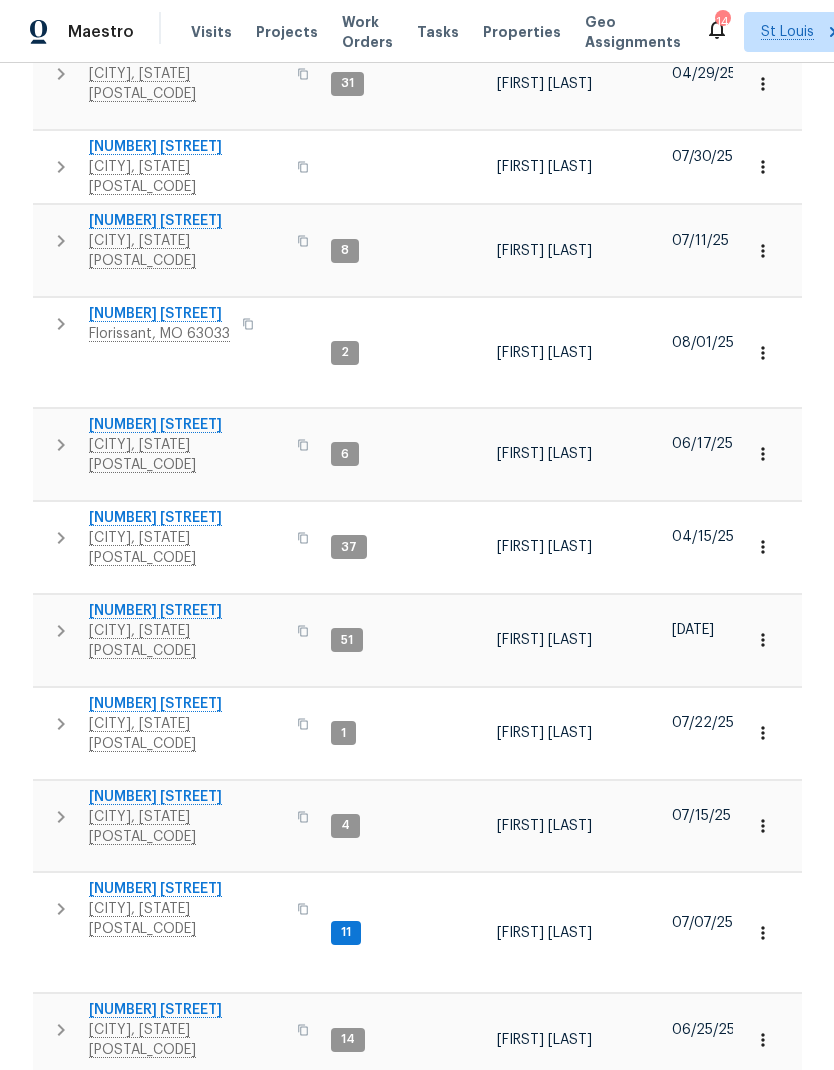 click on "[NUMBER] [STREET]" at bounding box center (187, 1104) 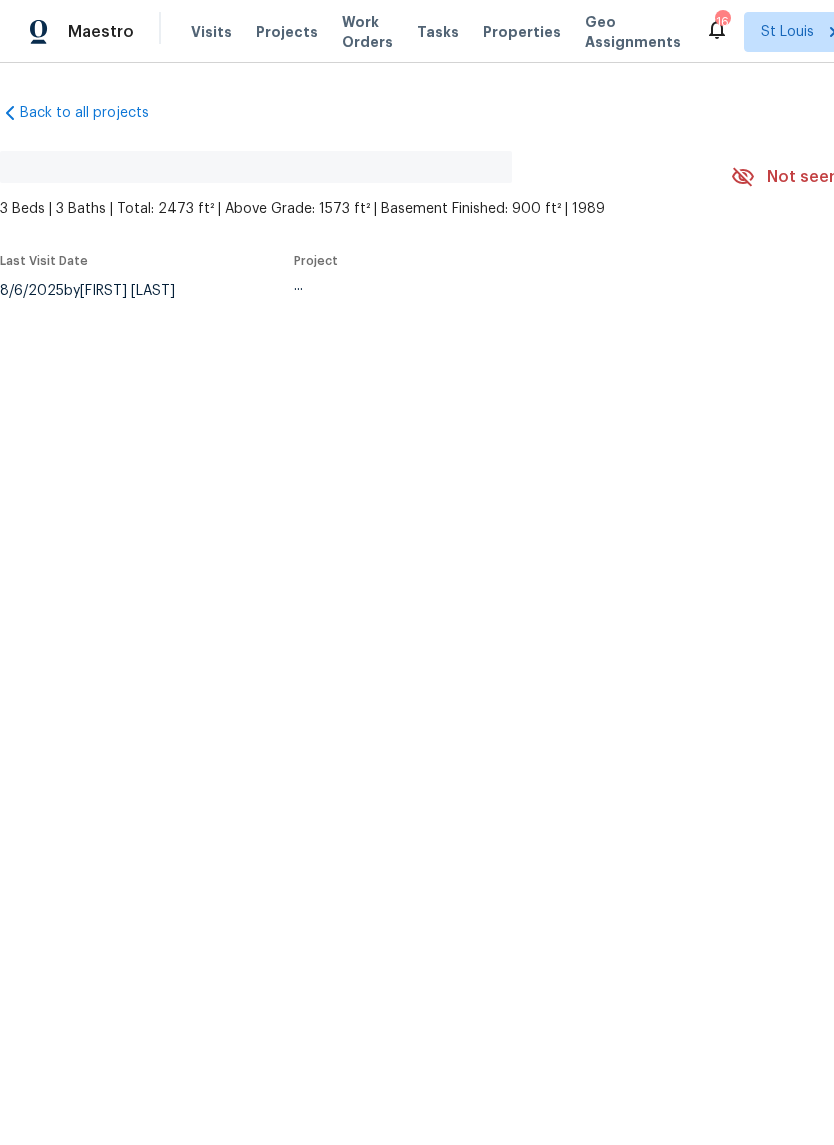 scroll, scrollTop: 0, scrollLeft: 0, axis: both 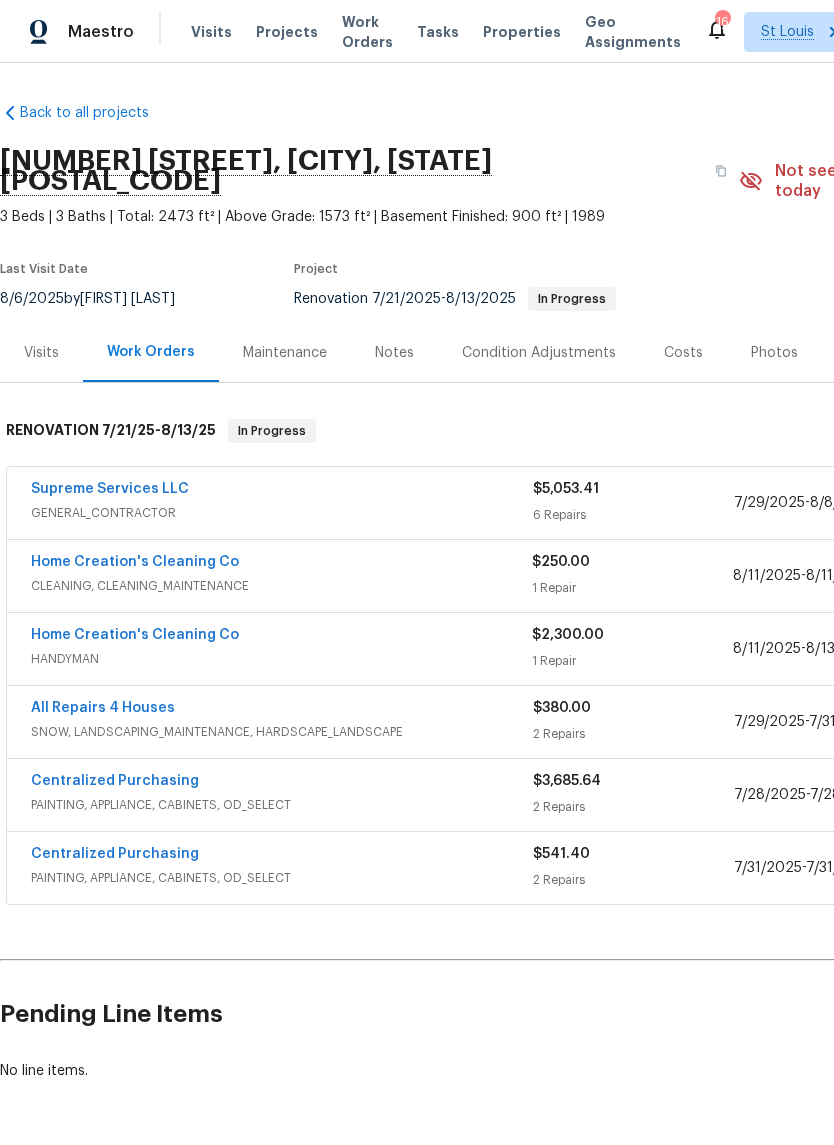 click on "Supreme Services LLC" at bounding box center [110, 489] 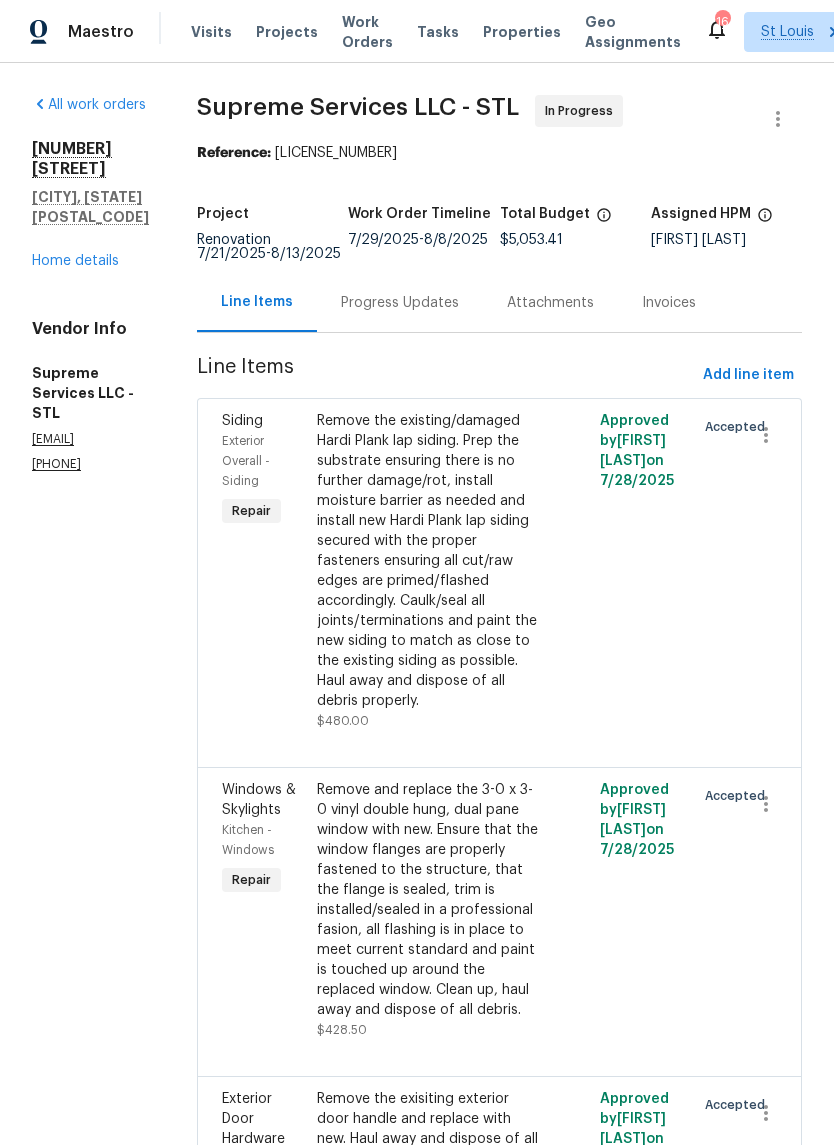 click on "Remove the existing/damaged Hardi Plank lap siding. Prep the substrate ensuring there is no further damage/rot, install moisture barrier as needed and install new Hardi Plank lap siding secured with the proper fasteners ensuring all cut/raw edges are primed/flashed accordingly. Caulk/seal all joints/terminations and paint the new siding to match as close to the existing siding as possible. Haul away and dispose of all debris properly." at bounding box center (429, 561) 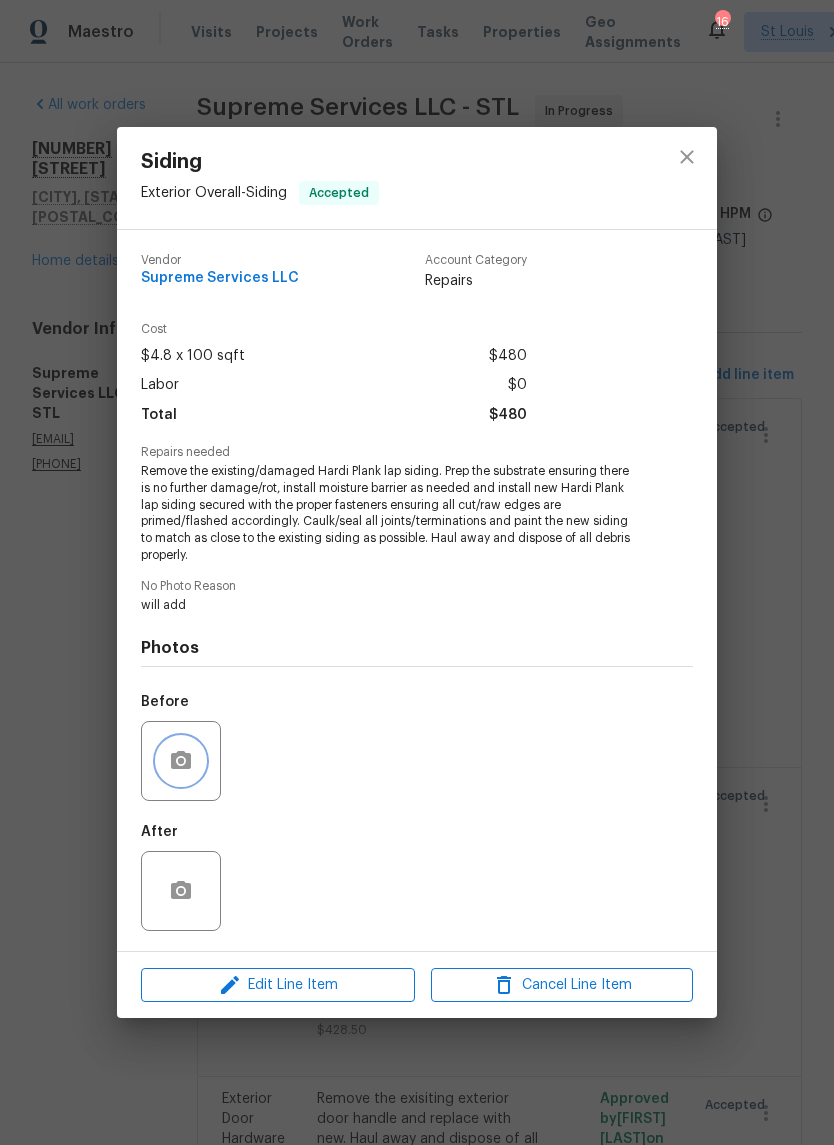 click at bounding box center (181, 761) 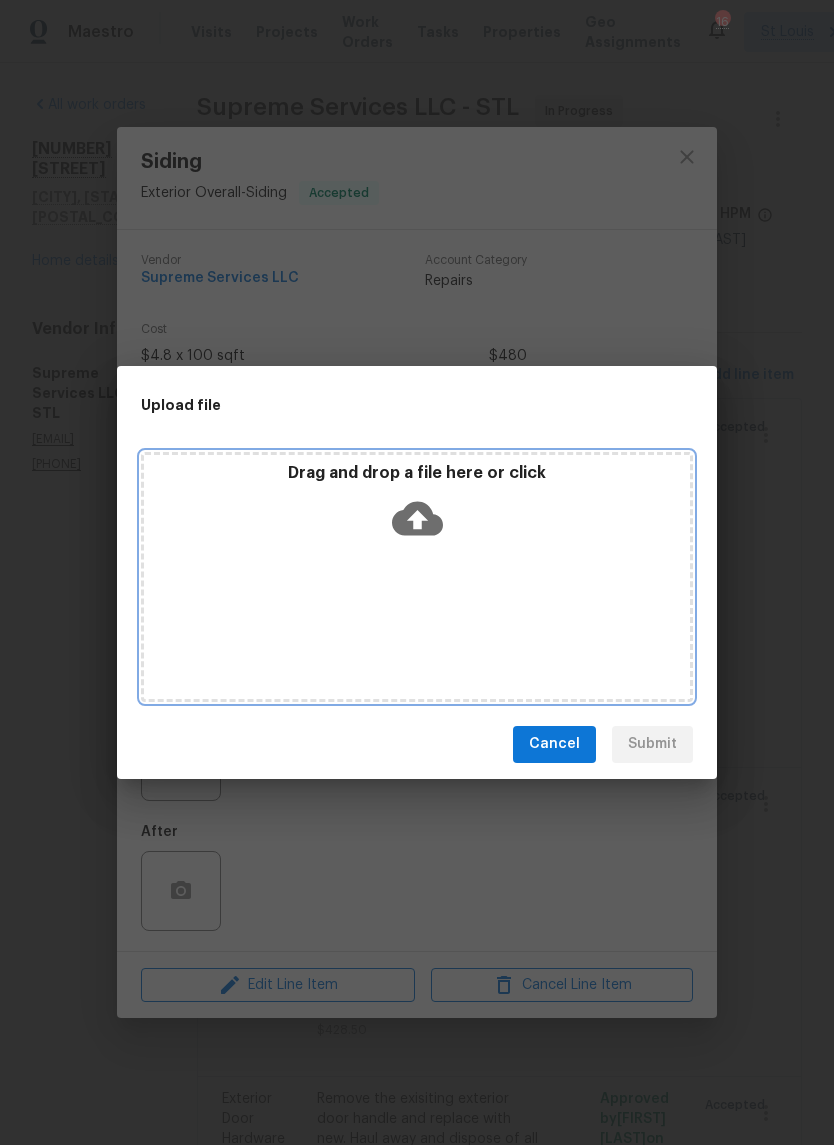 click on "Drag and drop a file here or click" at bounding box center (417, 577) 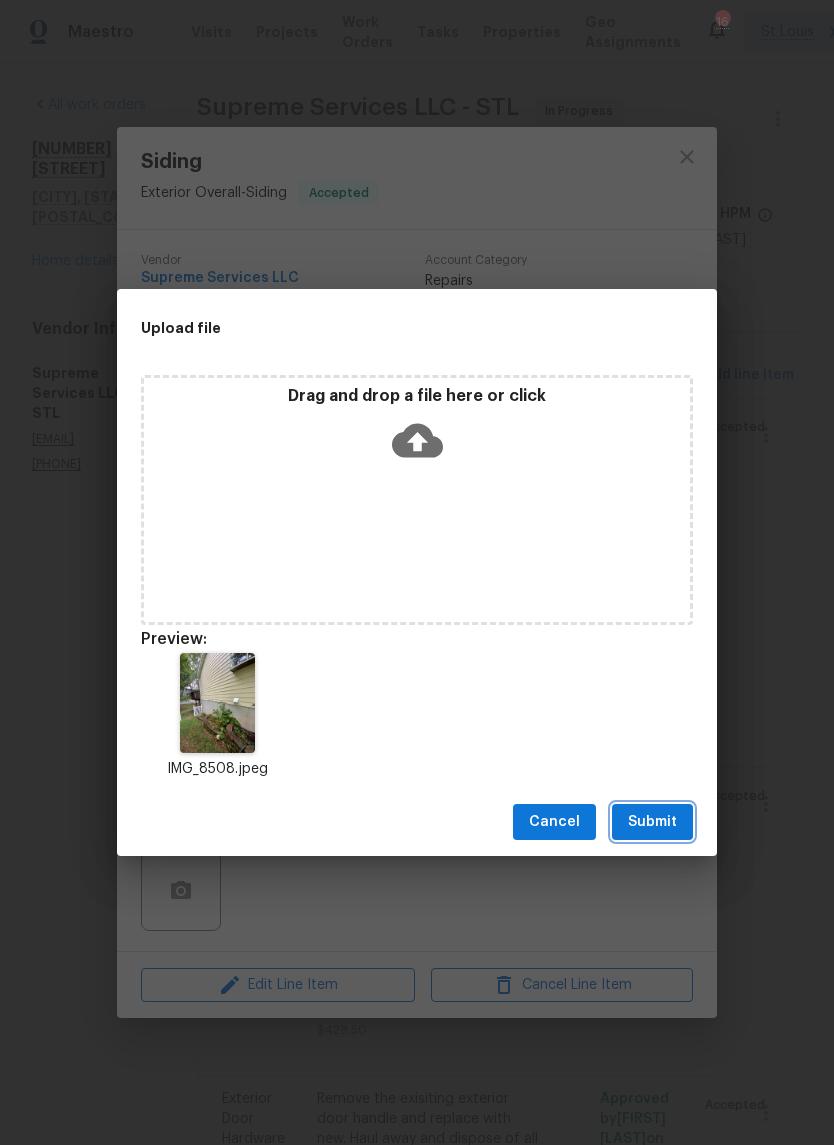click on "Submit" at bounding box center (652, 822) 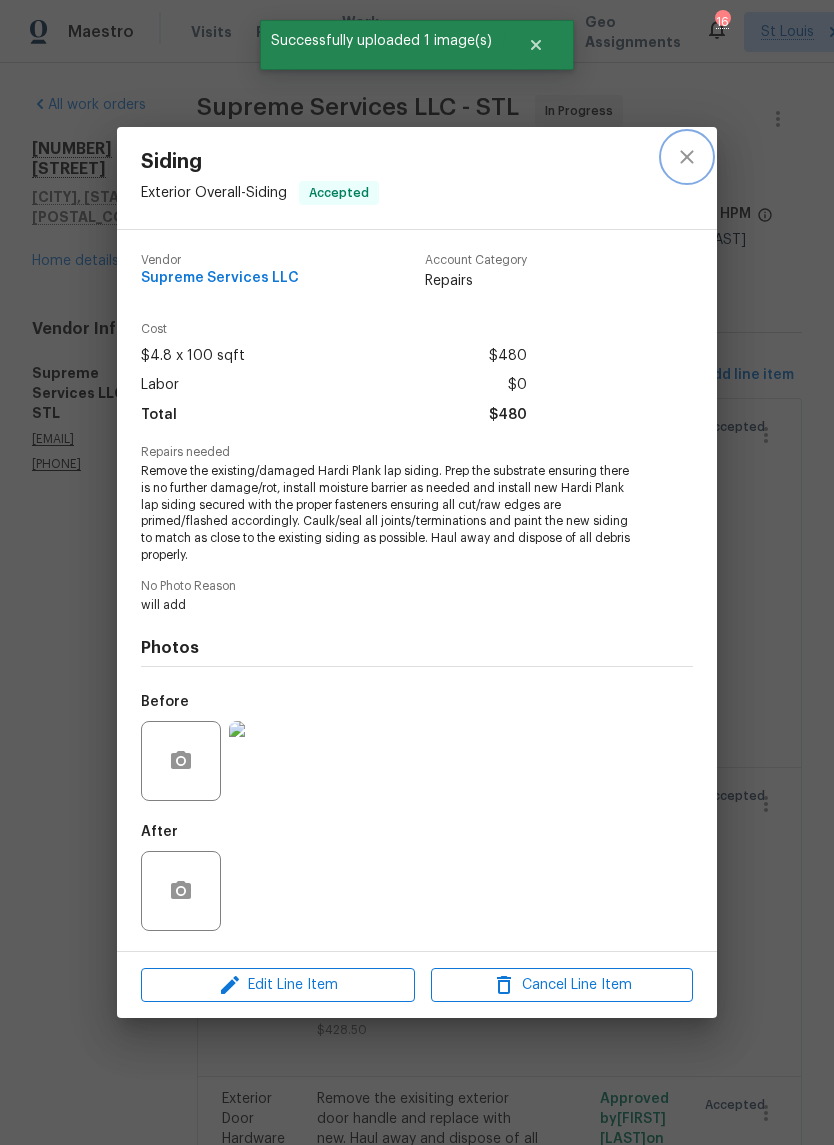 click 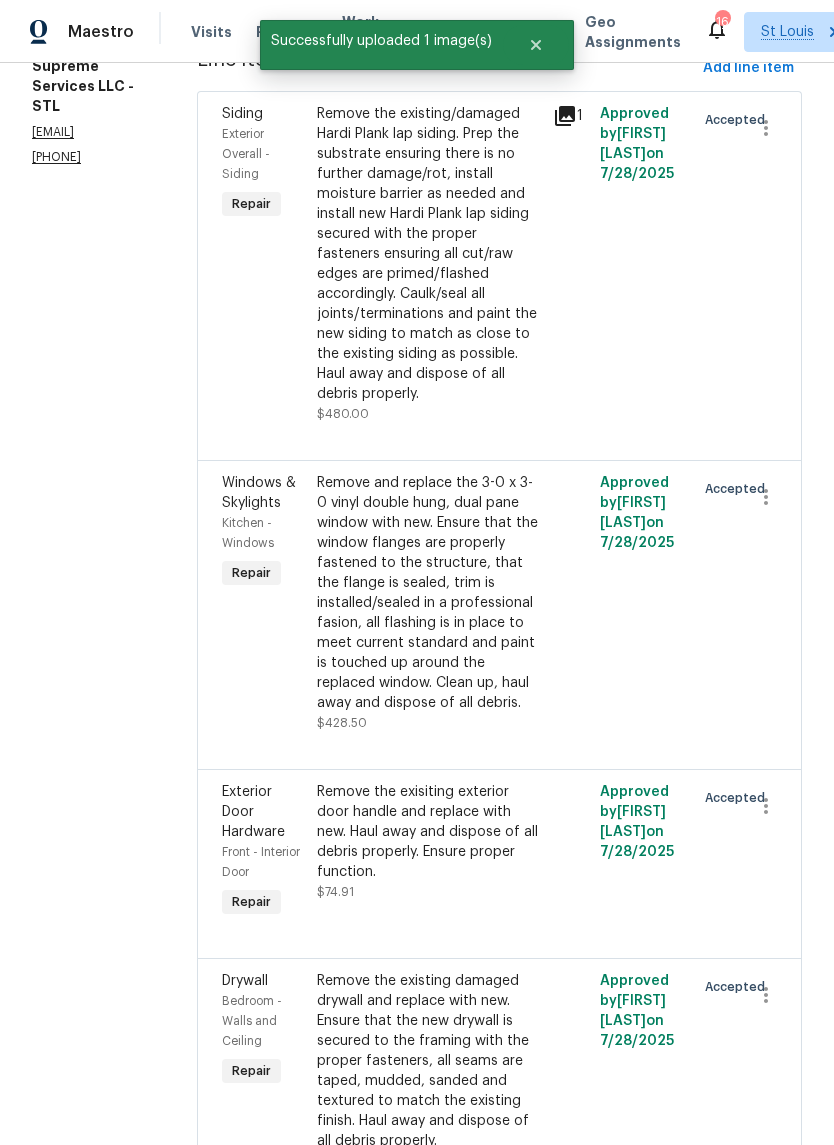 scroll, scrollTop: 322, scrollLeft: 0, axis: vertical 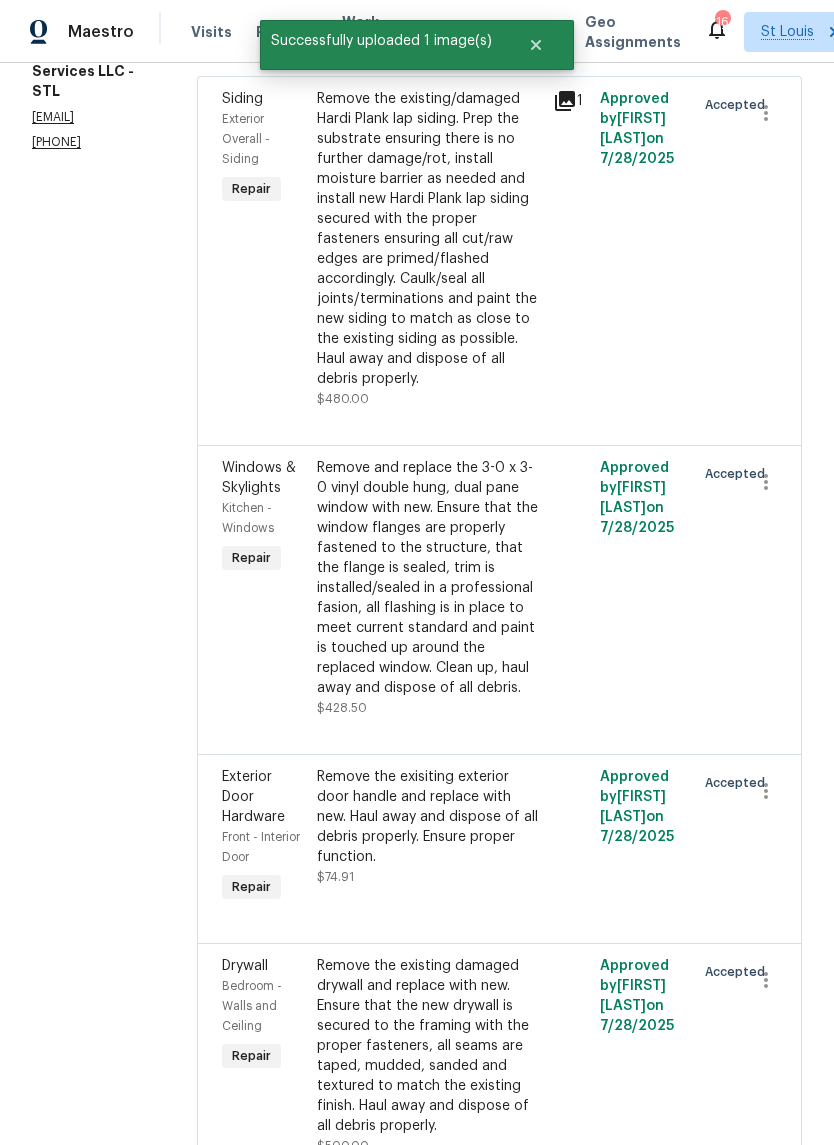 click on "Remove and replace the 3-0 x 3-0 vinyl double hung, dual pane window with new. Ensure that the window flanges are properly fastened to the structure, that the flange is sealed, trim is installed/sealed in a professional fasion, all flashing is in place to meet current standard and paint is touched up around the replaced window. Clean up, haul away and dispose of all debris." at bounding box center [429, 578] 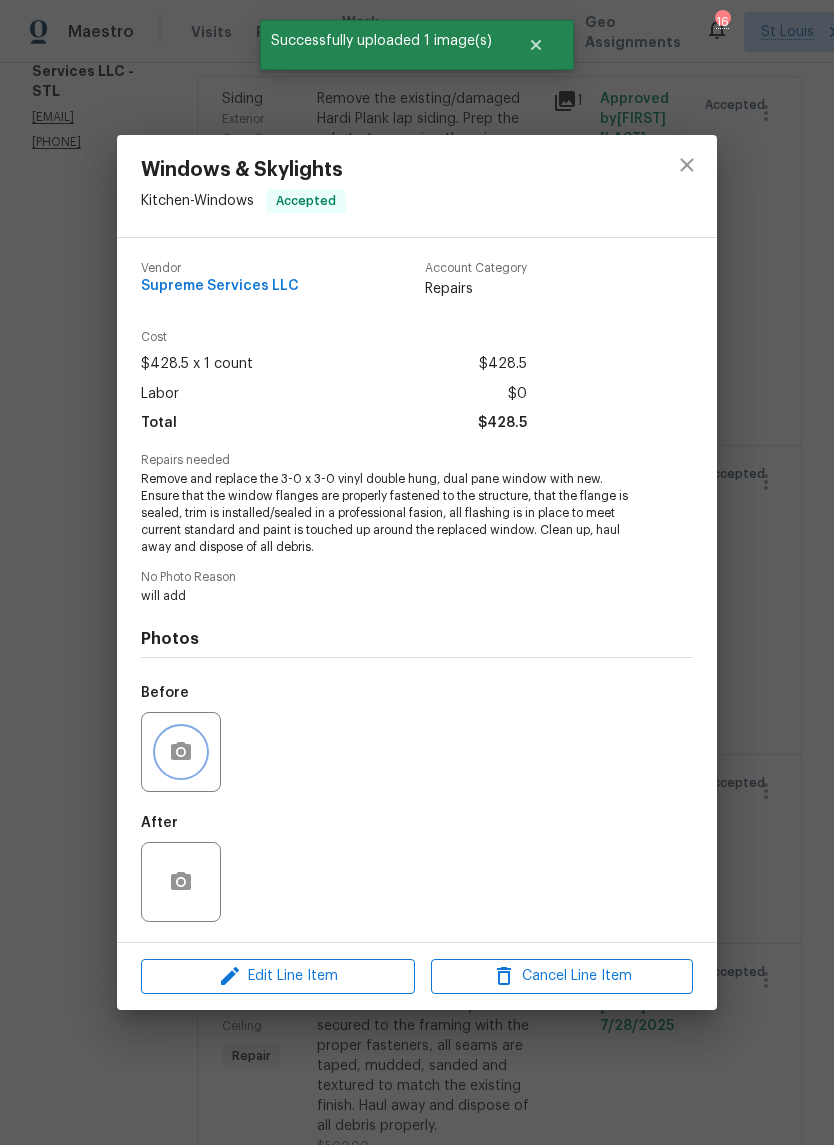 click at bounding box center (181, 752) 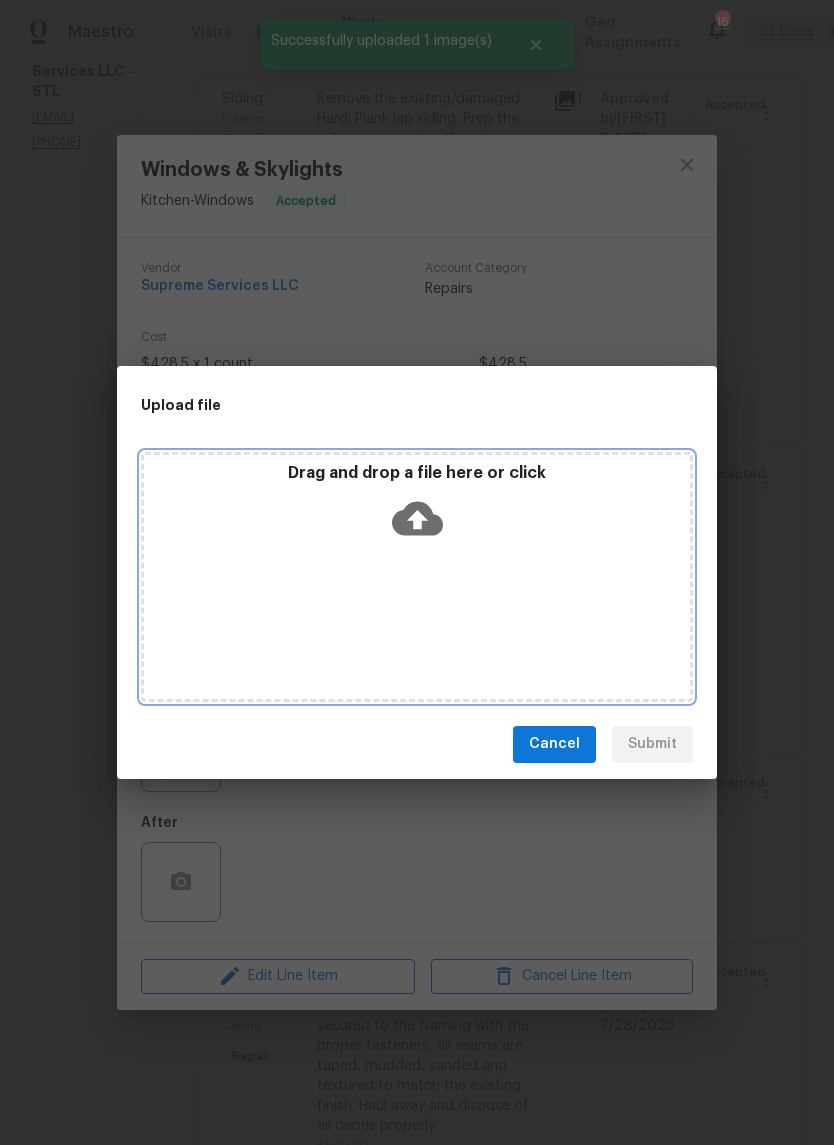 click on "Drag and drop a file here or click" at bounding box center (417, 506) 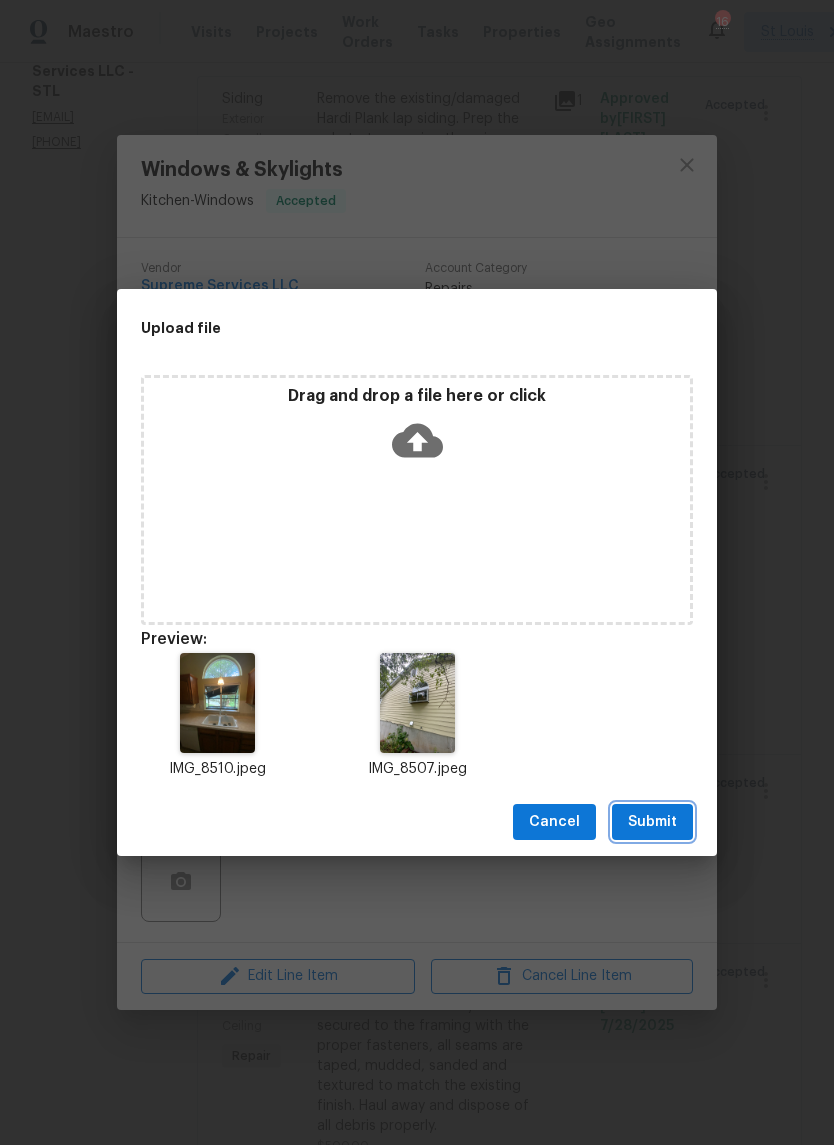 click on "Submit" at bounding box center [652, 822] 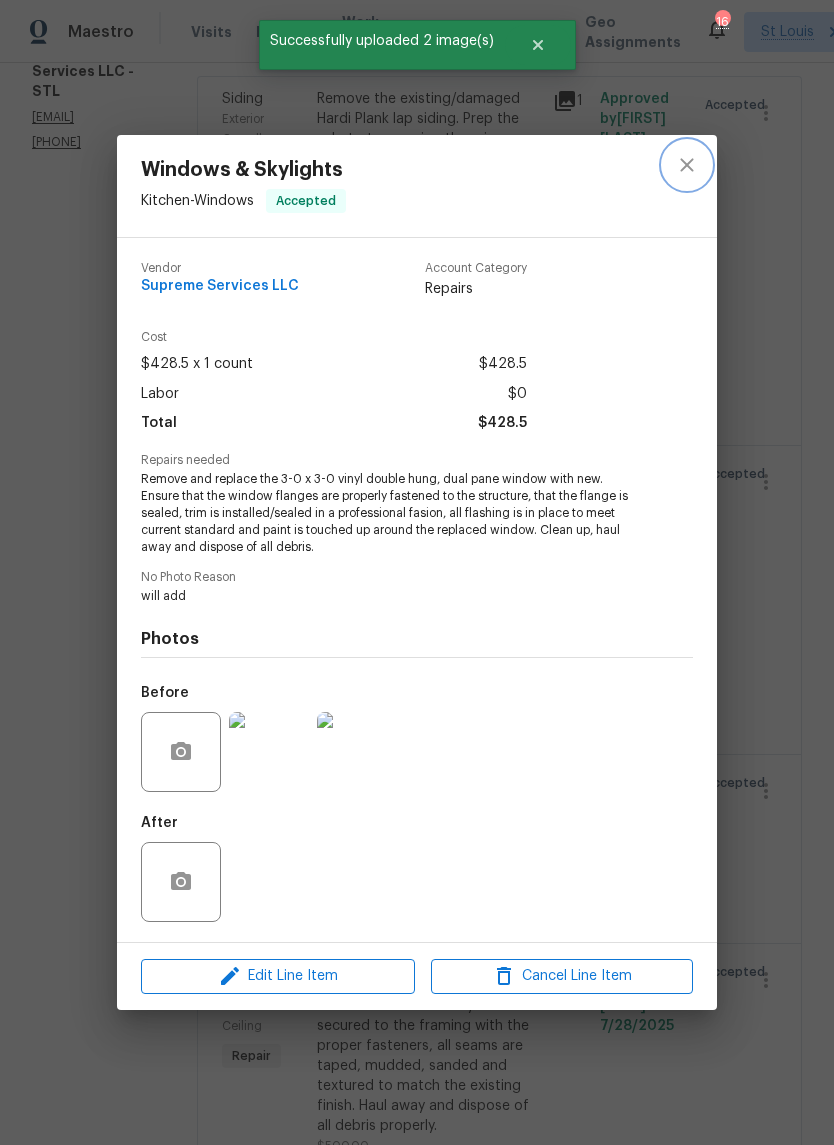 click 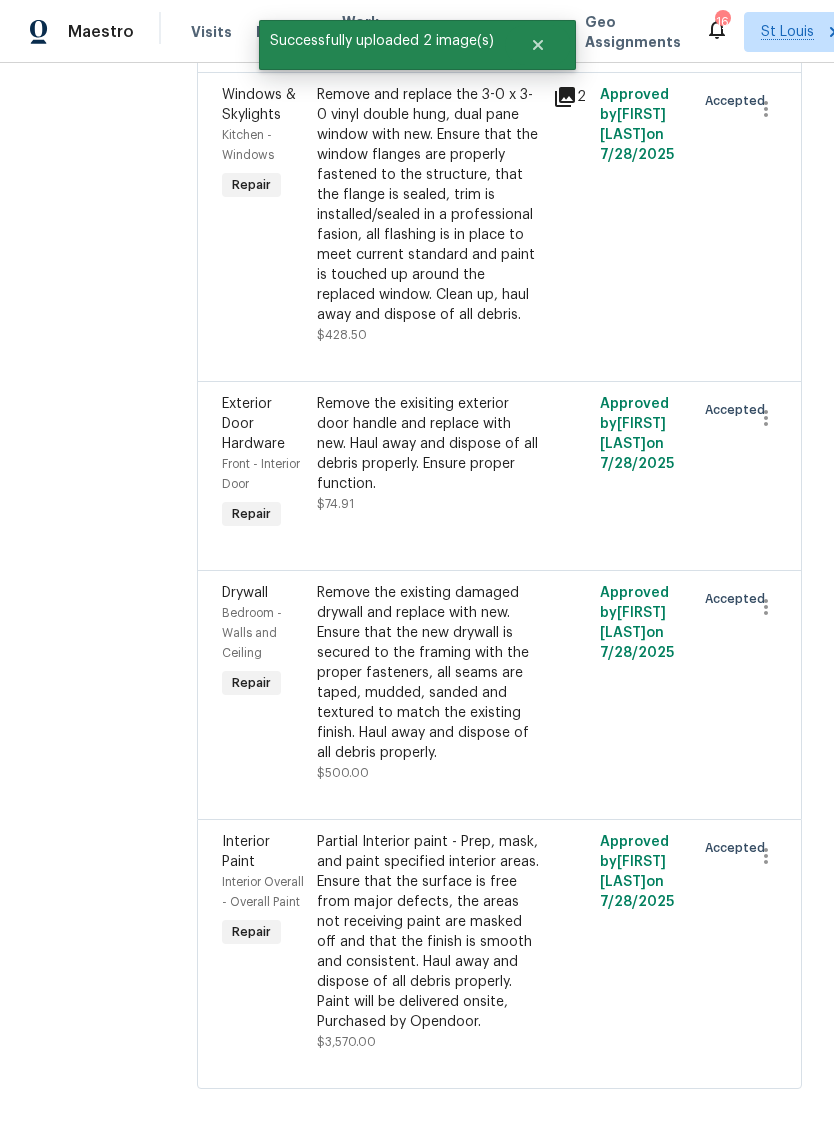 scroll, scrollTop: 712, scrollLeft: 0, axis: vertical 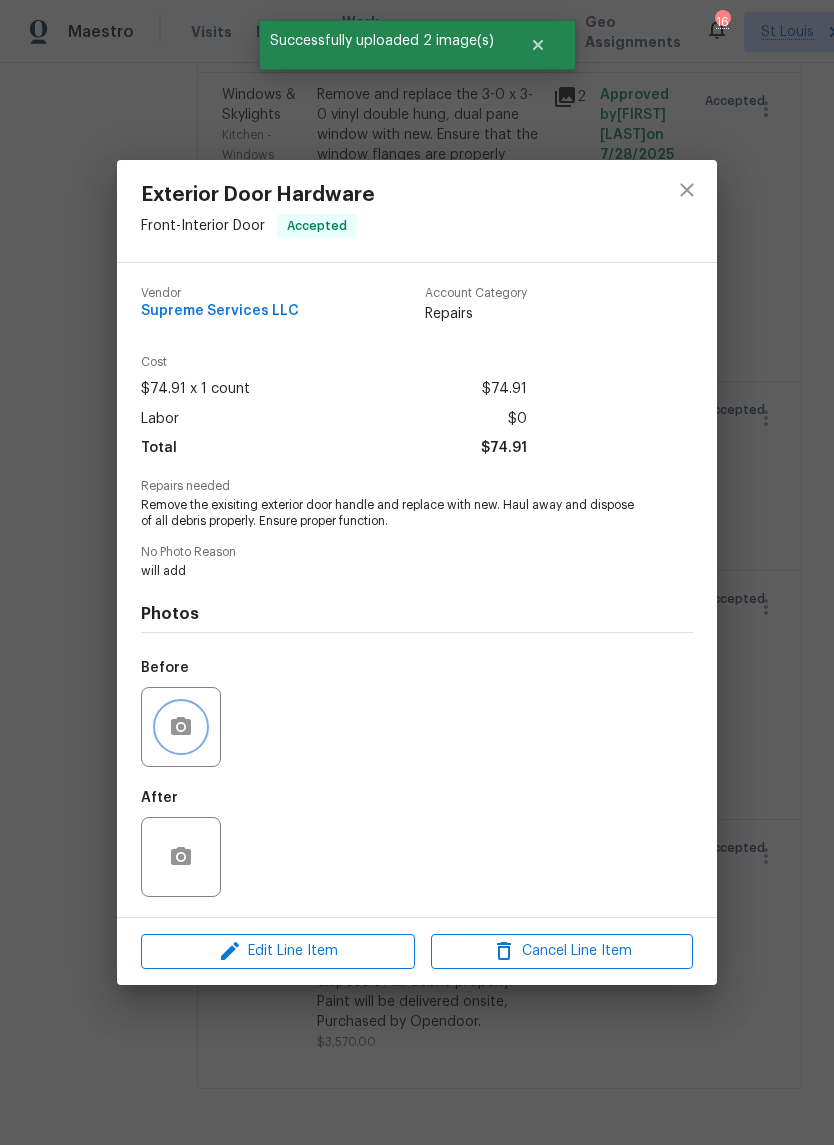 click 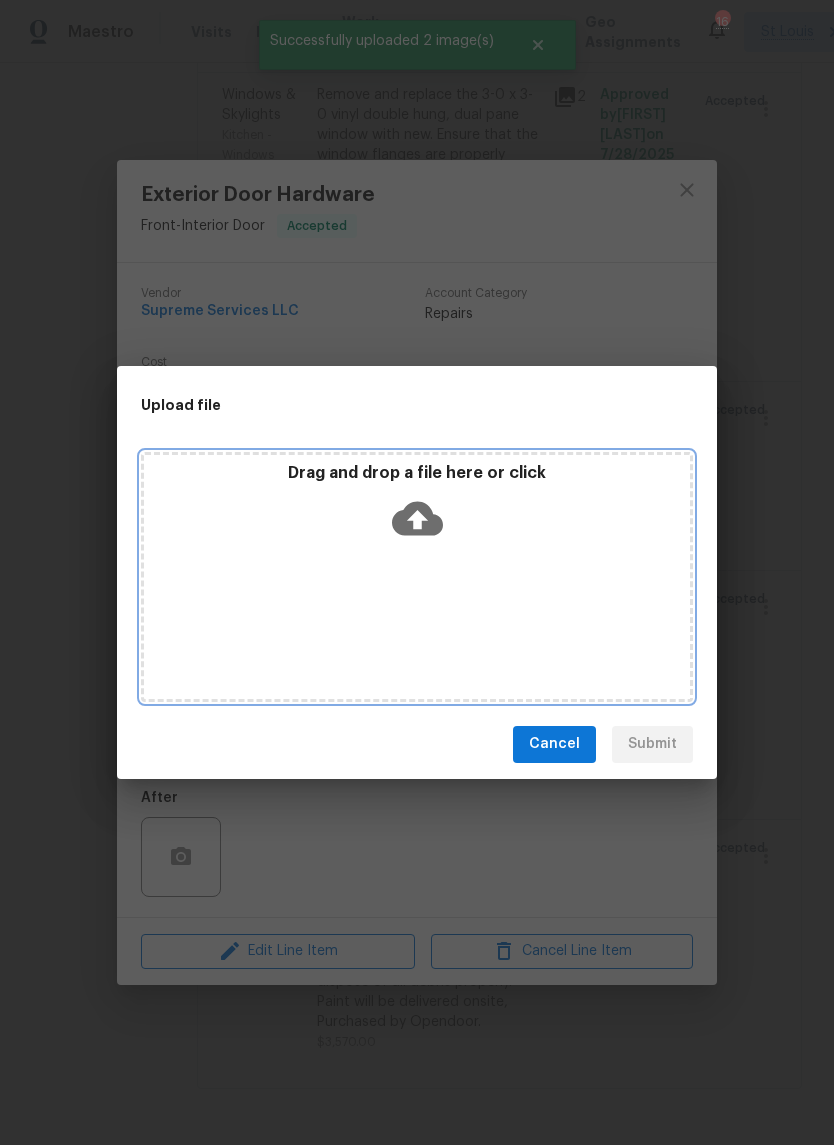 click on "Drag and drop a file here or click" at bounding box center (417, 577) 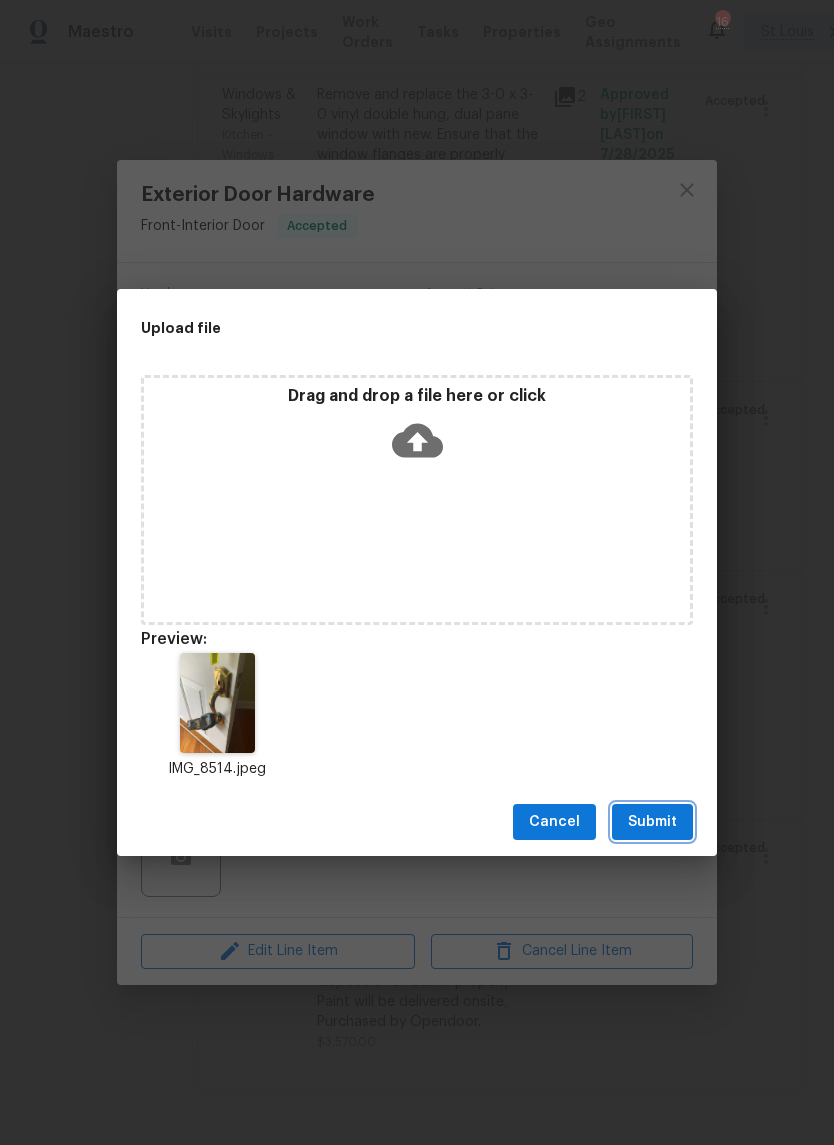 click on "Submit" at bounding box center (652, 822) 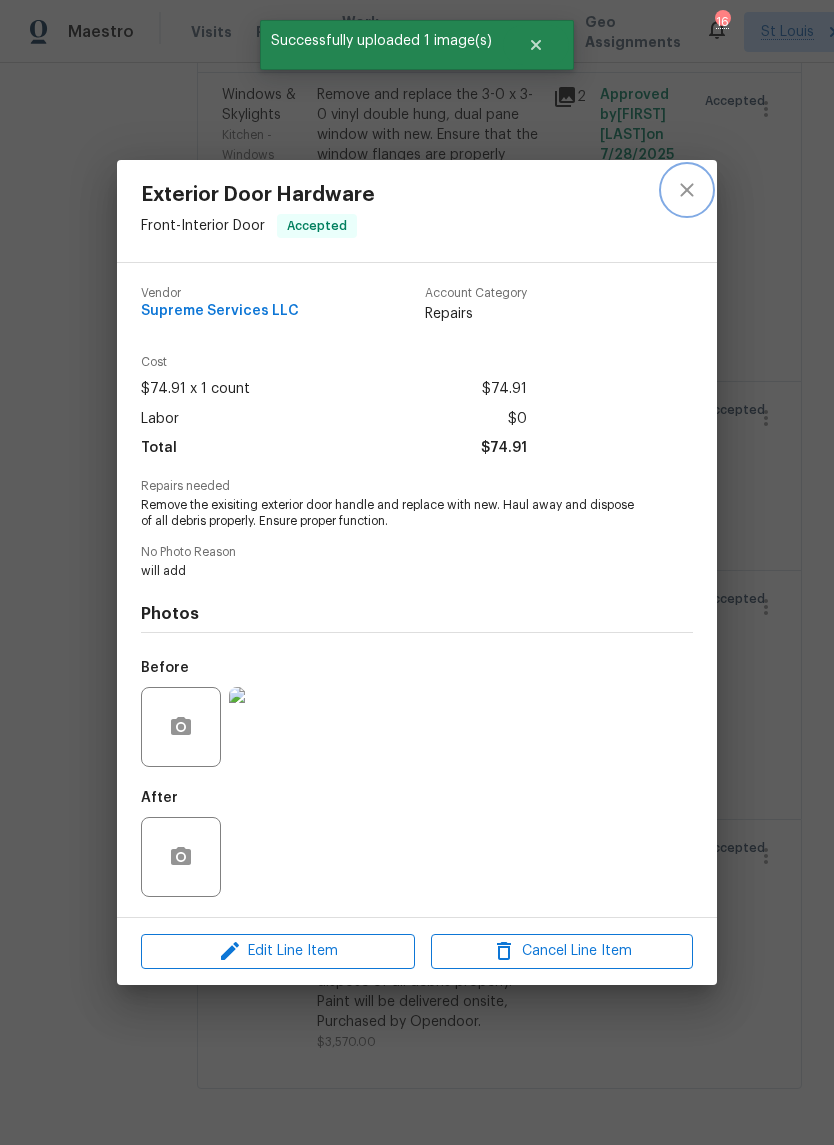 click 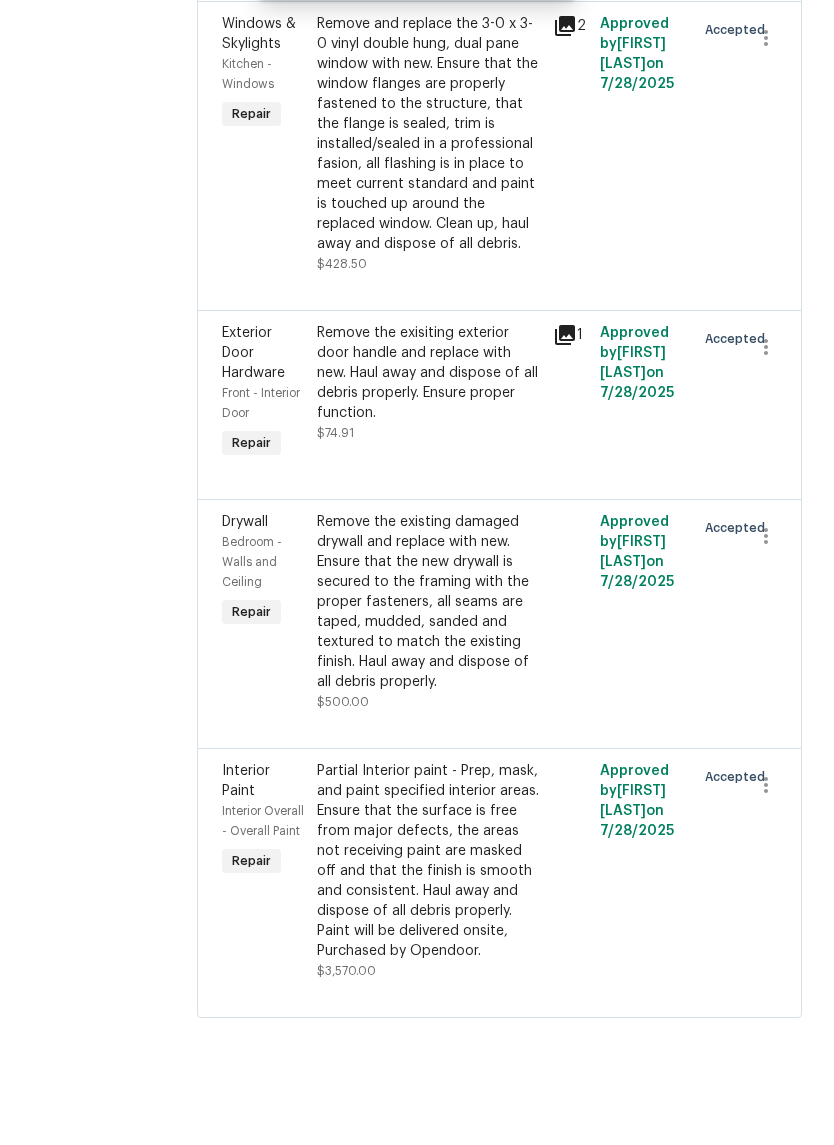 scroll, scrollTop: 49, scrollLeft: 0, axis: vertical 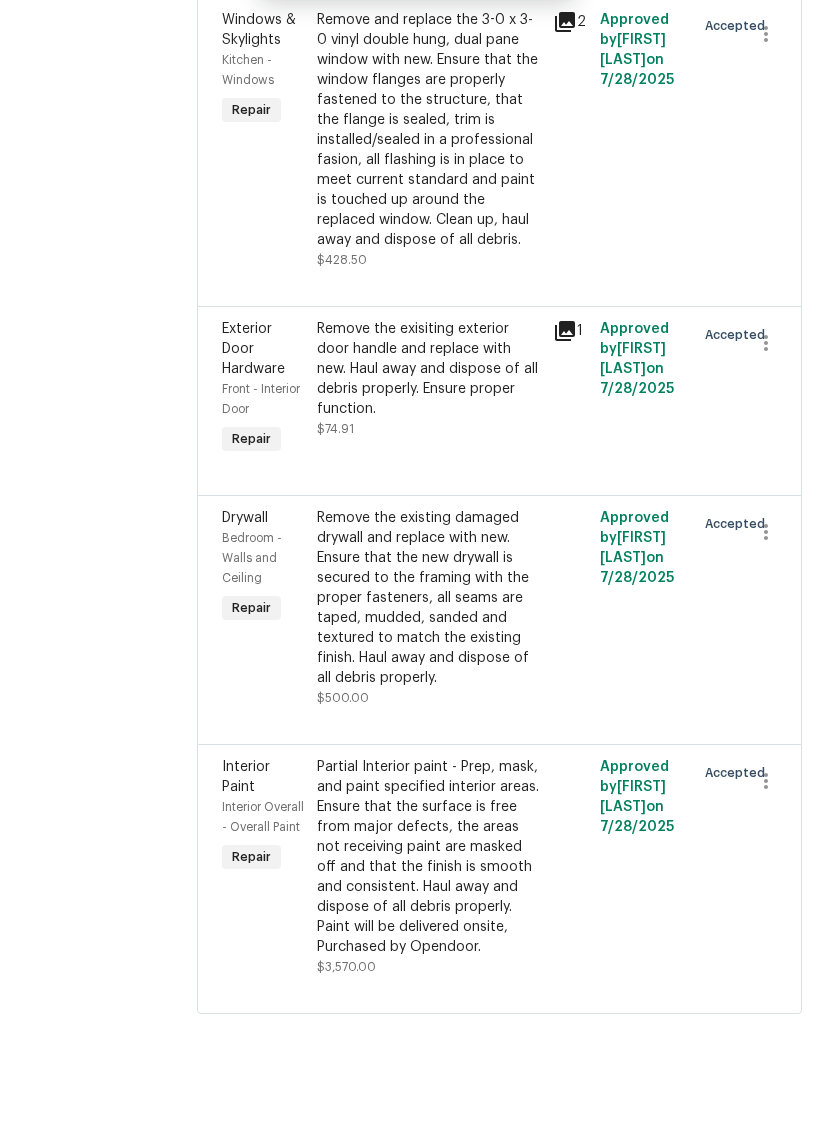 click on "Remove the existing damaged drywall and replace with new. Ensure that the new drywall is secured to the framing with the proper fasteners, all seams are taped, mudded, sanded and textured to match the existing finish. Haul away and dispose of all debris properly. $500.00" at bounding box center [429, 683] 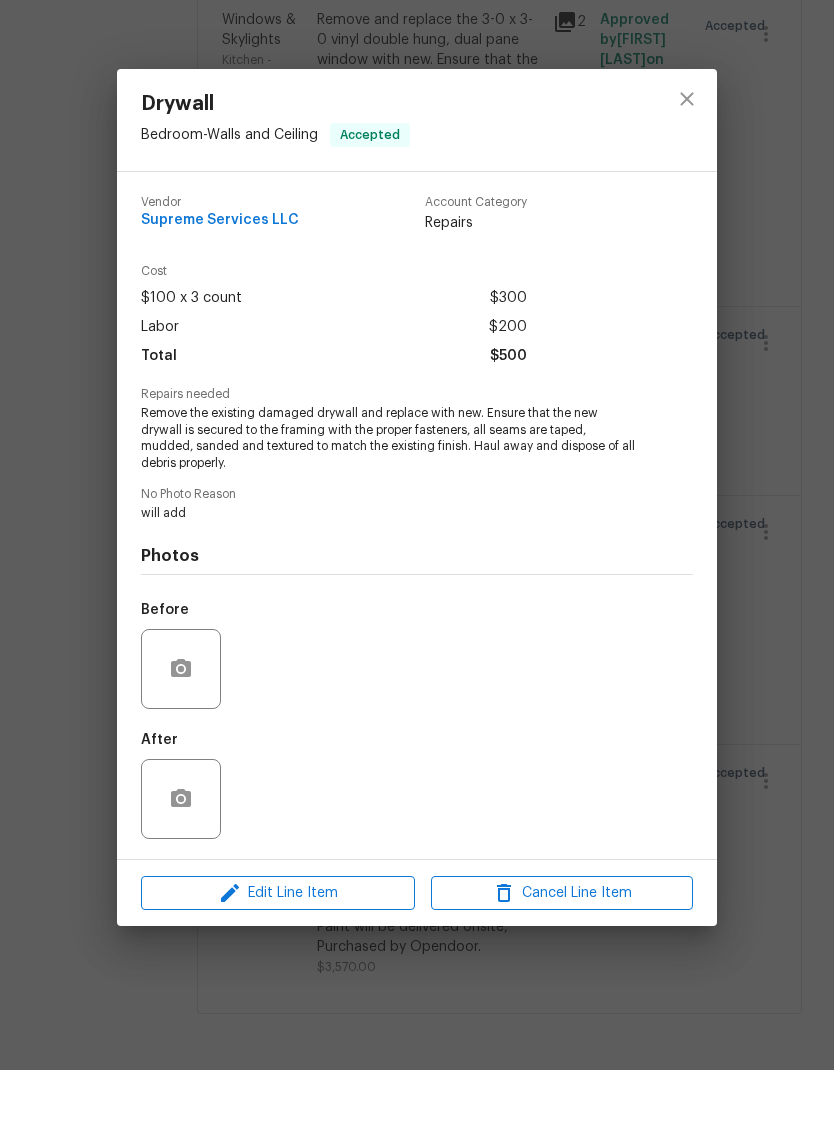 click at bounding box center (181, 744) 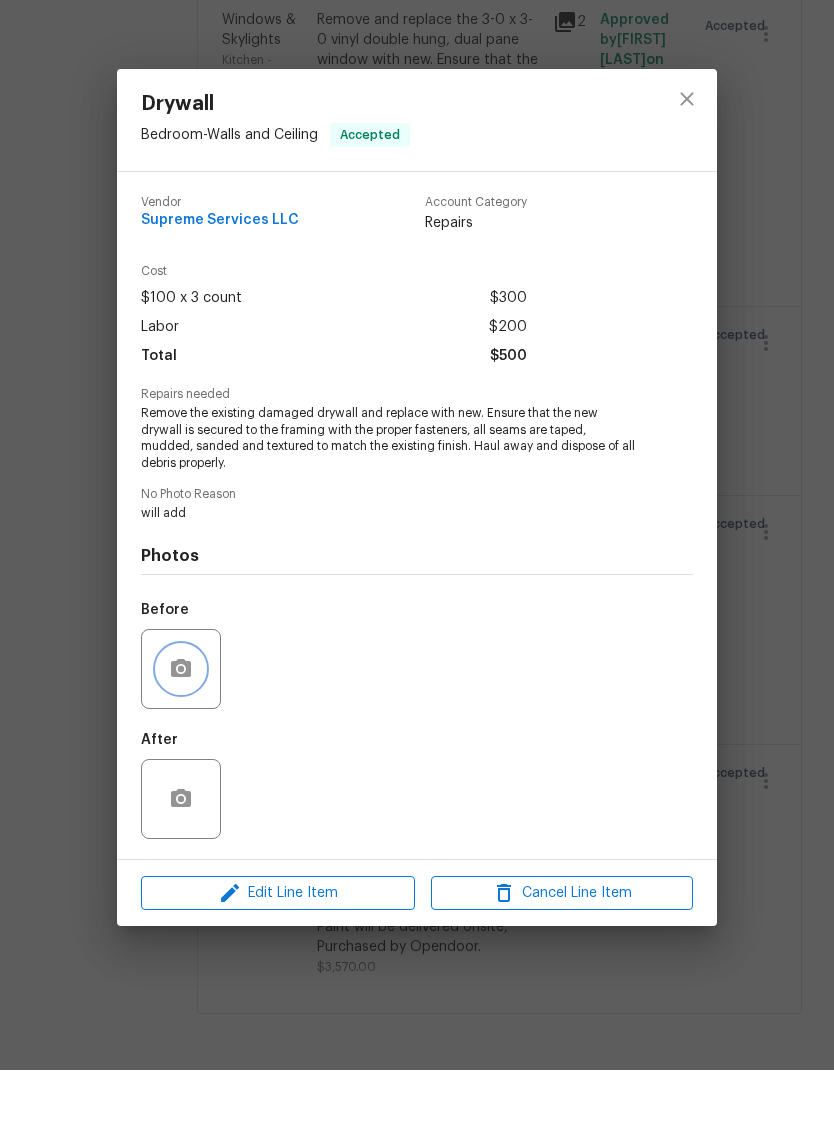 click 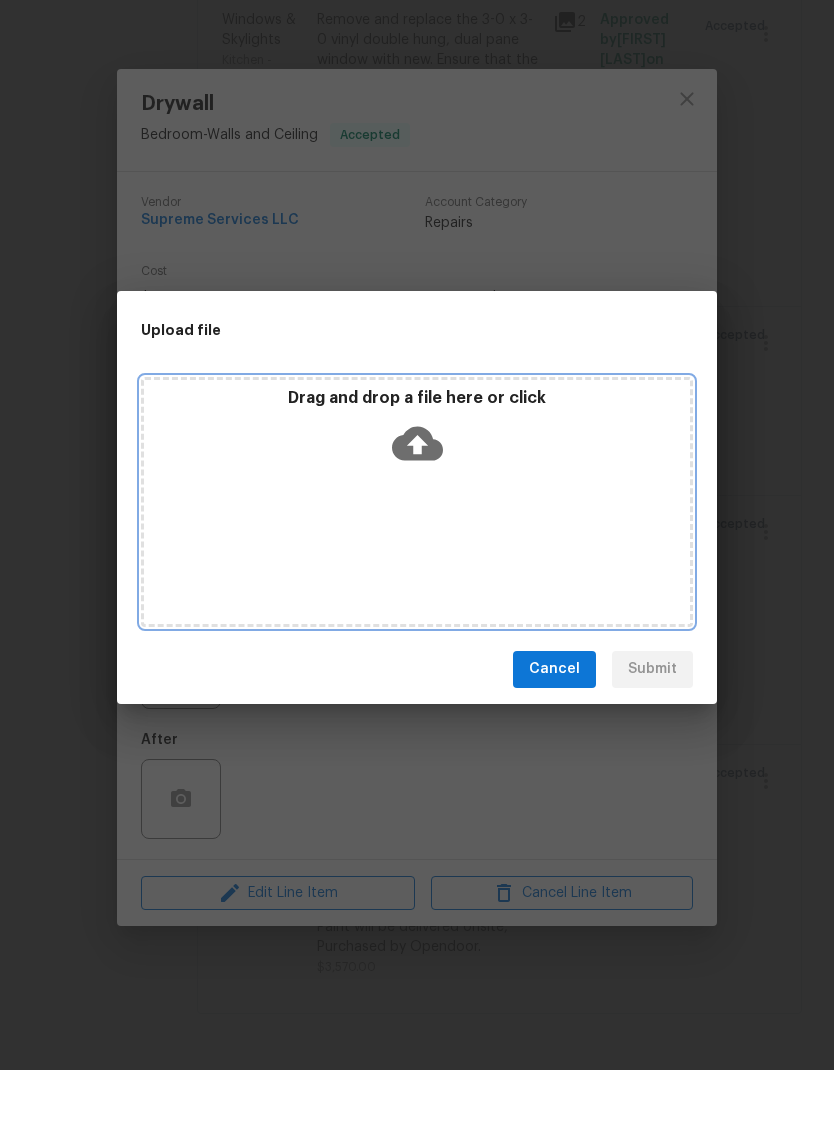 click on "Drag and drop a file here or click" at bounding box center [417, 506] 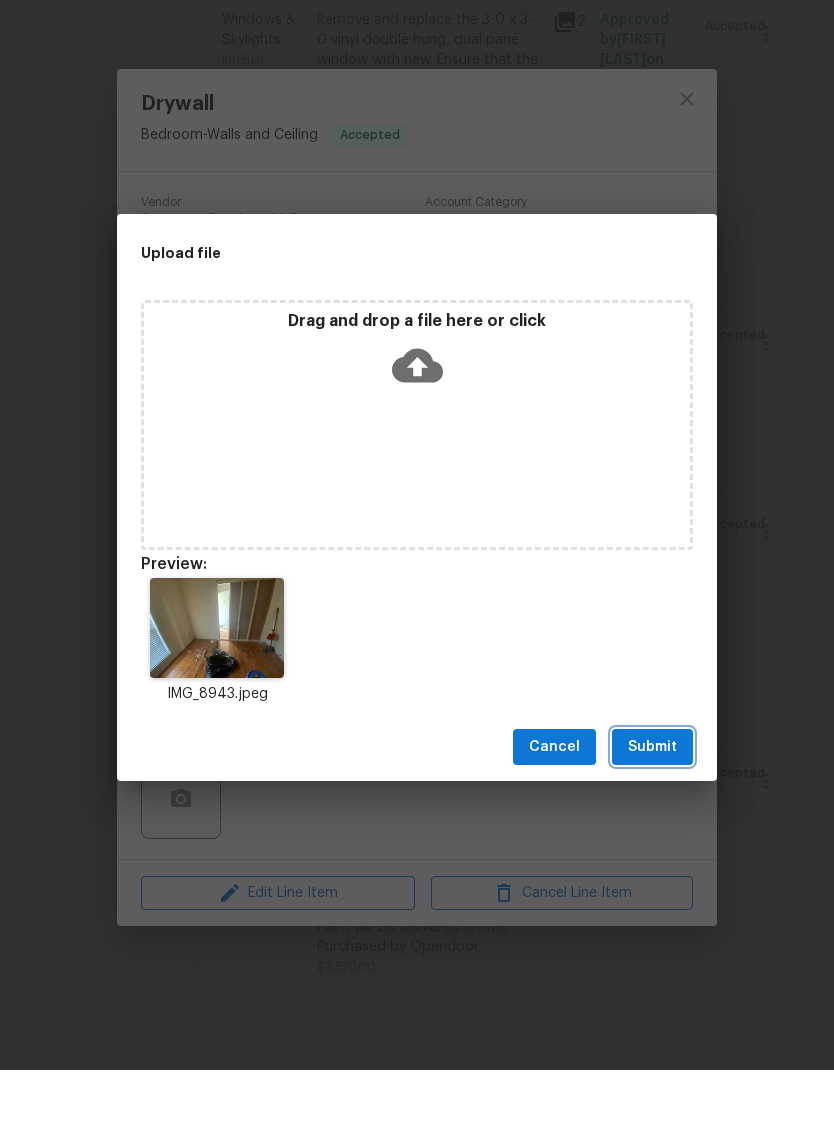 click on "Submit" at bounding box center [652, 822] 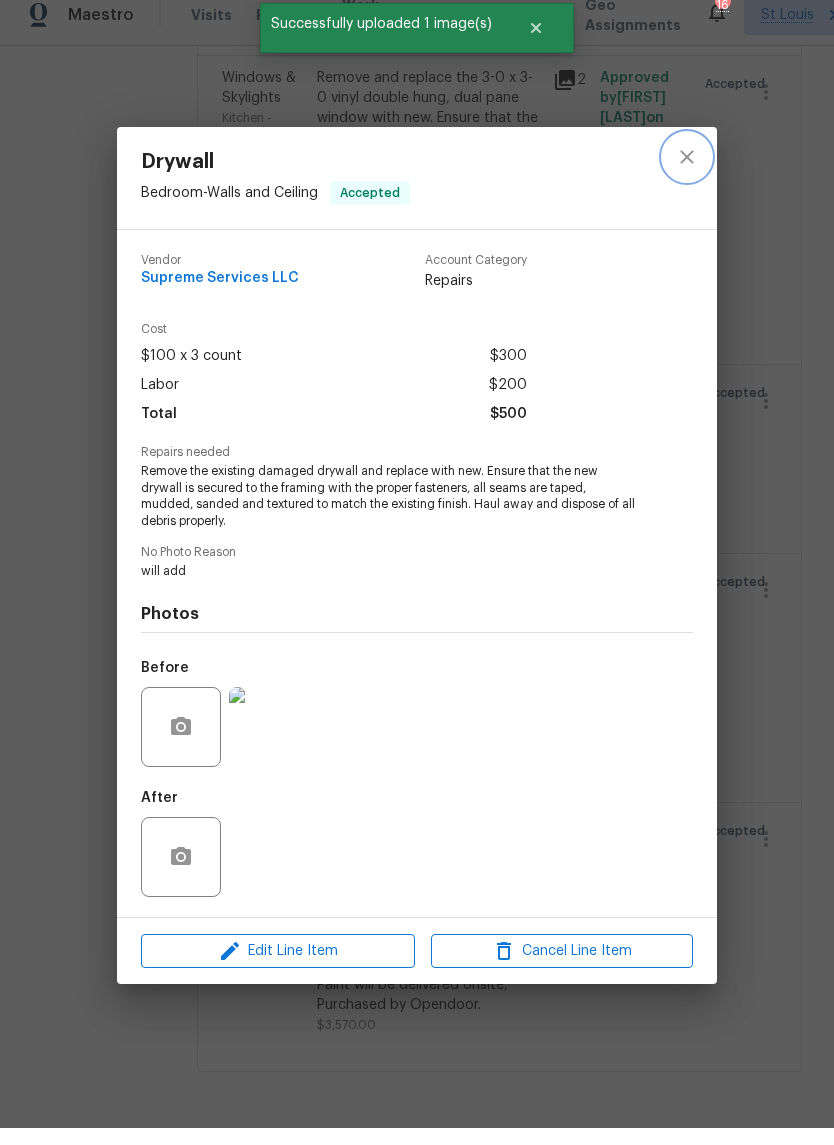 click 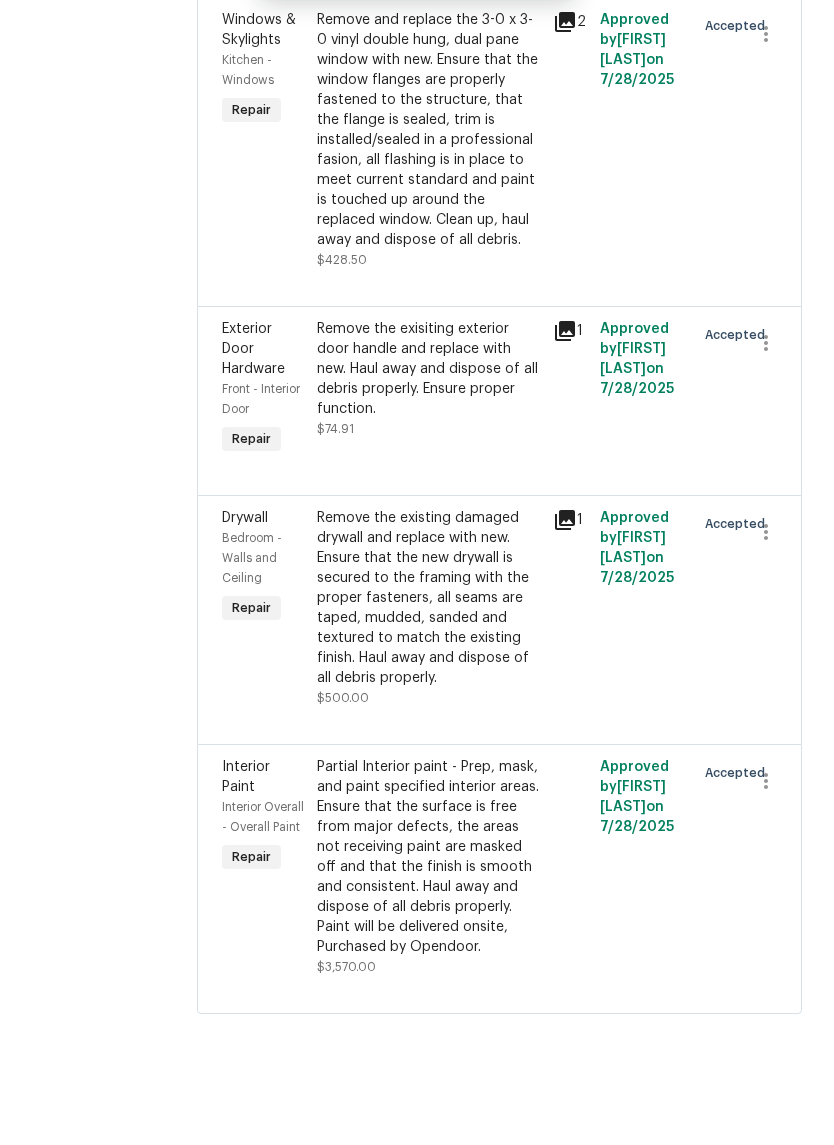 click on "Partial Interior paint - Prep, mask, and paint specified interior areas. Ensure that the surface is free from major defects, the areas not receiving paint are masked off and that the finish is smooth and consistent. Haul away and dispose of all debris properly. Paint will be delivered onsite, Purchased by Opendoor." at bounding box center [429, 932] 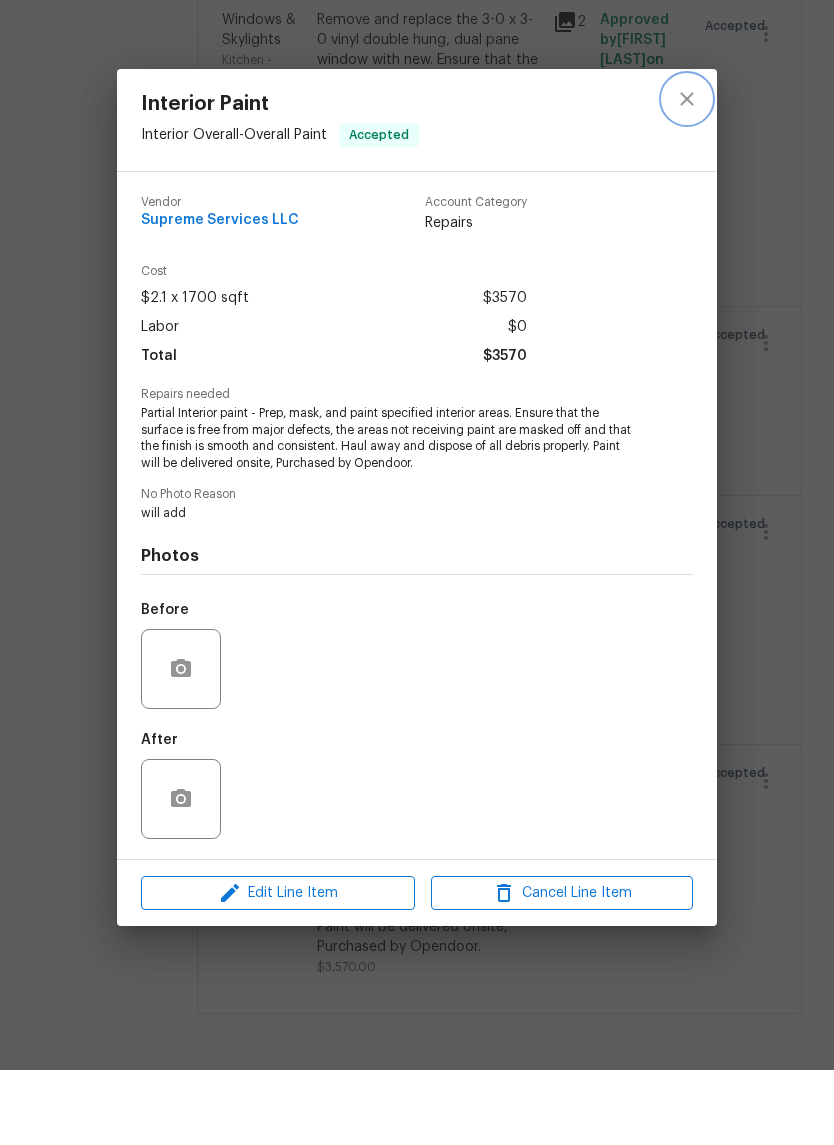 click 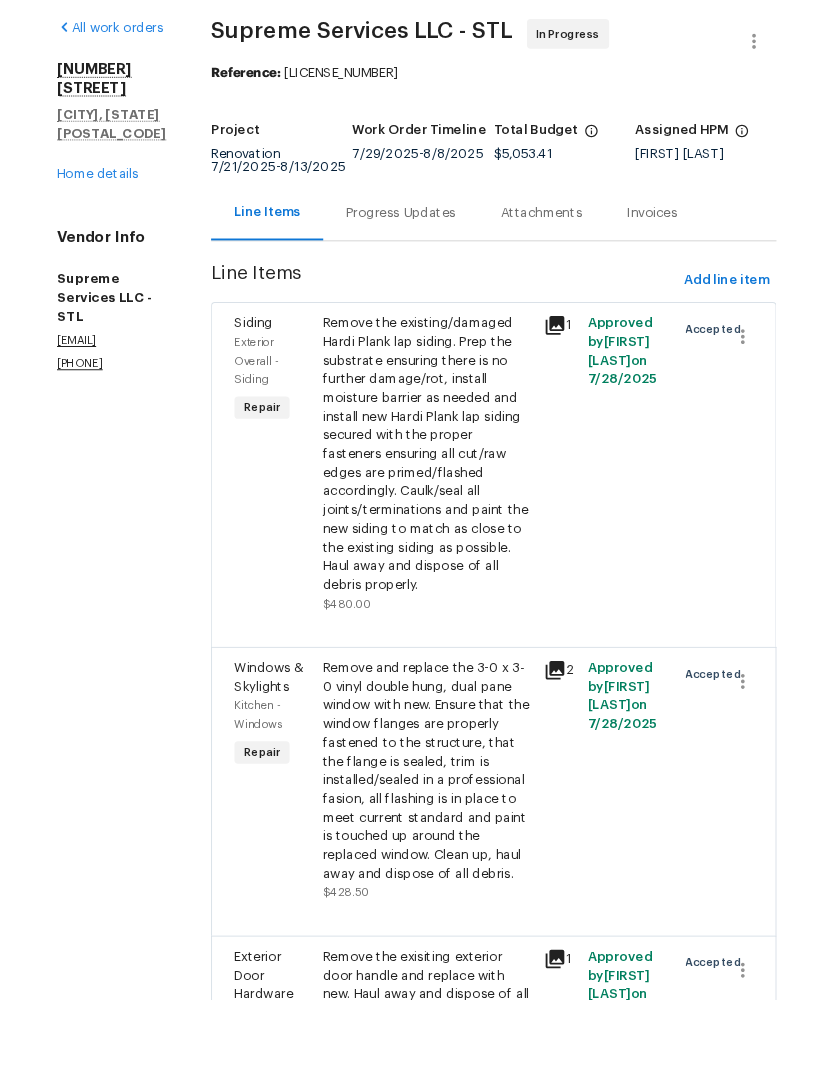 scroll, scrollTop: 0, scrollLeft: 0, axis: both 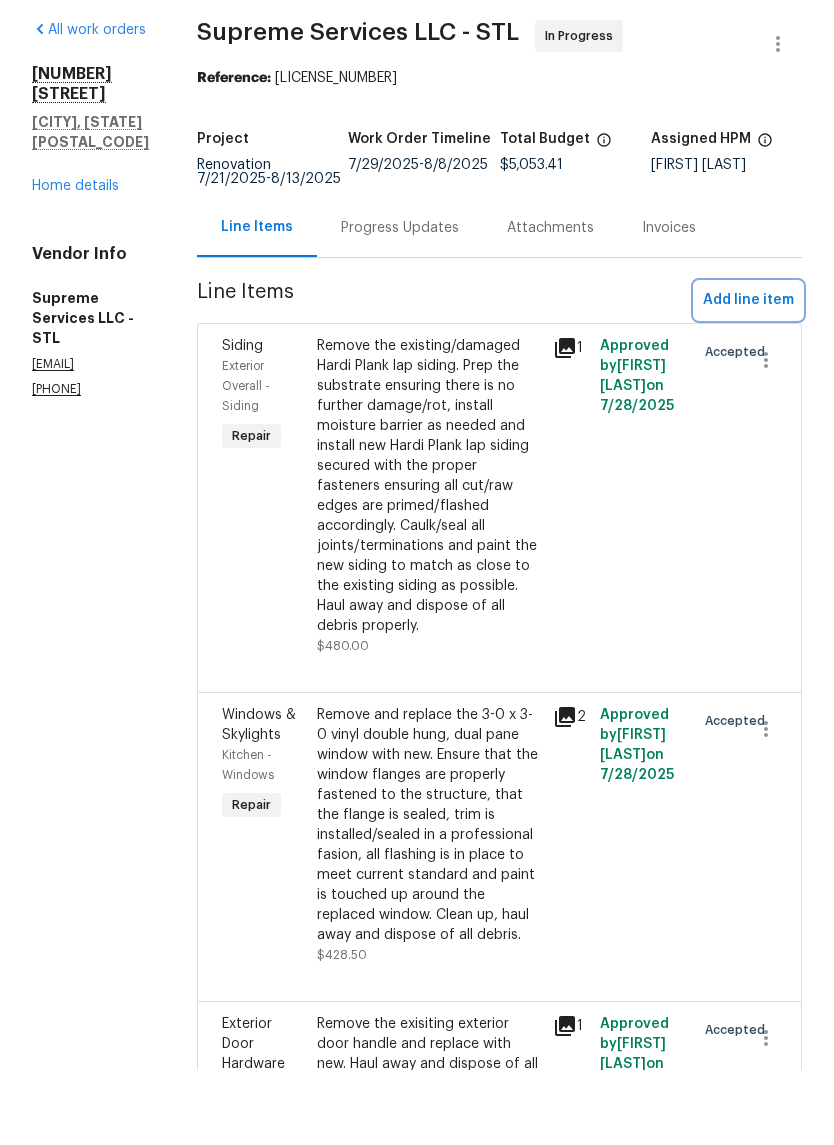 click on "Add line item" at bounding box center [748, 375] 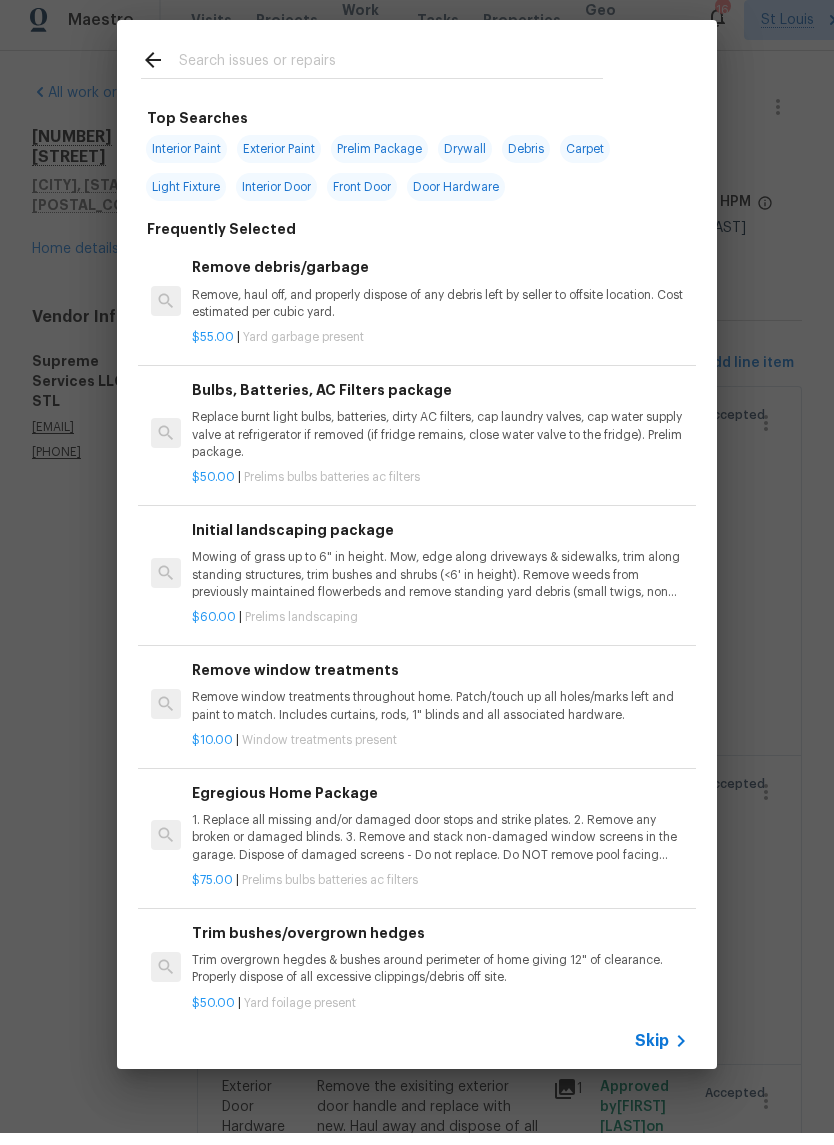 click at bounding box center (391, 75) 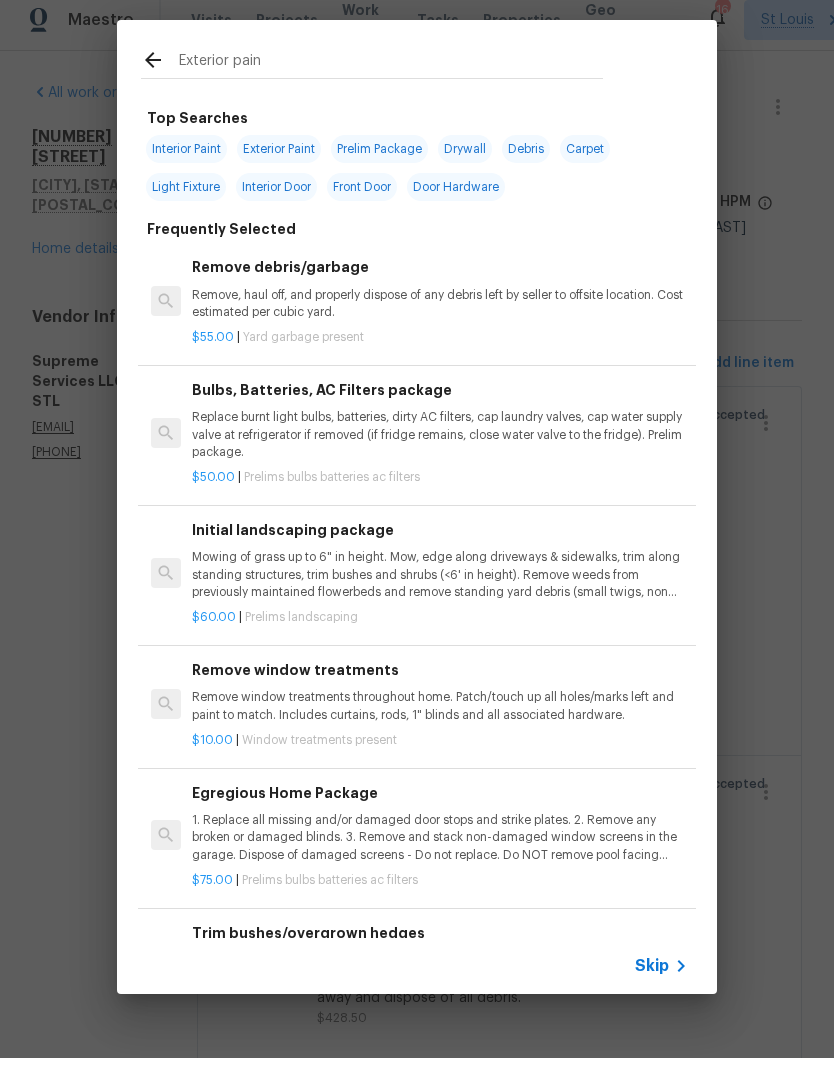 type on "Exterior paint" 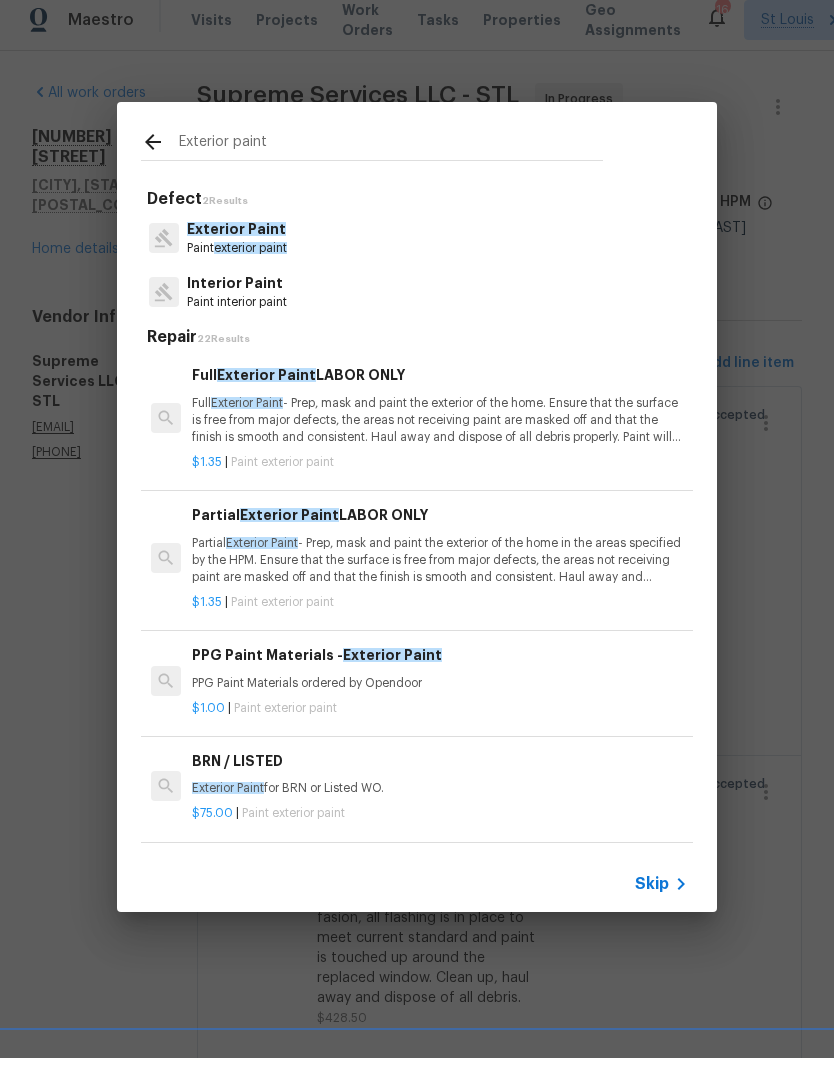 click on "Partial  Exterior Paint  - Prep, mask and paint the exterior of the home in the areas specified by the HPM. Ensure that the surface is free from major defects, the areas not receiving paint are masked off and that the finish is smooth and consistent. Haul away and dispose of all debris properly. Paint will be delivered onsite, Purchased by Opendoor." at bounding box center [440, 572] 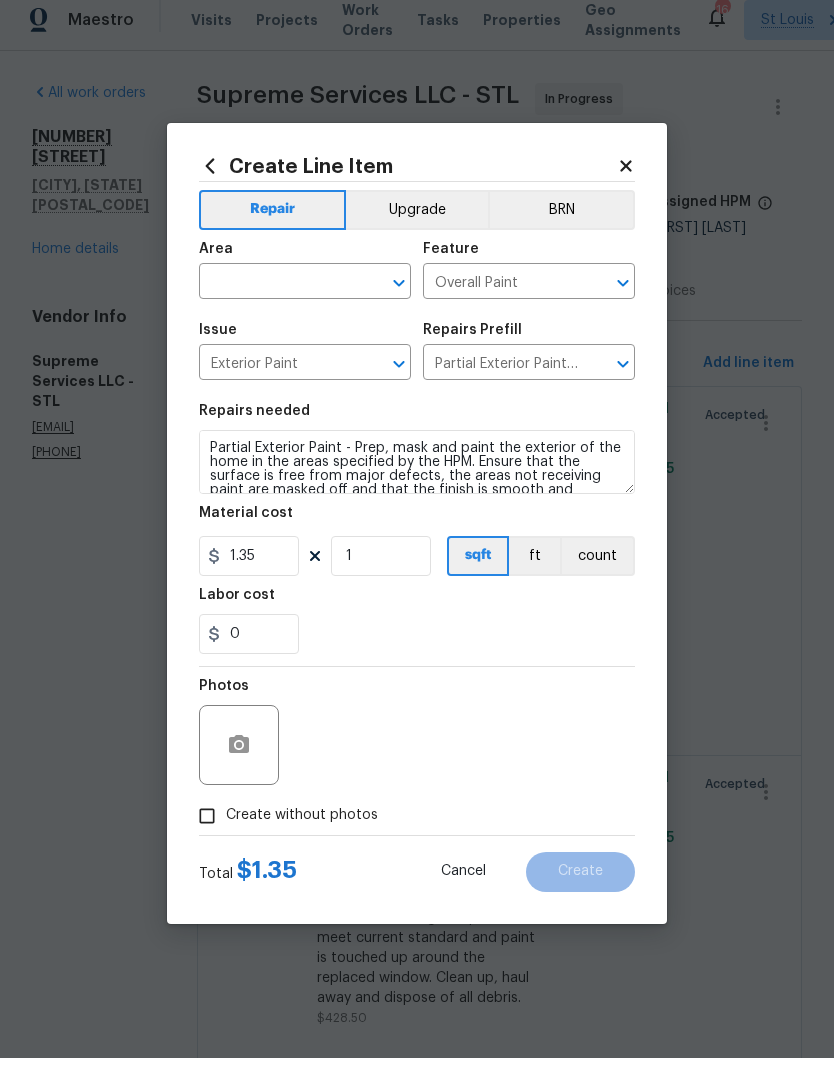 scroll, scrollTop: 61, scrollLeft: 0, axis: vertical 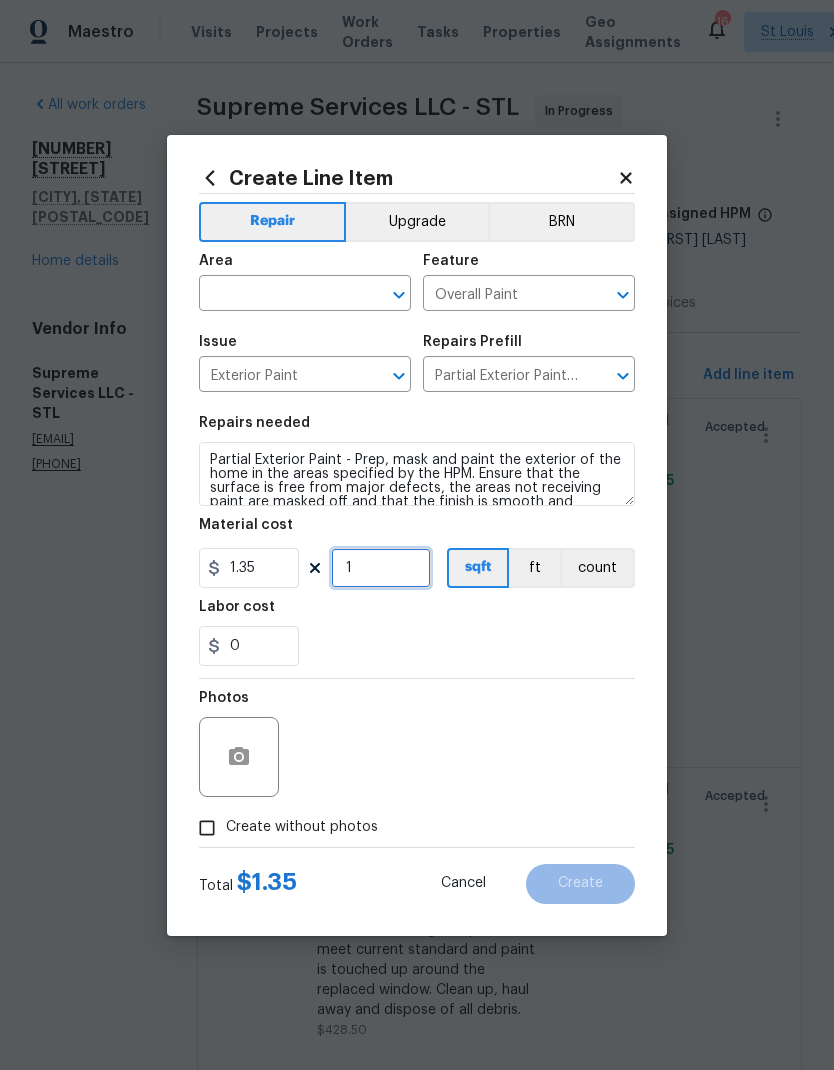 click on "1" at bounding box center [381, 568] 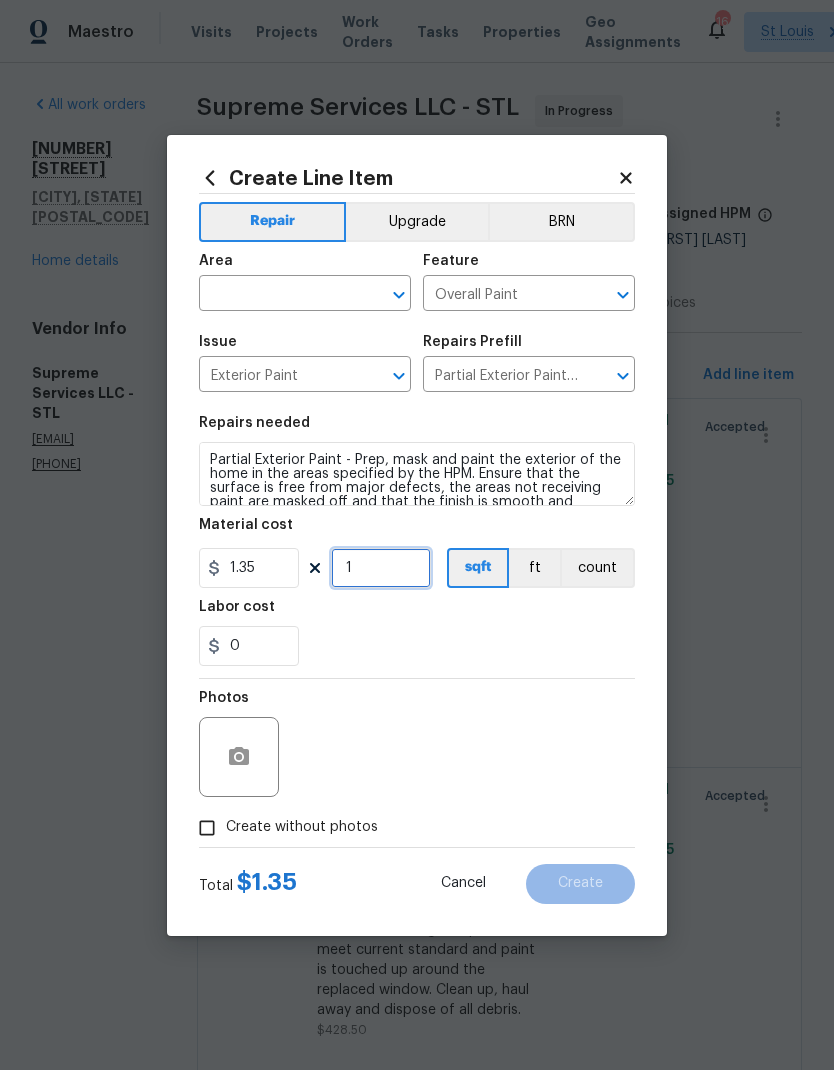 click on "1" at bounding box center [381, 568] 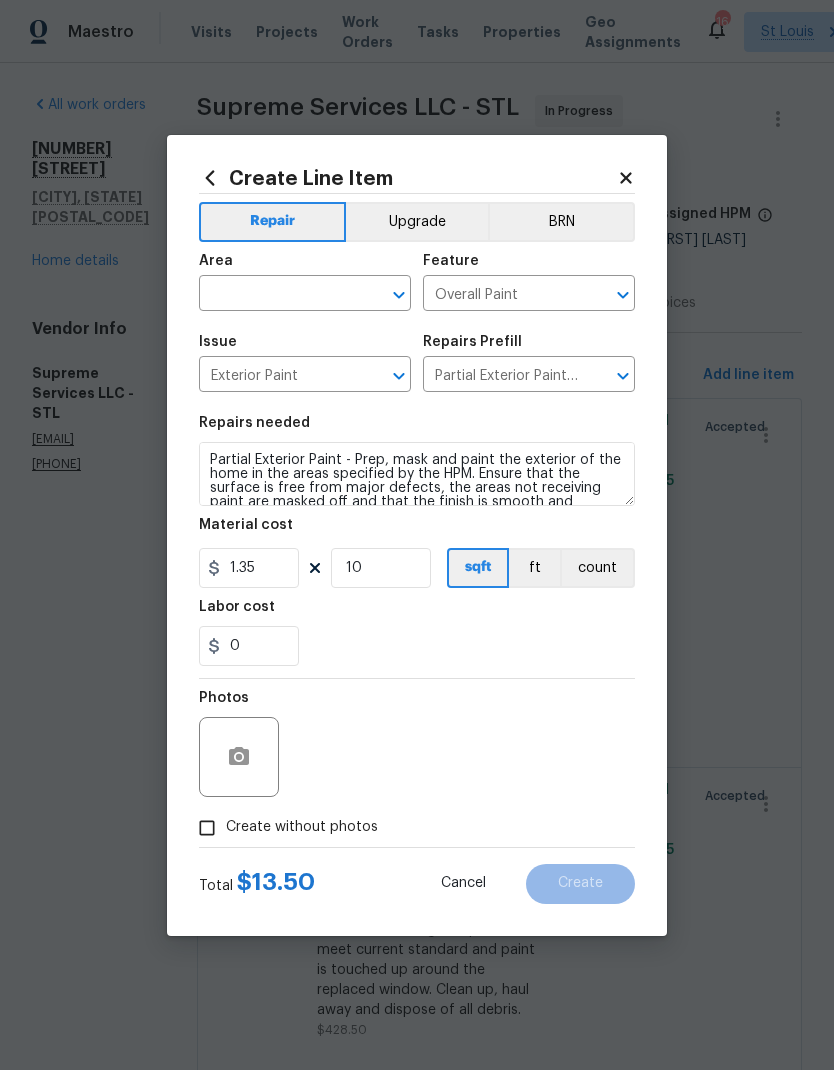 scroll, scrollTop: 61, scrollLeft: 0, axis: vertical 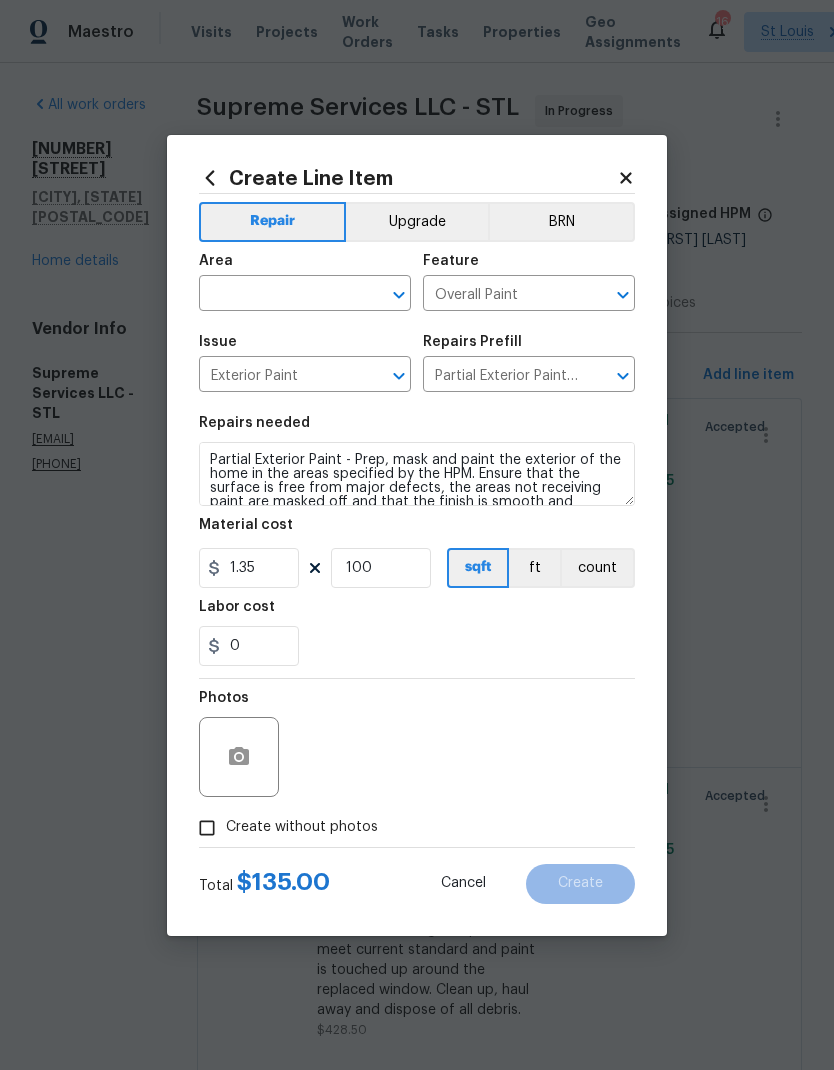 type on "100" 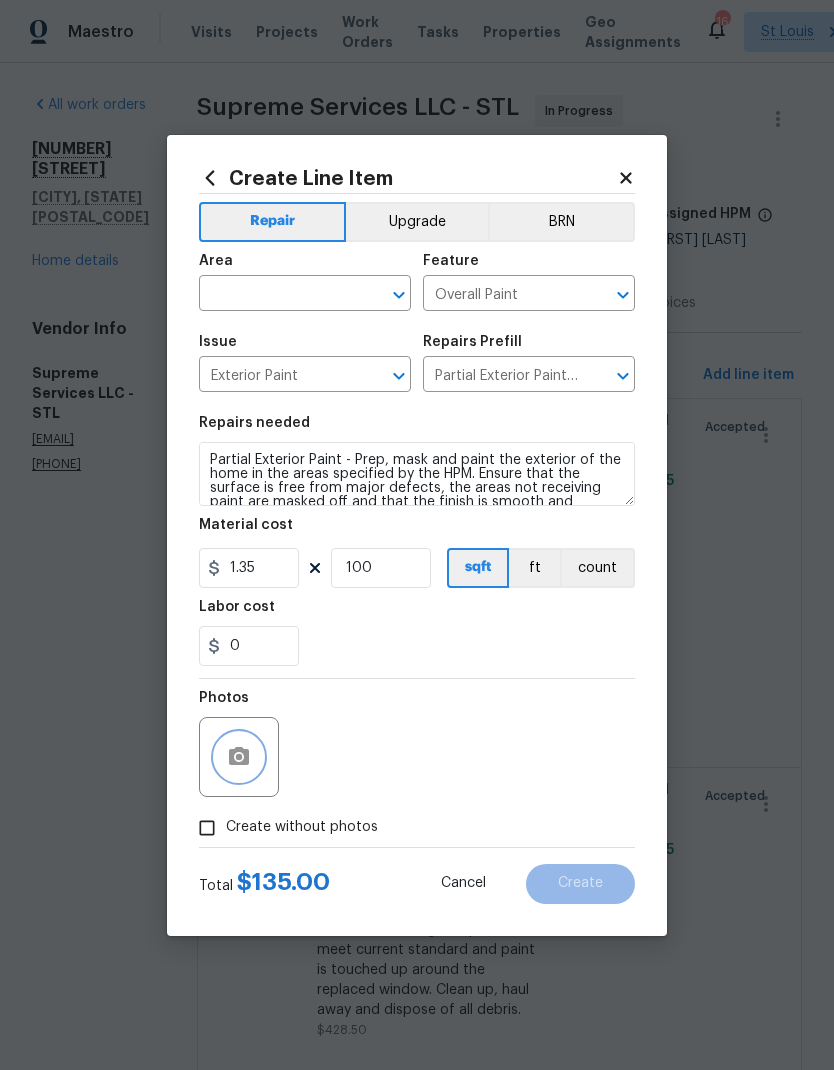 click at bounding box center (239, 757) 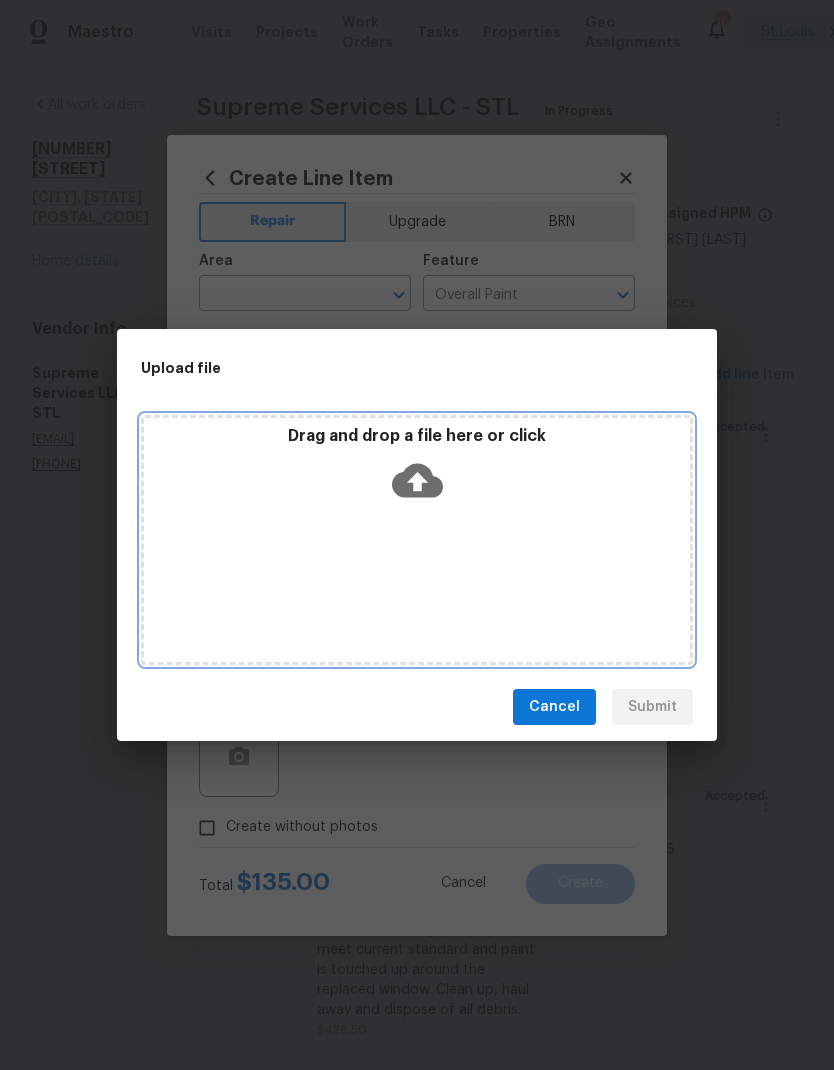 click on "Drag and drop a file here or click" at bounding box center [417, 540] 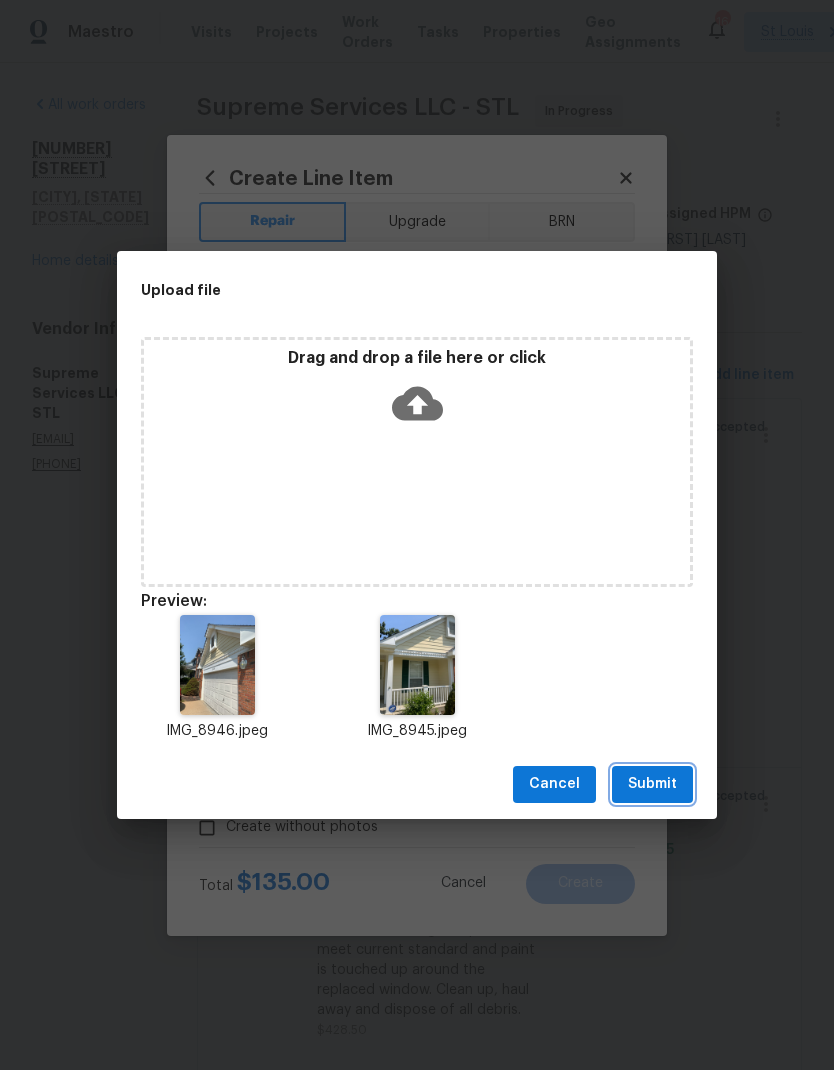 click on "Submit" at bounding box center (652, 784) 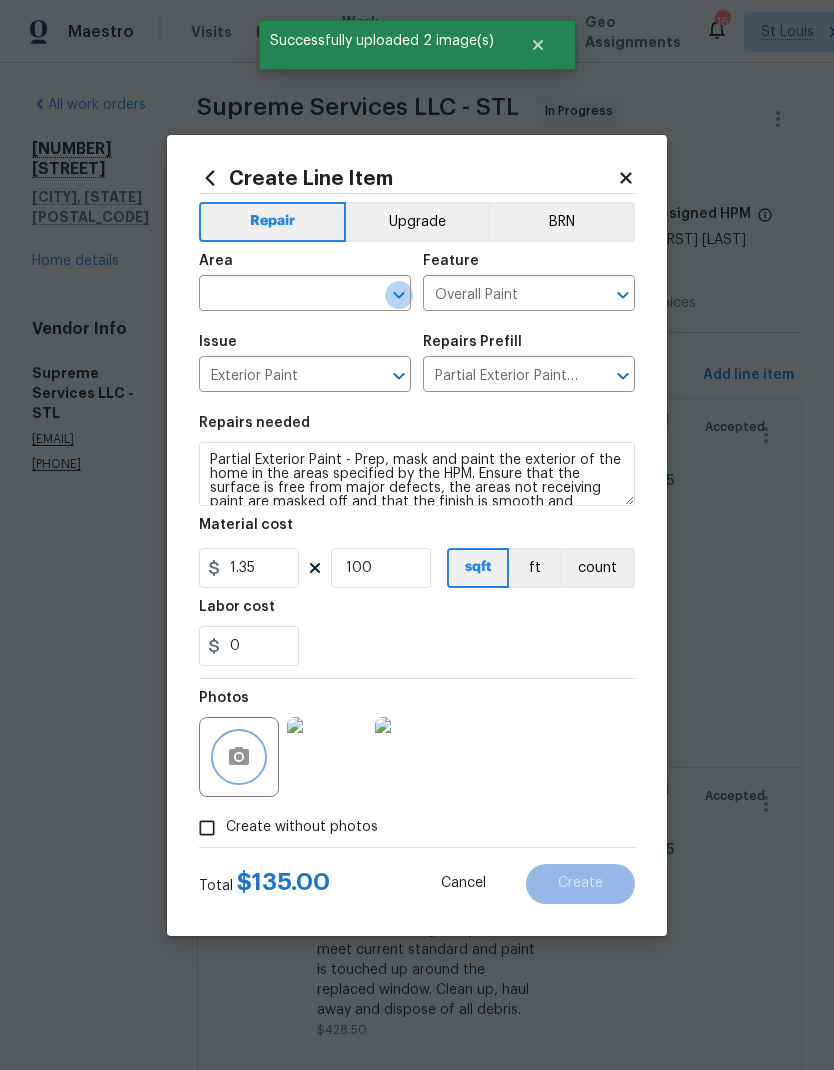 click 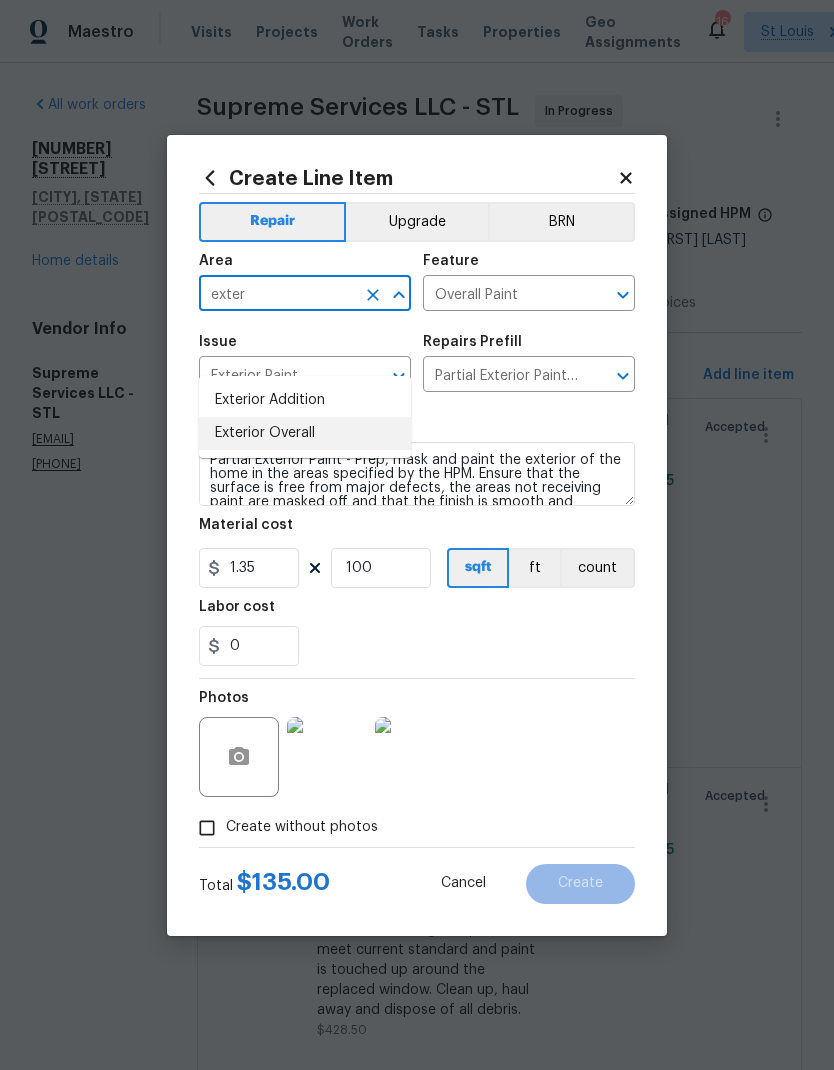 click on "Exterior Overall" at bounding box center [305, 433] 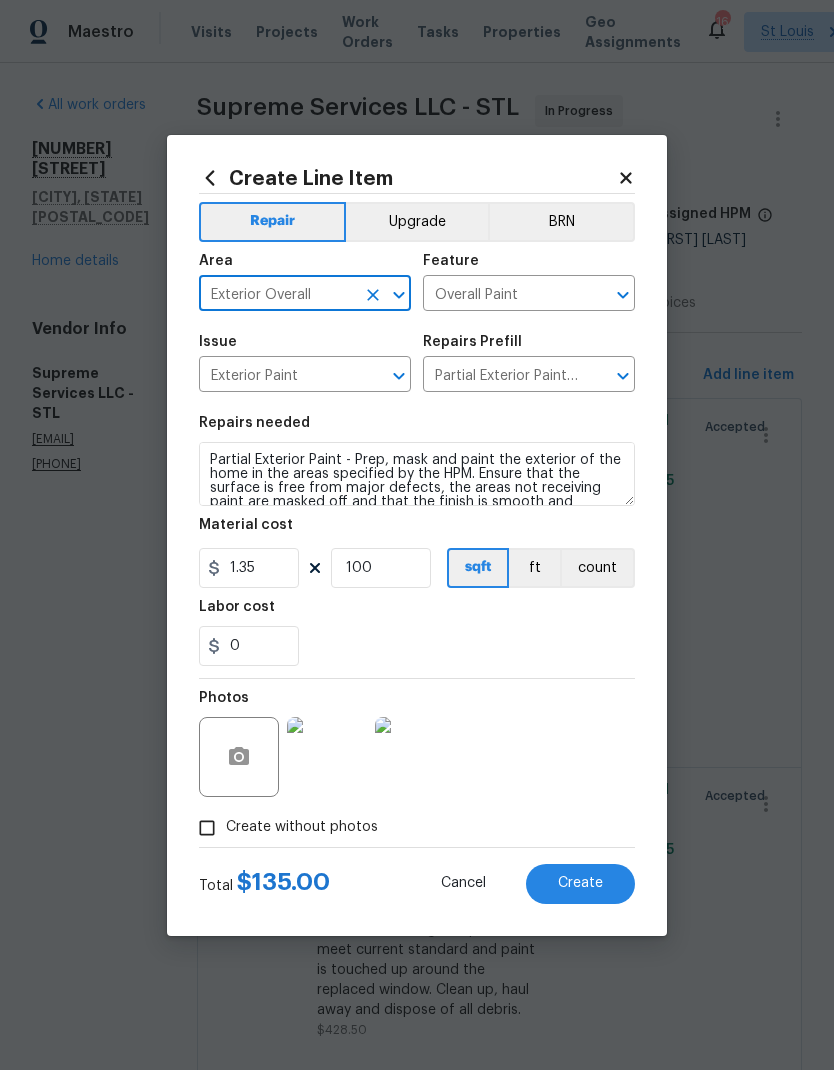 click on "0" at bounding box center (417, 646) 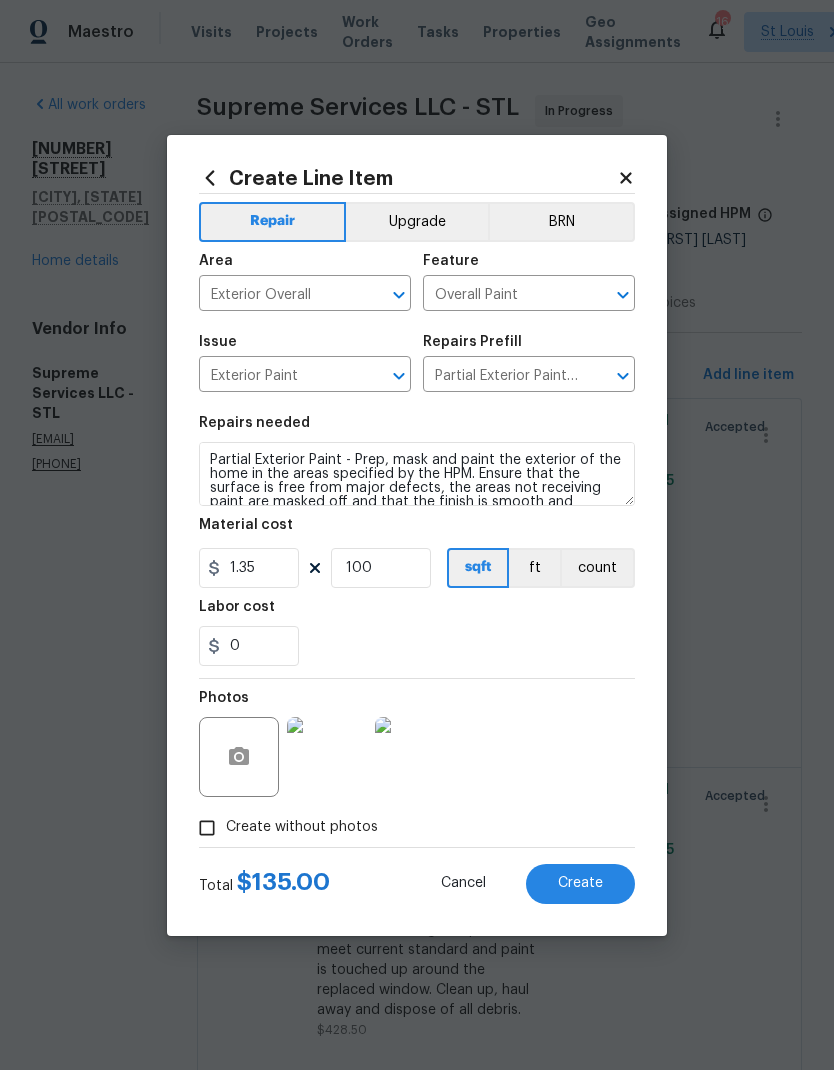 click on "Total [PRICE] Cancel Create" at bounding box center [417, 876] 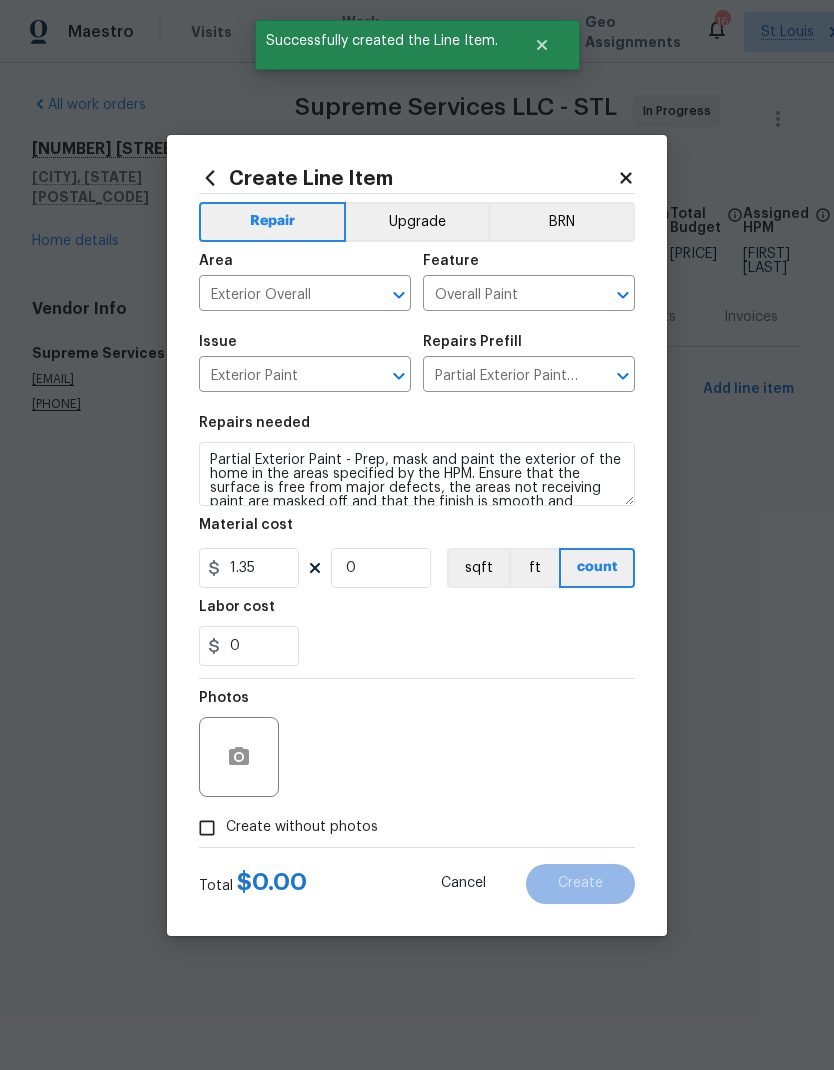 scroll, scrollTop: 0, scrollLeft: 0, axis: both 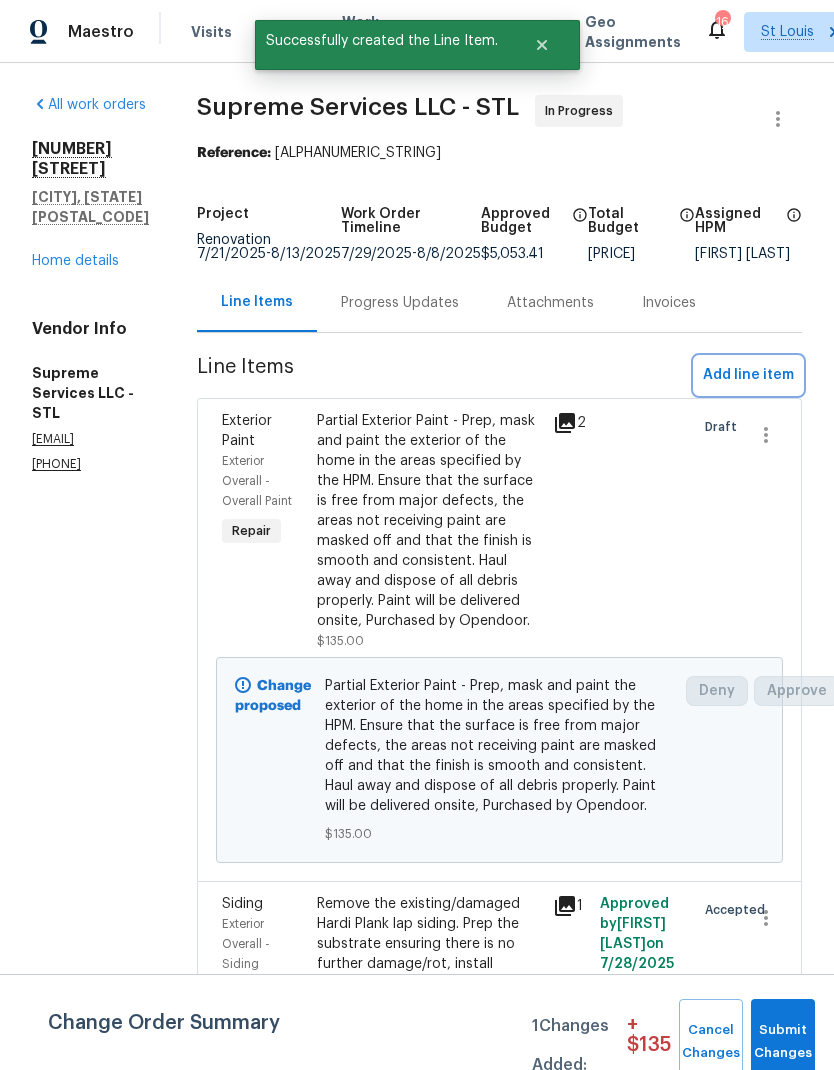 click on "Add line item" at bounding box center [748, 375] 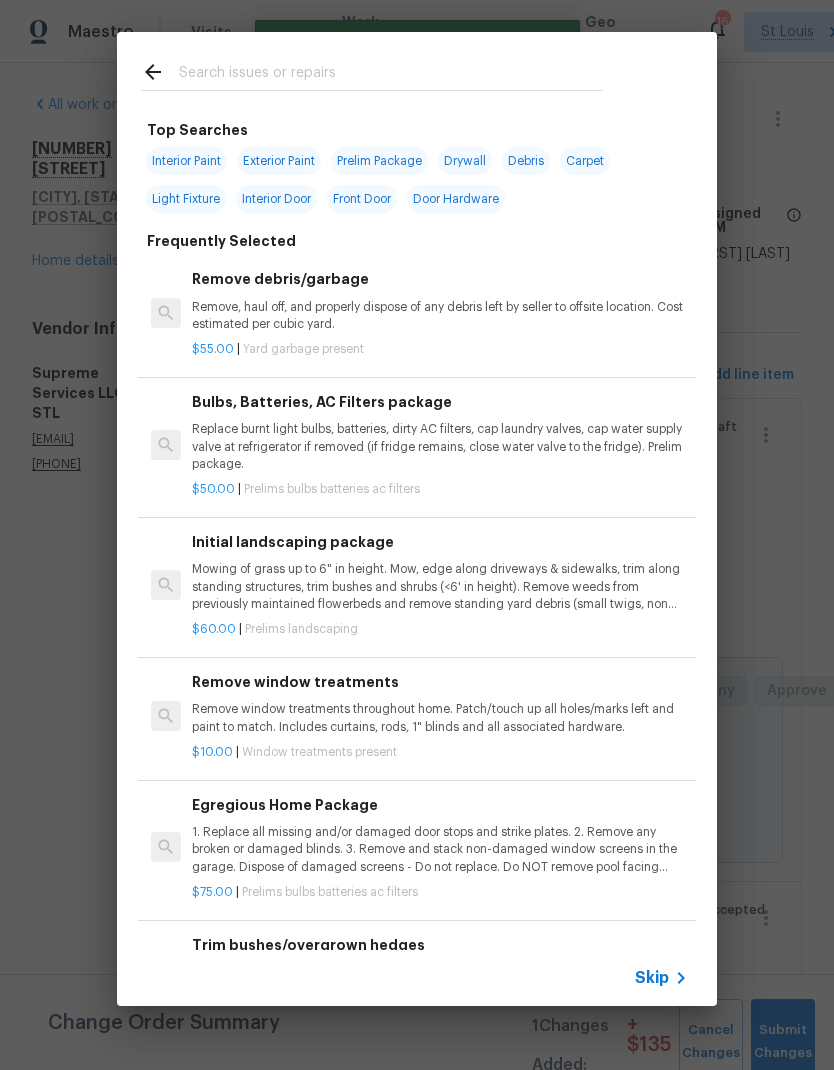 click at bounding box center [391, 75] 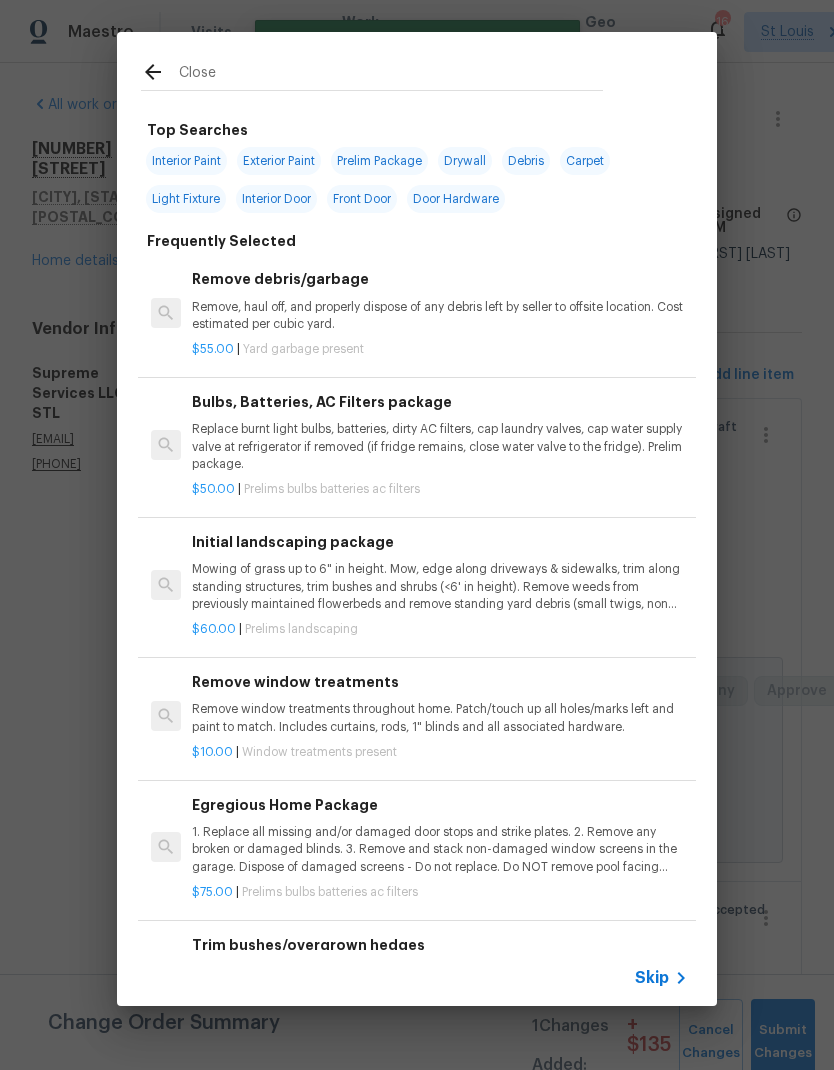 type on "Closet" 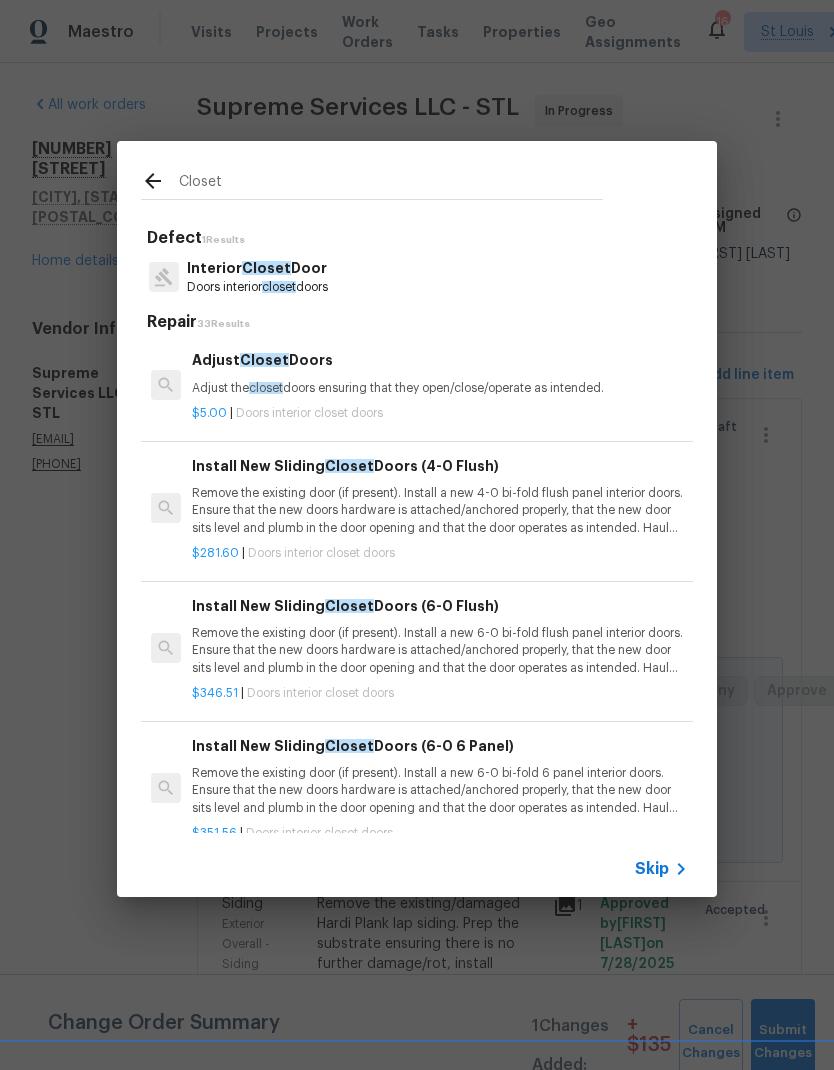 click on "Remove the existing door (if present). Install a new 6-0 bi-fold flush panel interior doors. Ensure that the new doors hardware is attached/anchored properly, that the new door sits level and plumb in the door opening and that the door operates as intended. Haul away and dispose of all debris properly." at bounding box center (440, 650) 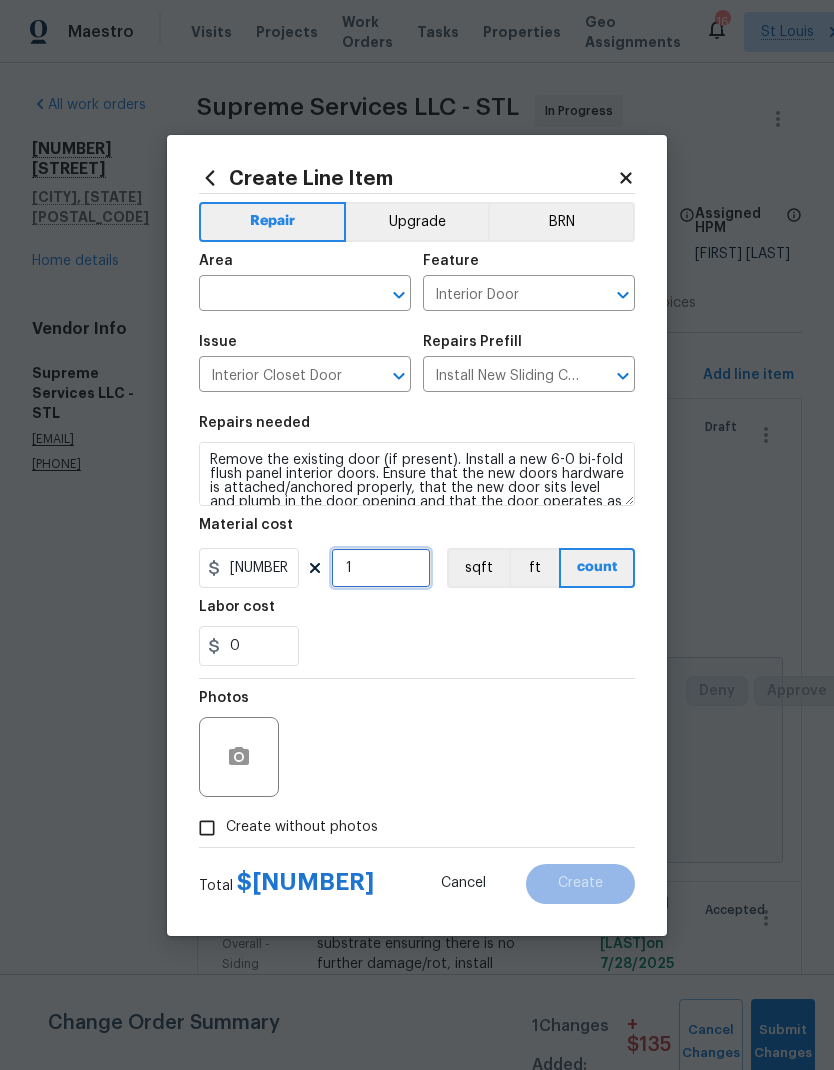 click on "1" at bounding box center [381, 568] 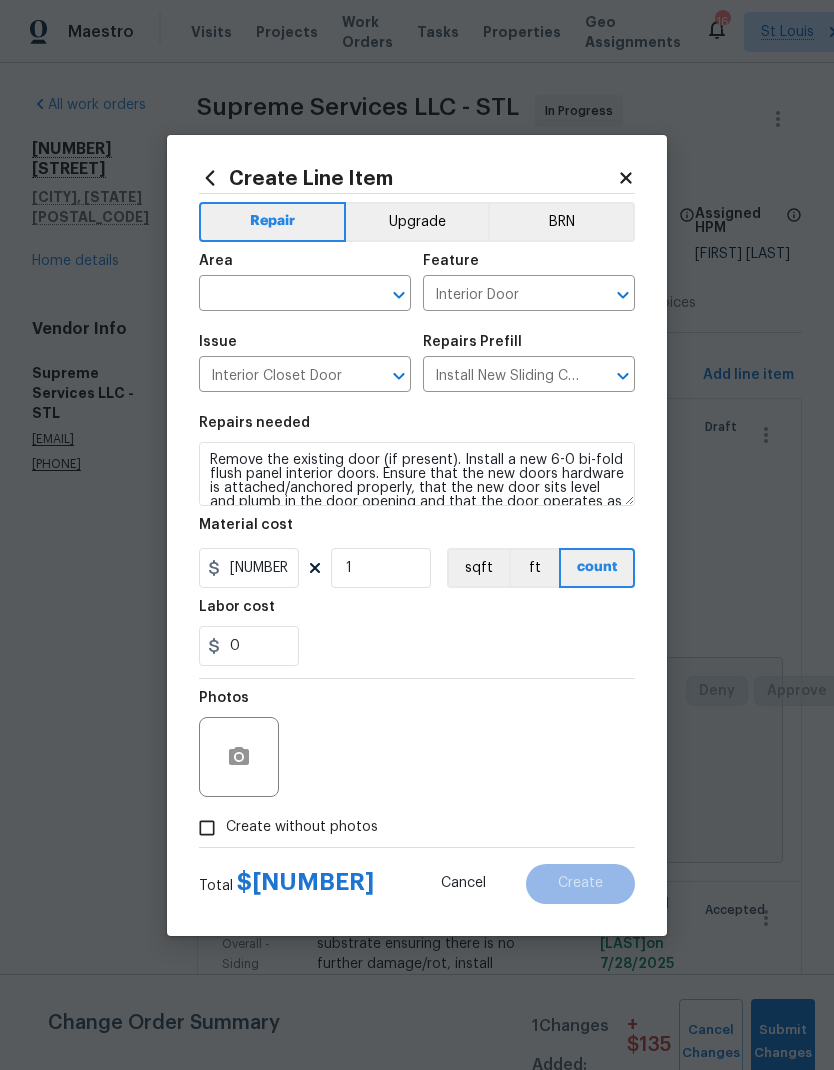 click on "Labor cost" at bounding box center [417, 613] 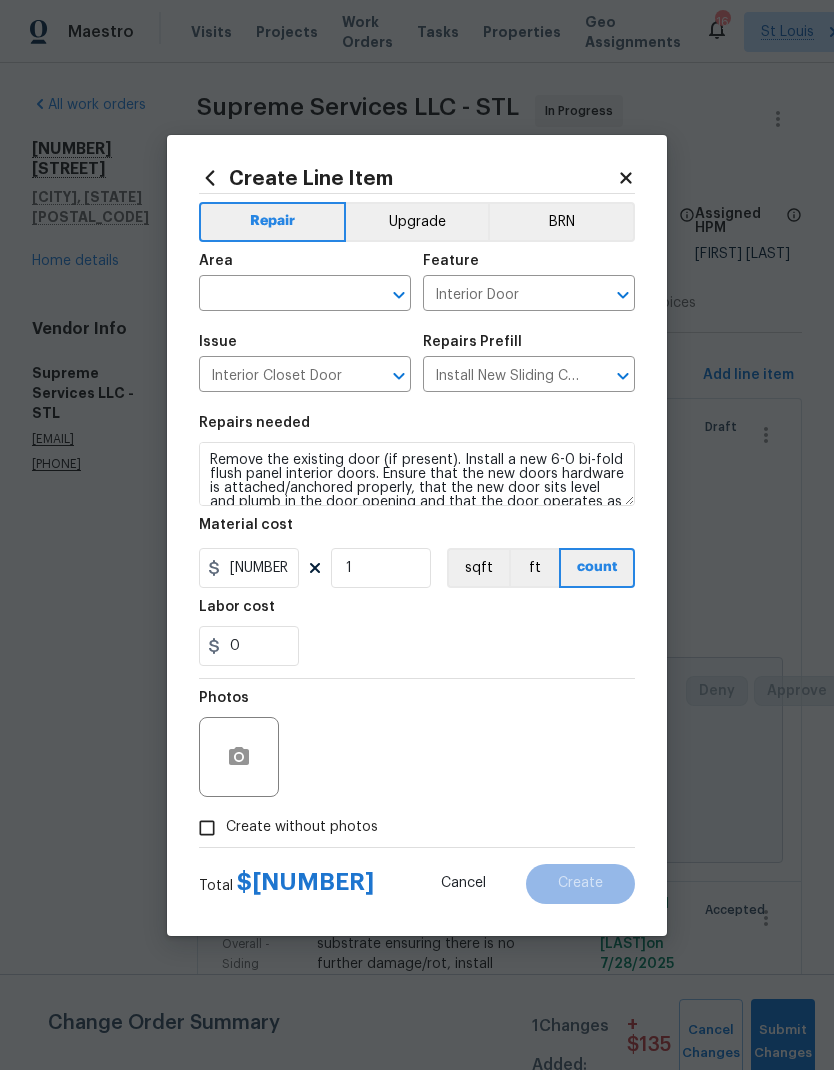 click 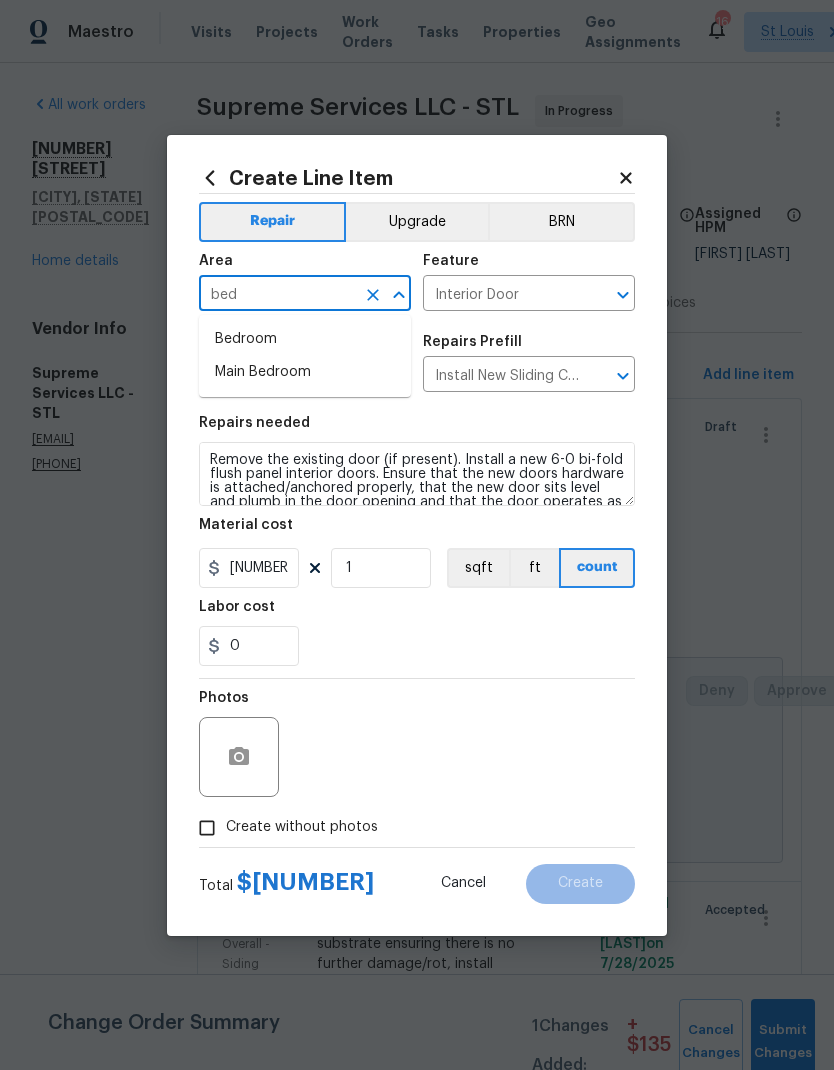 click on "Bedroom" at bounding box center (305, 339) 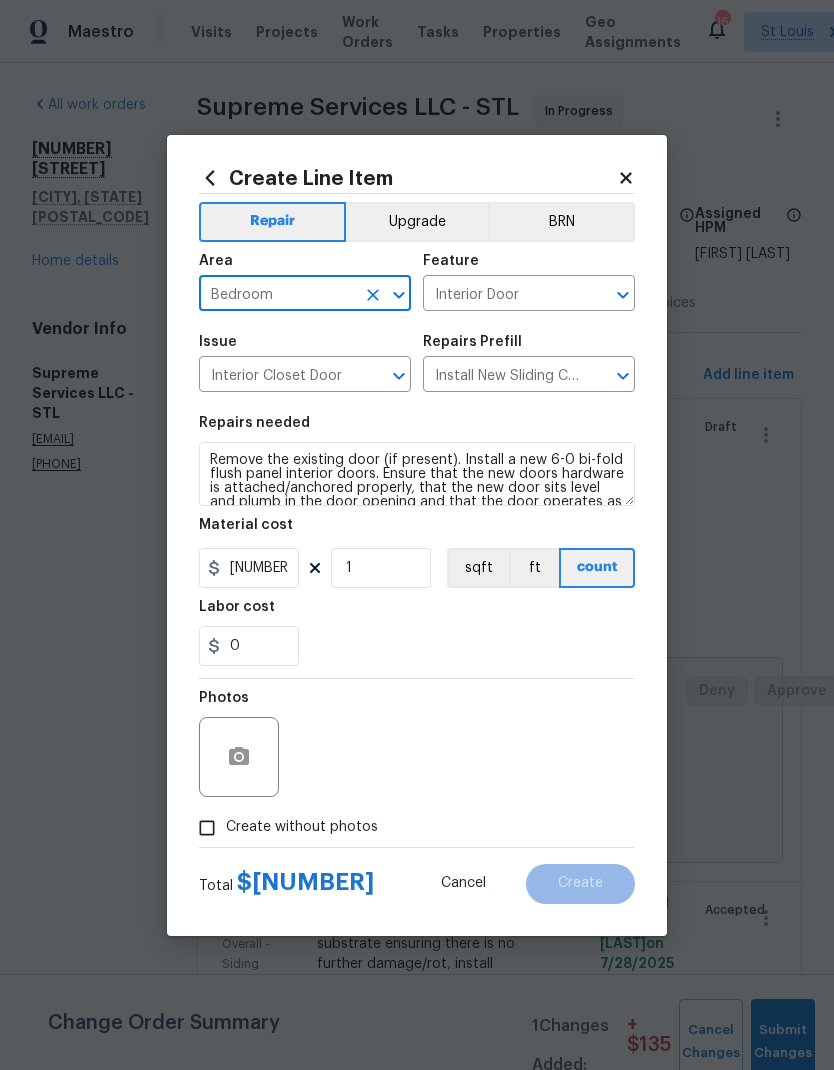 click on "Labor cost" at bounding box center [417, 613] 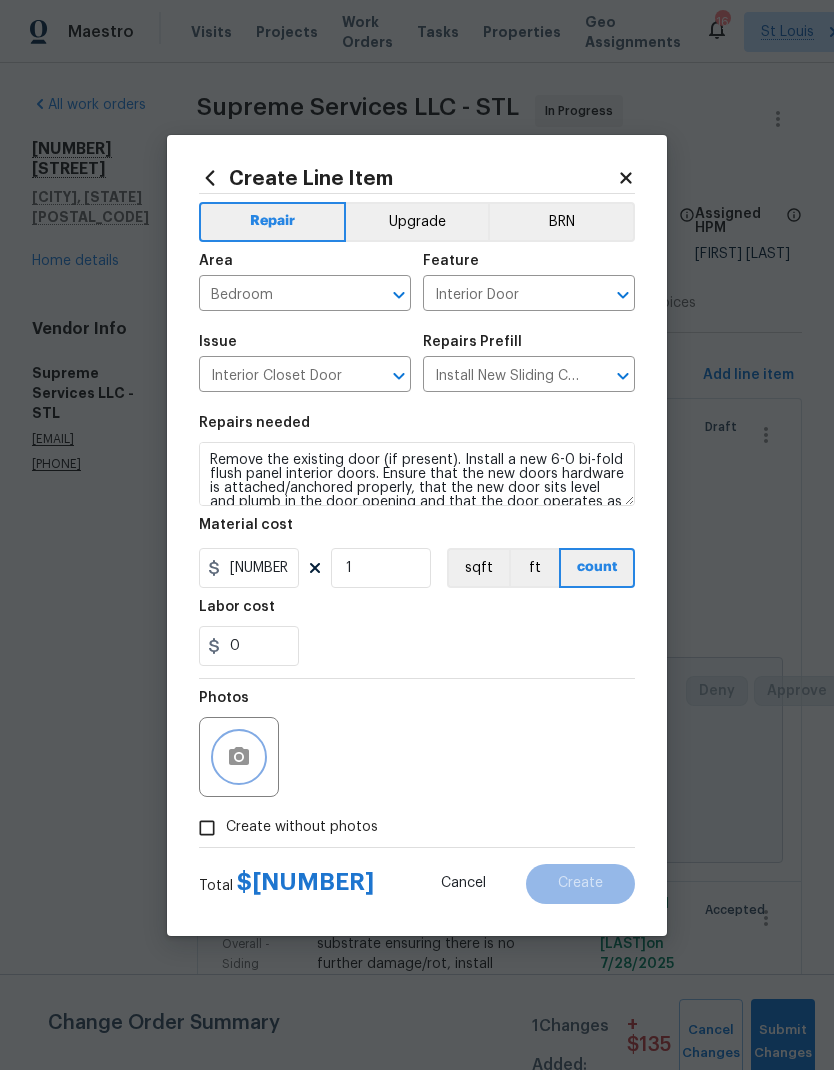 click at bounding box center (239, 757) 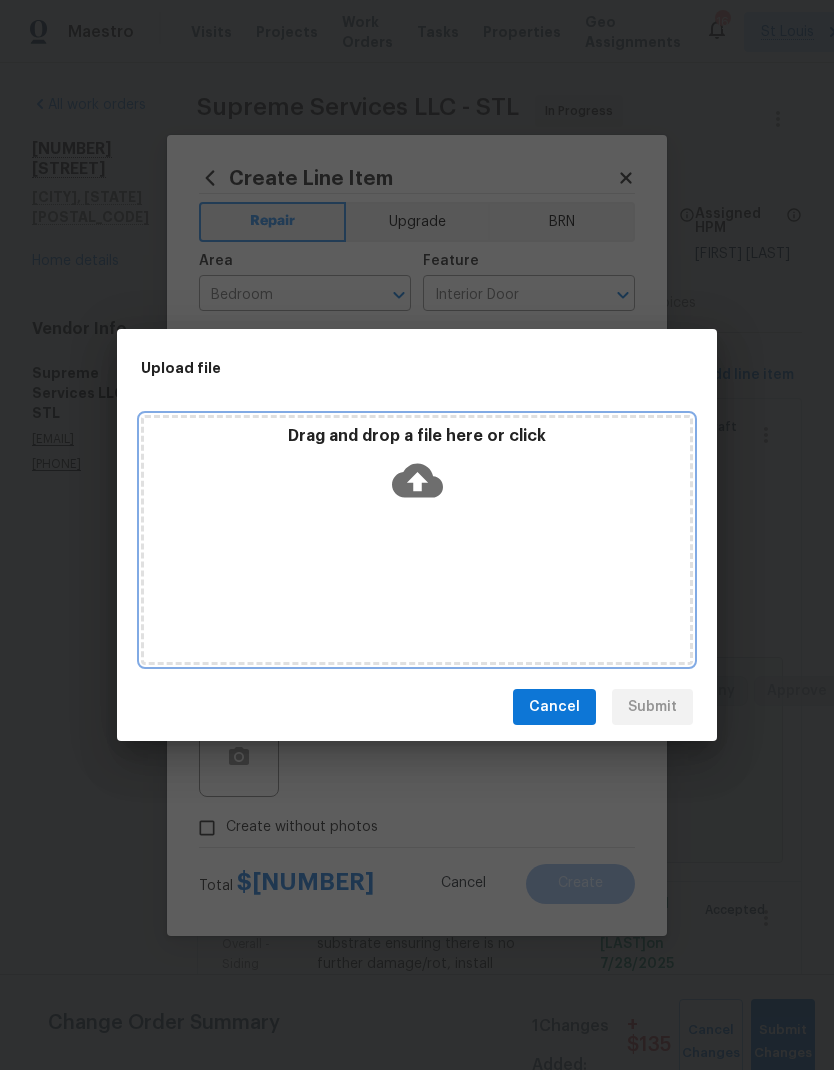 click on "Drag and drop a file here or click" at bounding box center [417, 469] 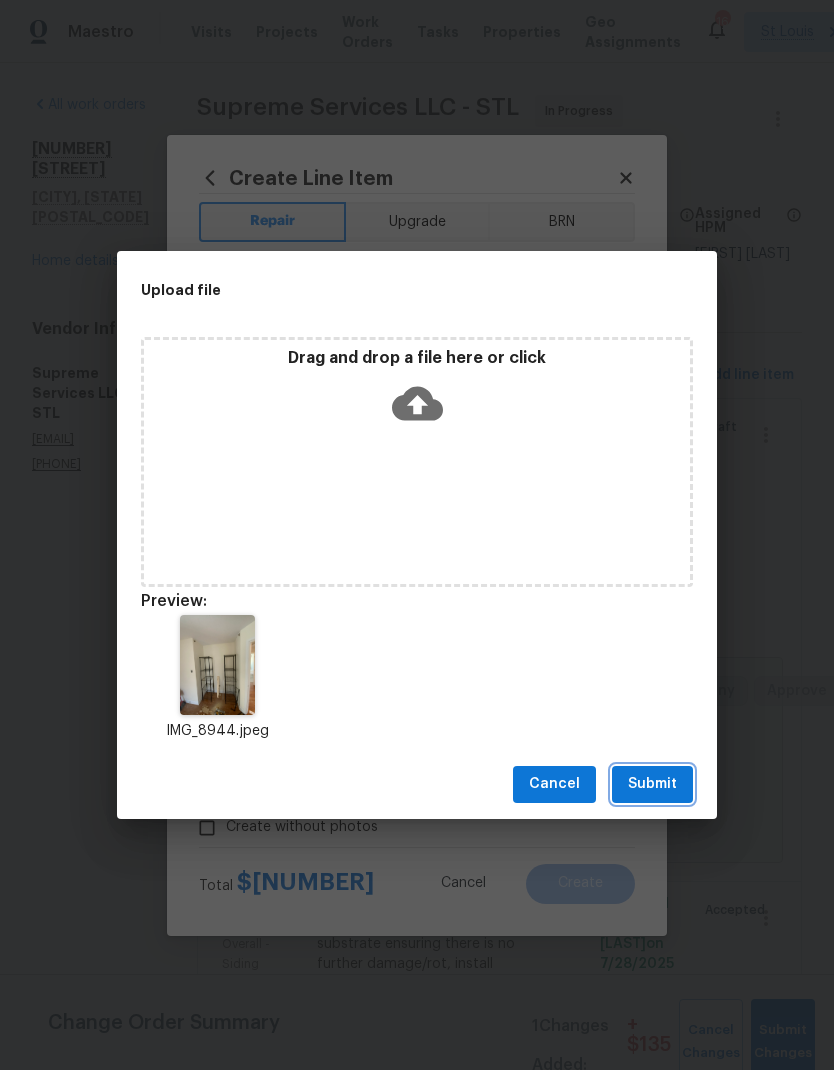 click on "Submit" at bounding box center [652, 784] 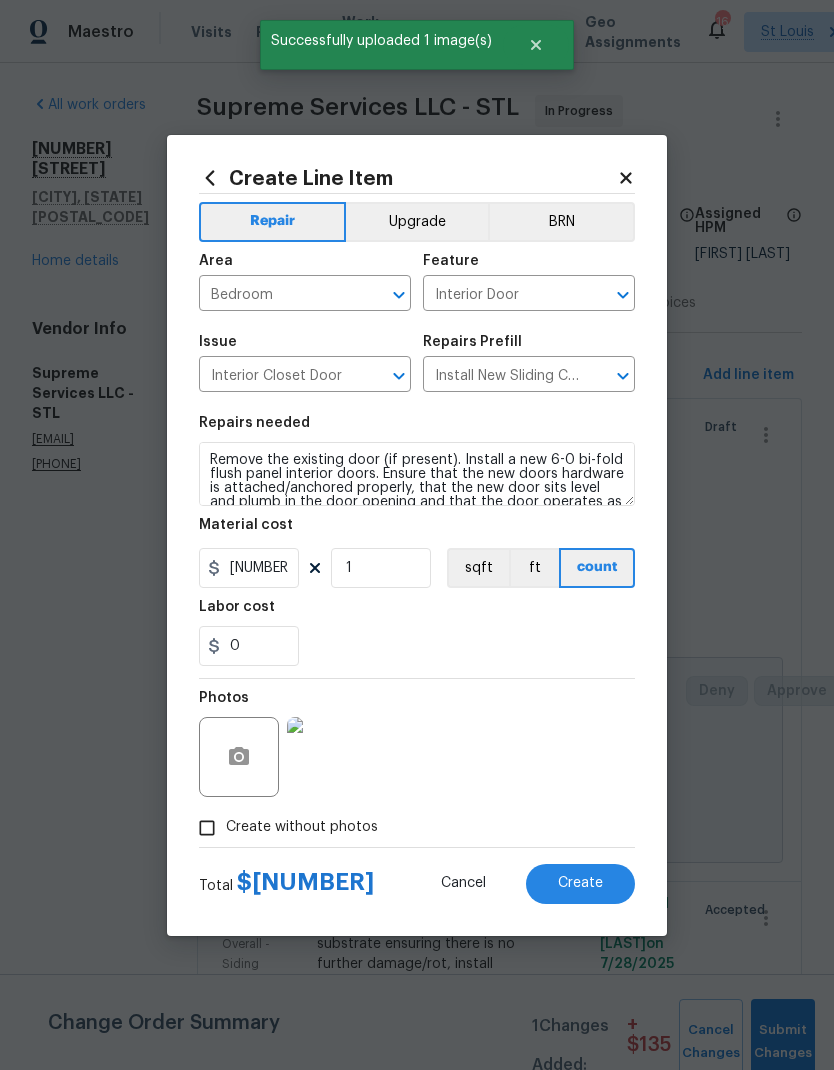click on "Create" at bounding box center (580, 883) 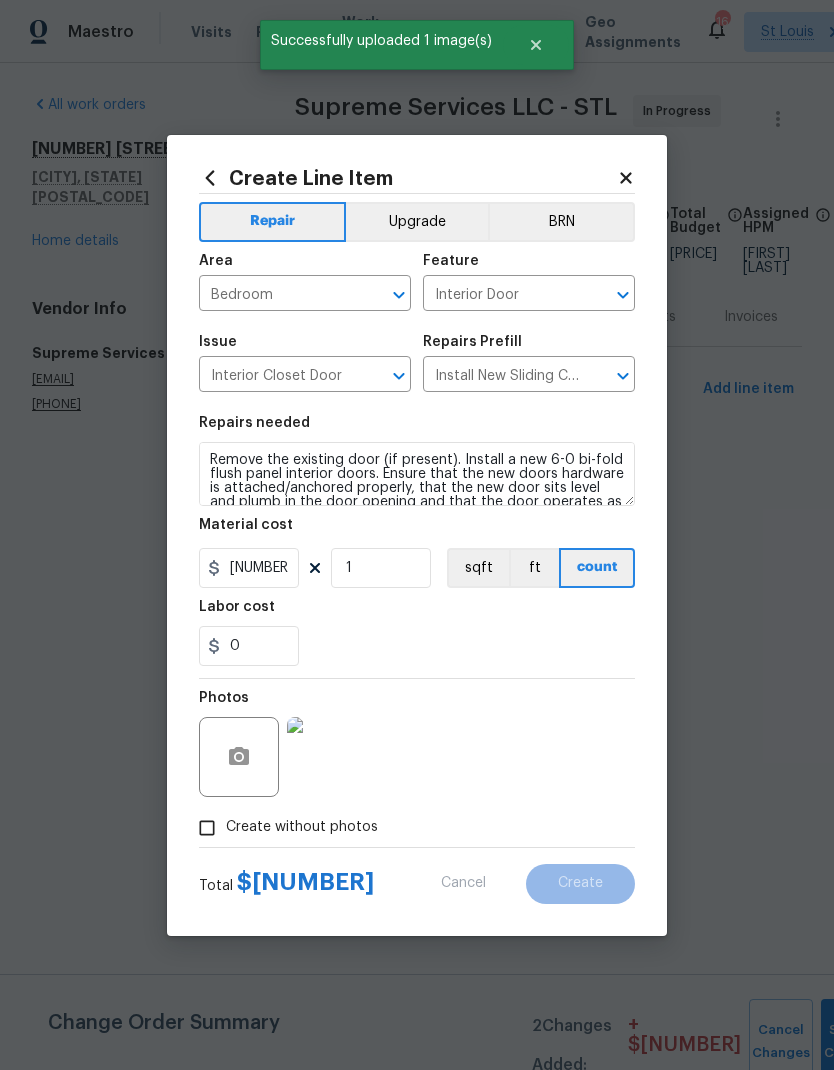 type 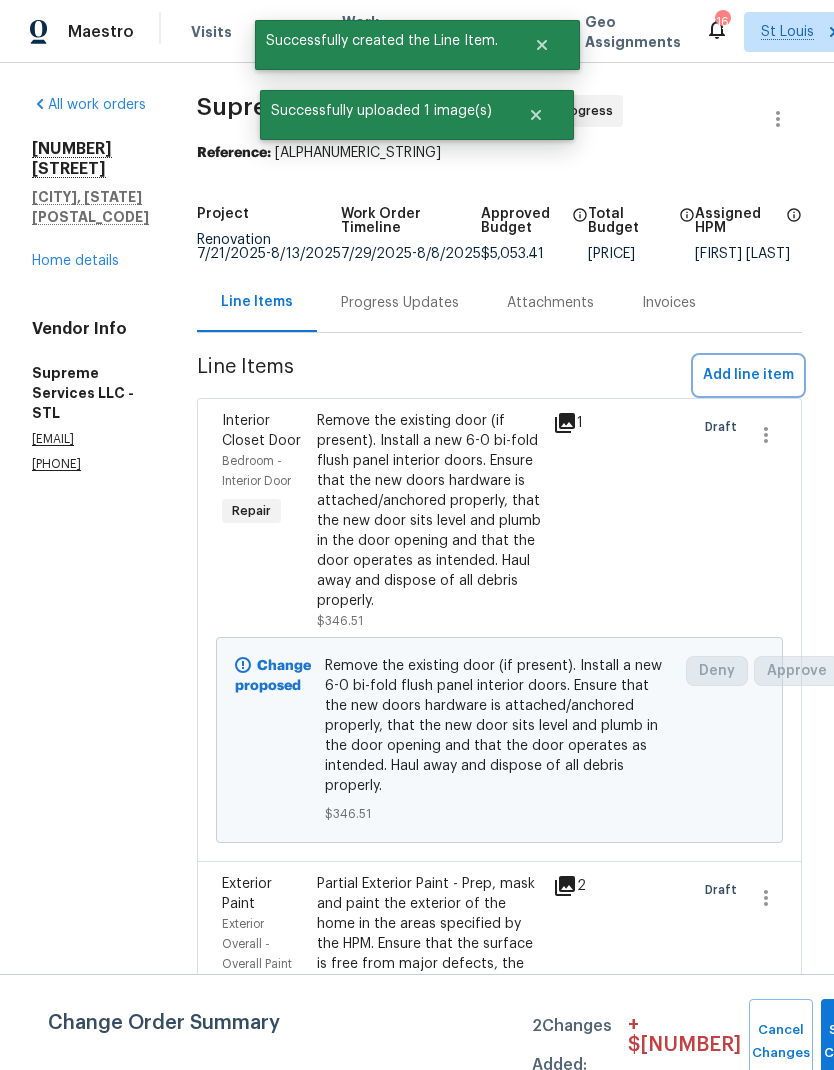 click on "Add line item" at bounding box center [748, 375] 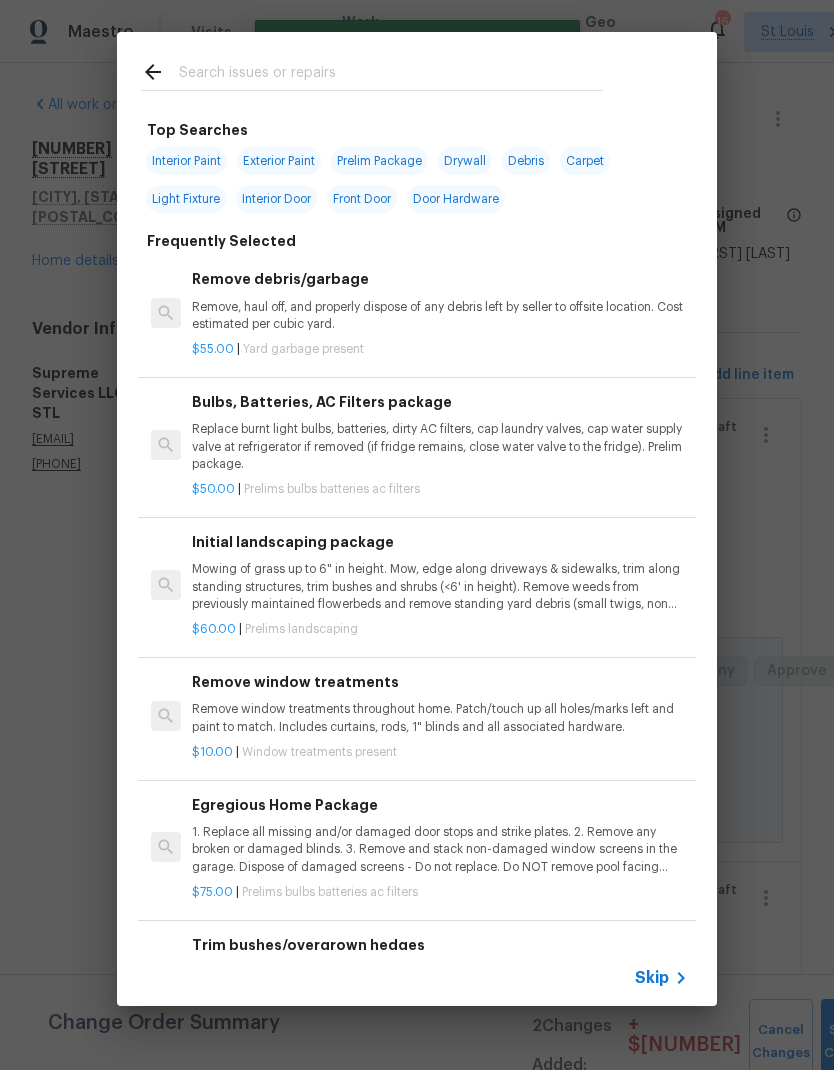 click at bounding box center [391, 75] 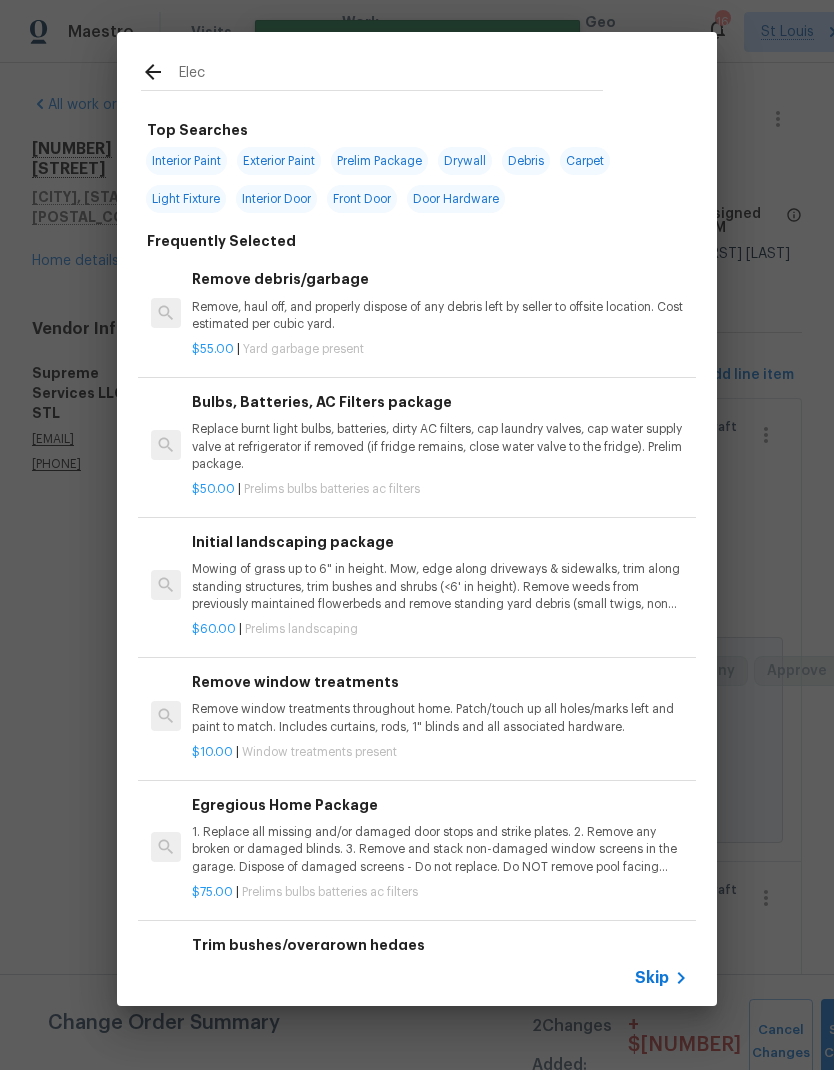 type on "Elect" 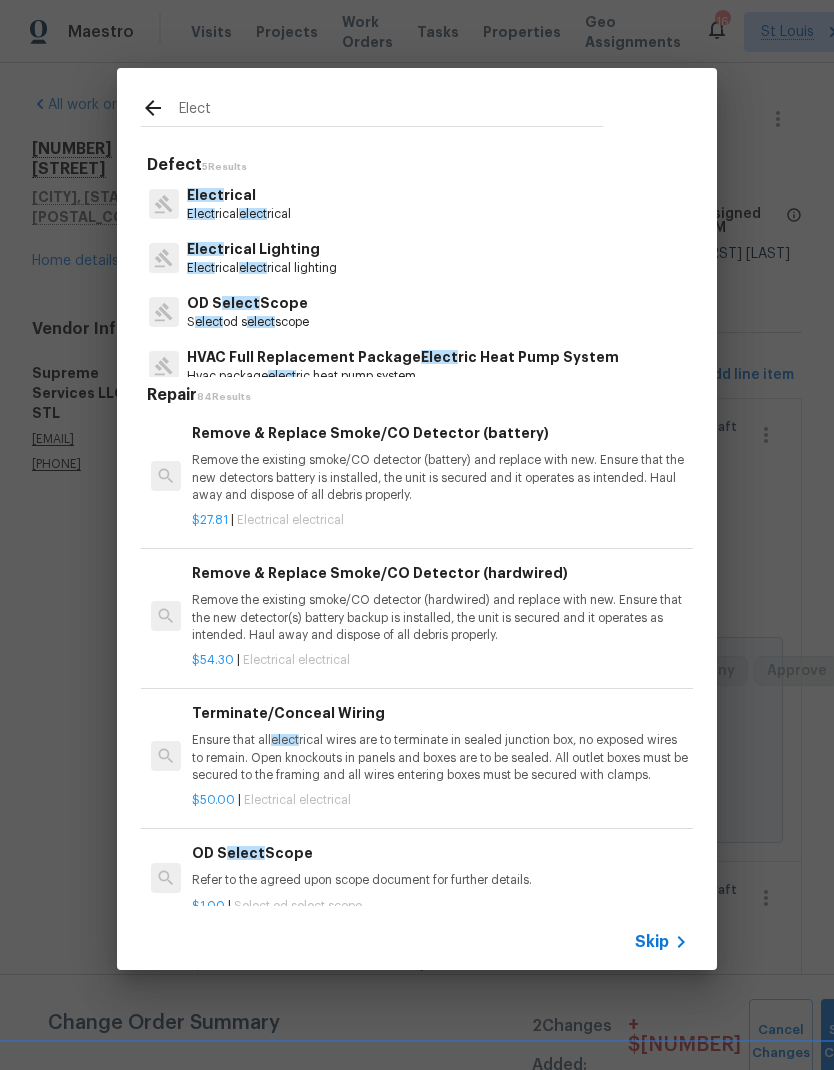 click on "Elect" at bounding box center (205, 195) 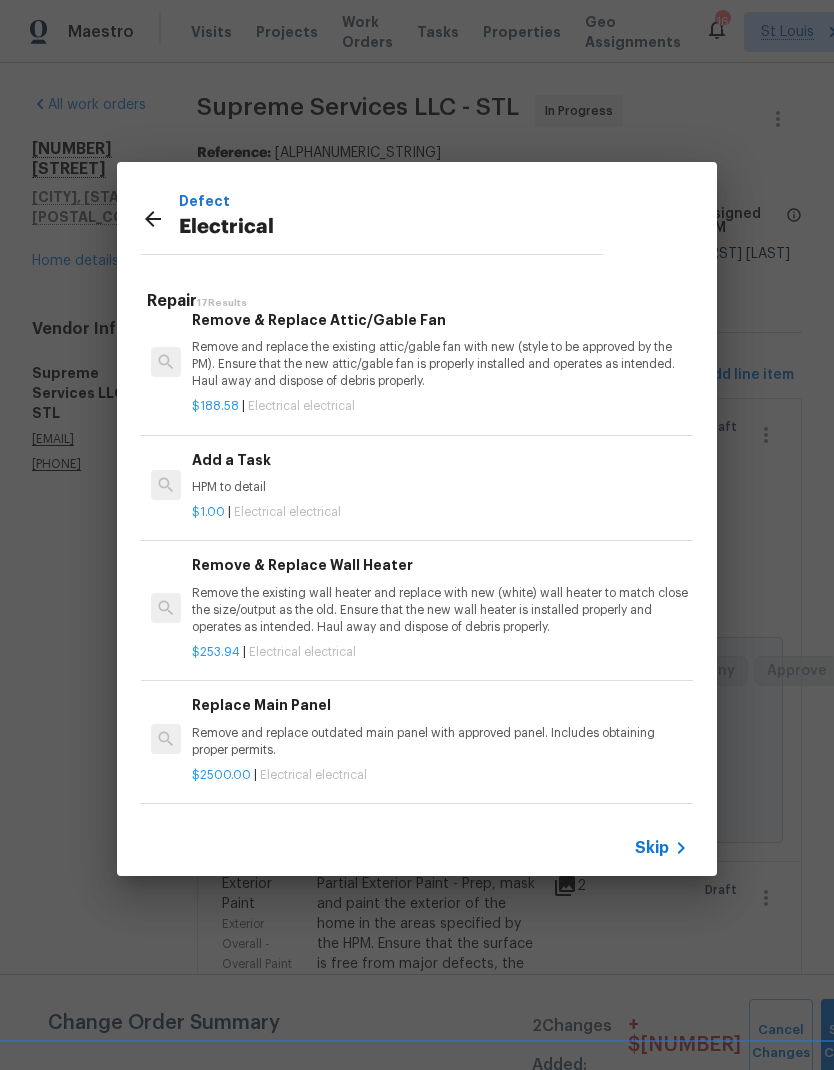 scroll, scrollTop: 1317, scrollLeft: 0, axis: vertical 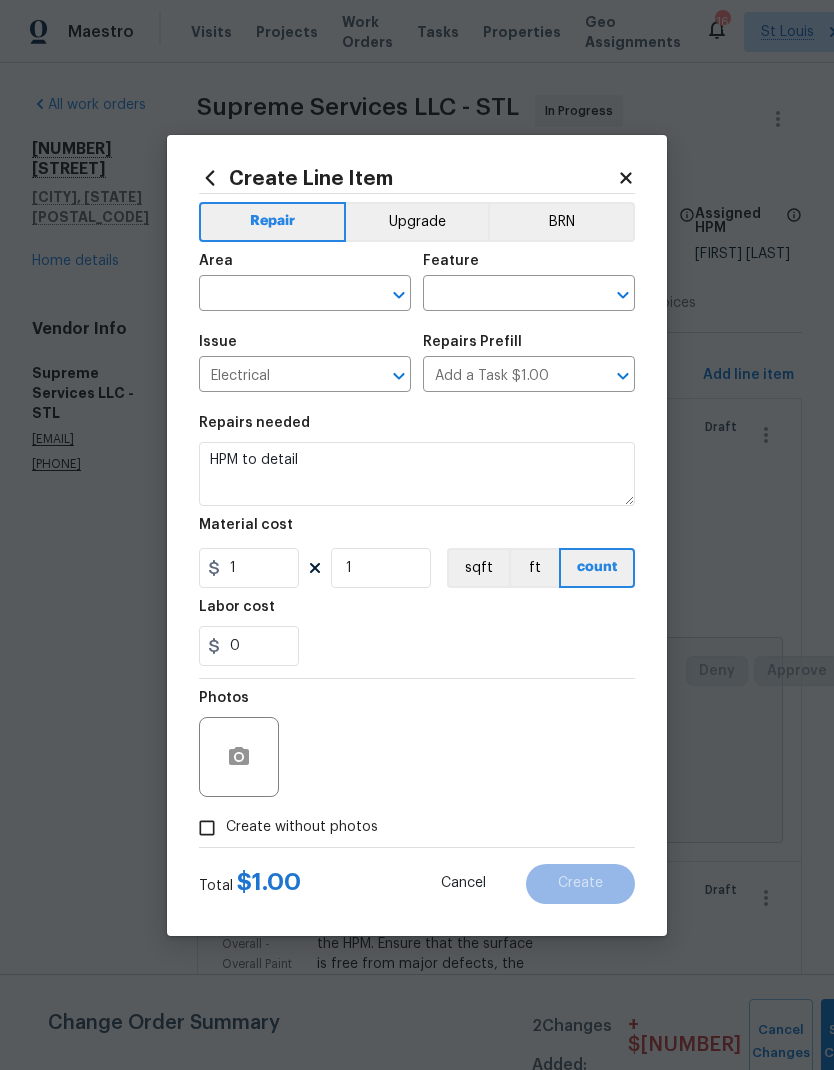 click 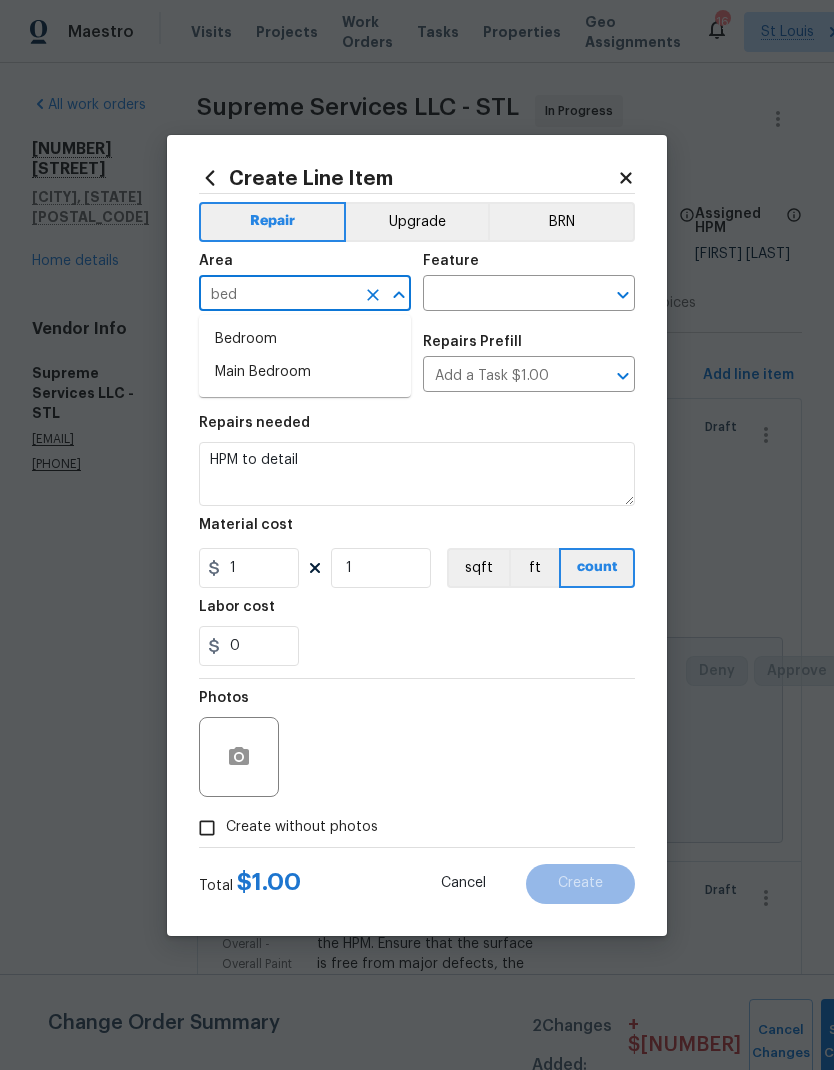 click on "Bedroom" at bounding box center [305, 339] 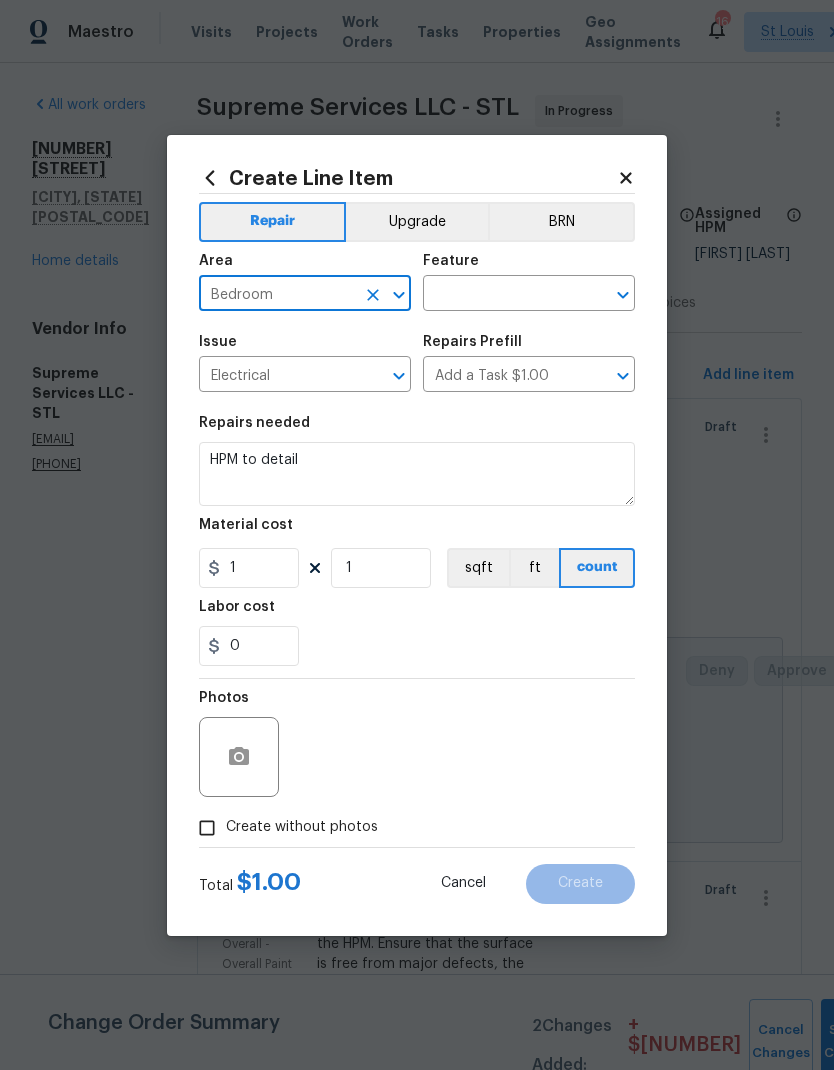click 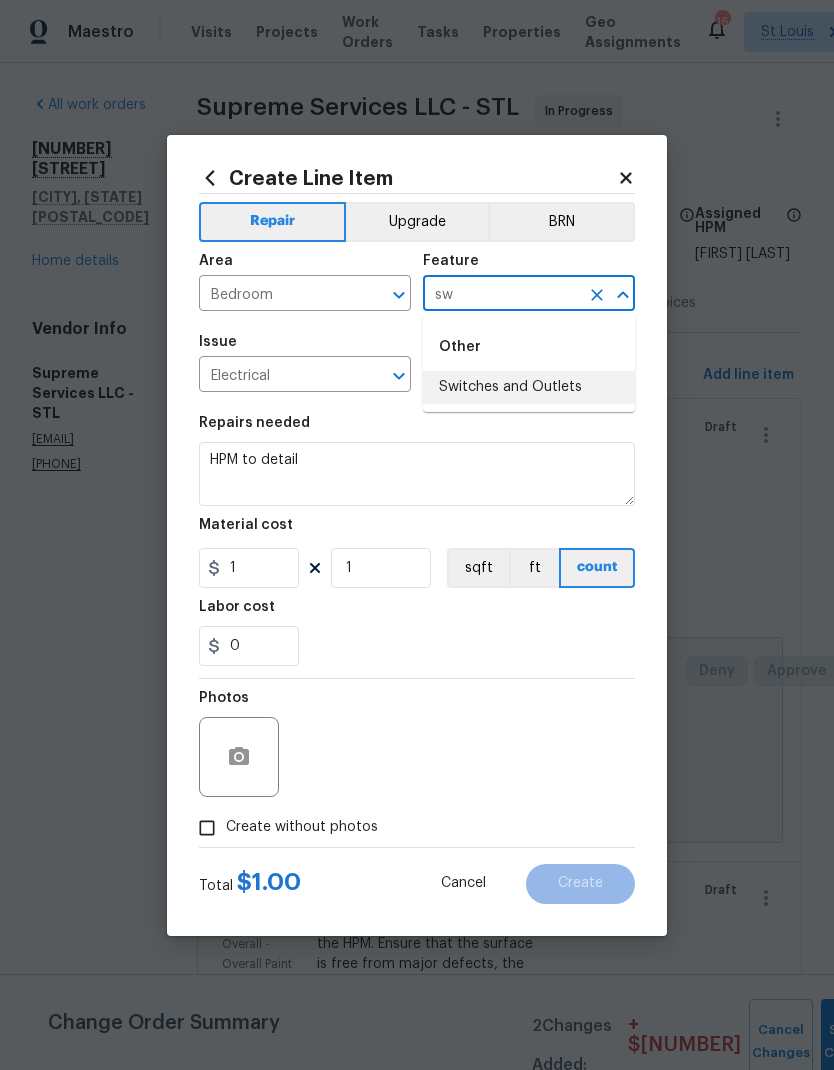 click on "Switches and Outlets" at bounding box center [529, 387] 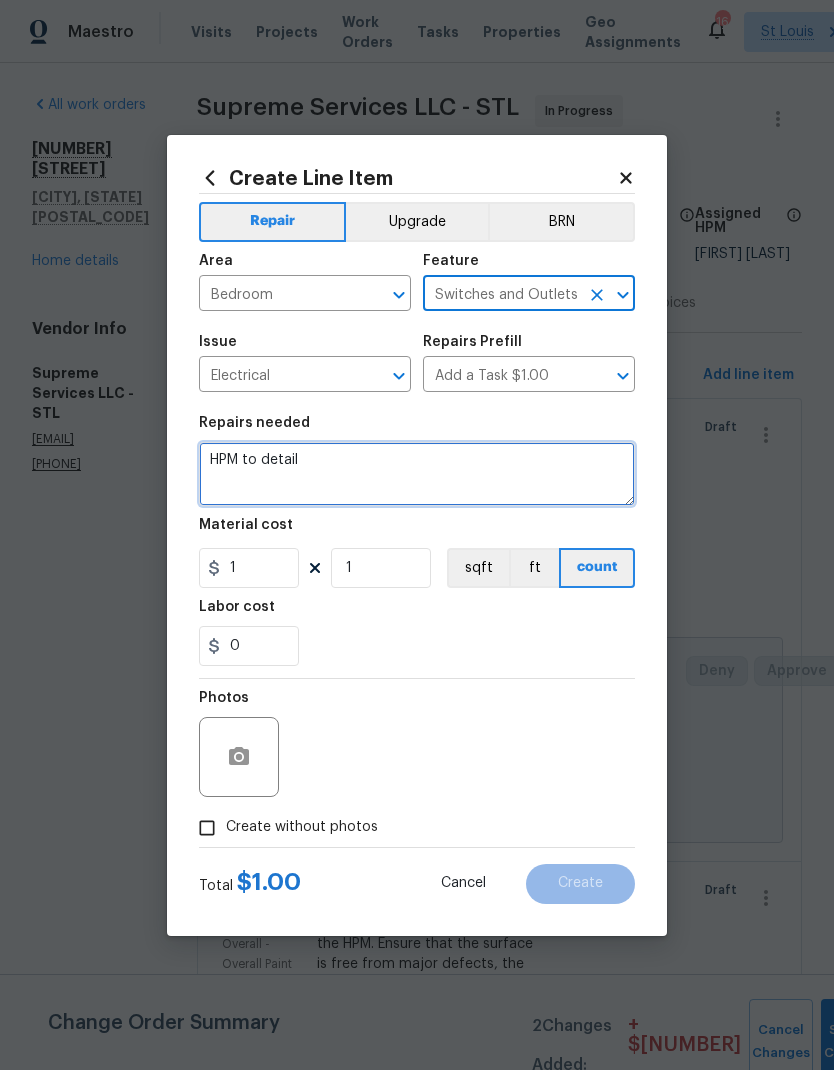 click on "HPM to detail" at bounding box center [417, 474] 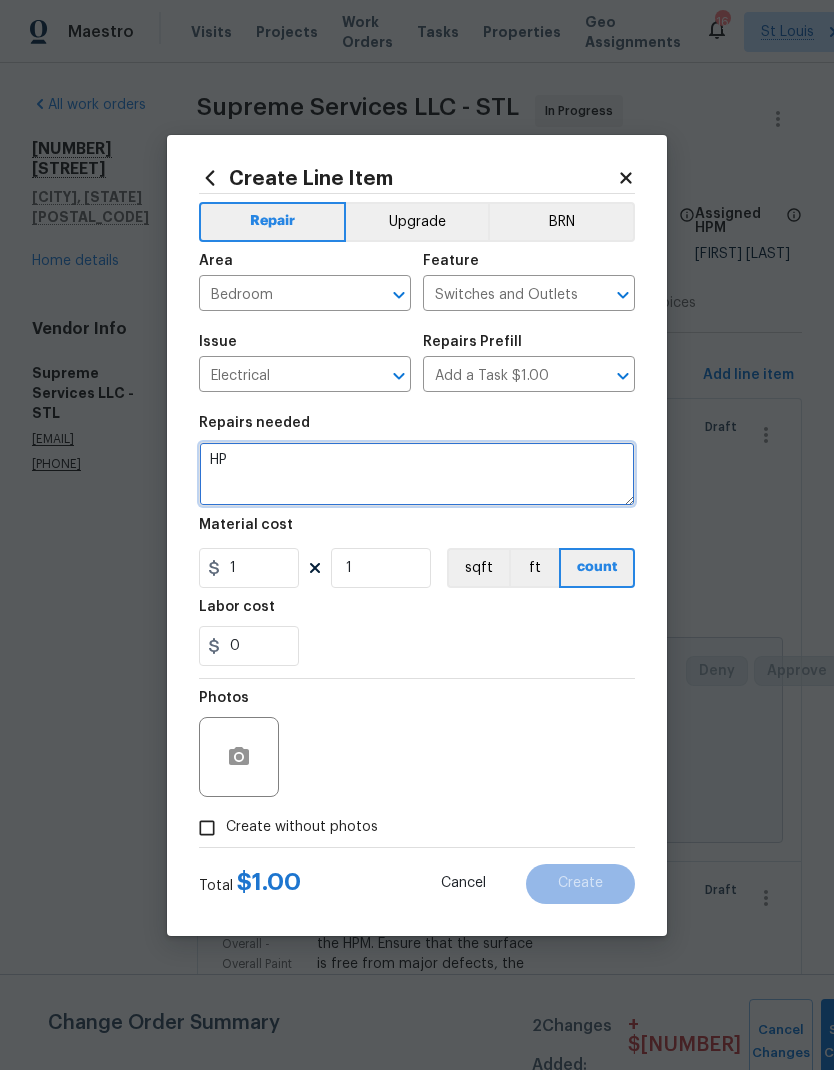 type on "H" 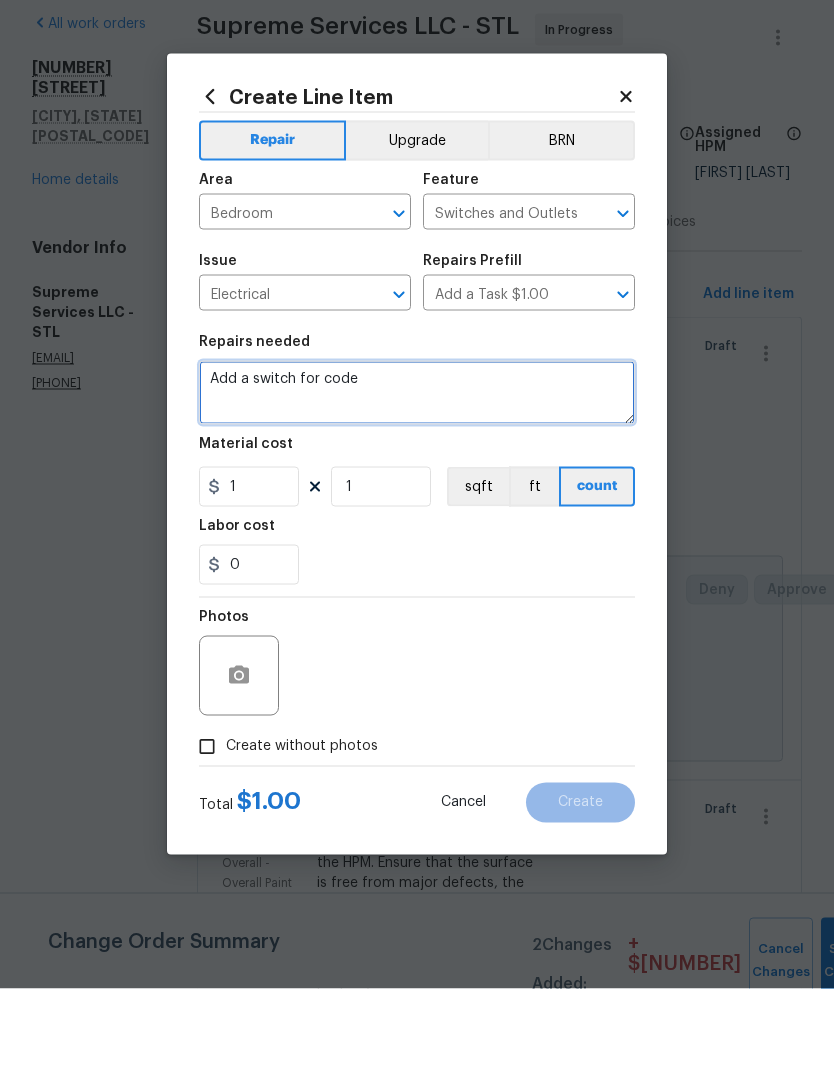 type on "Add a switch for code" 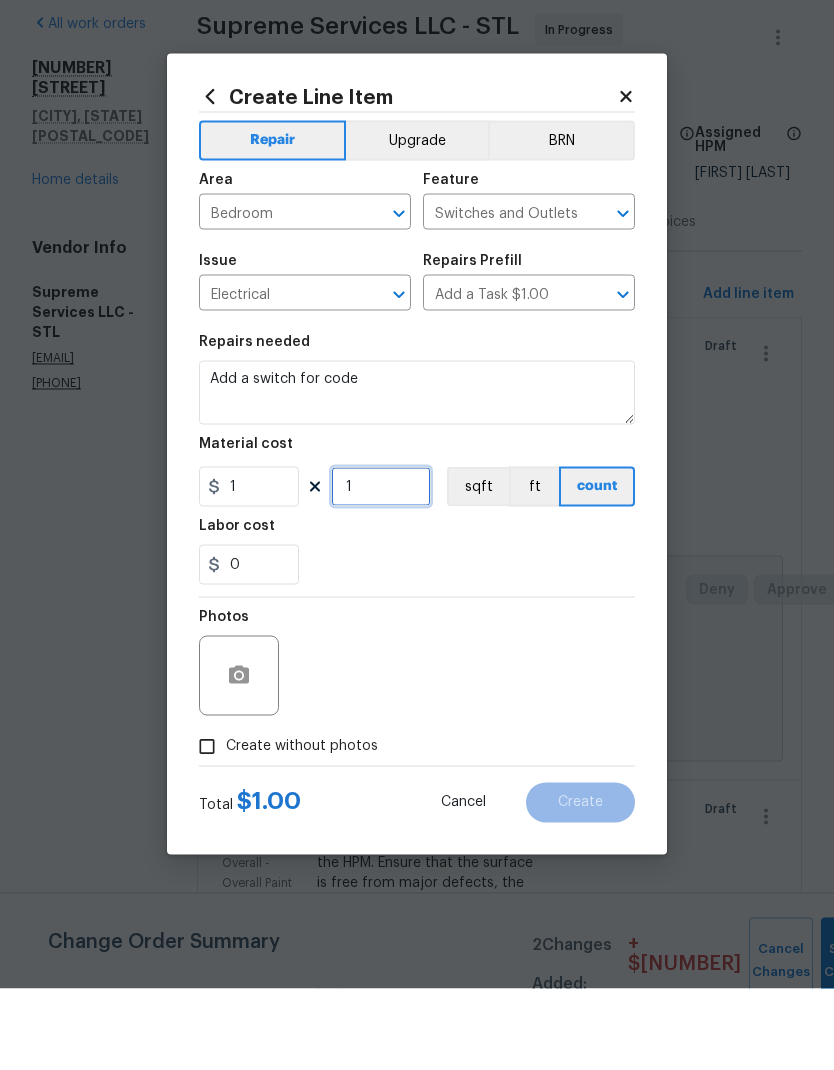 click on "1" at bounding box center [381, 568] 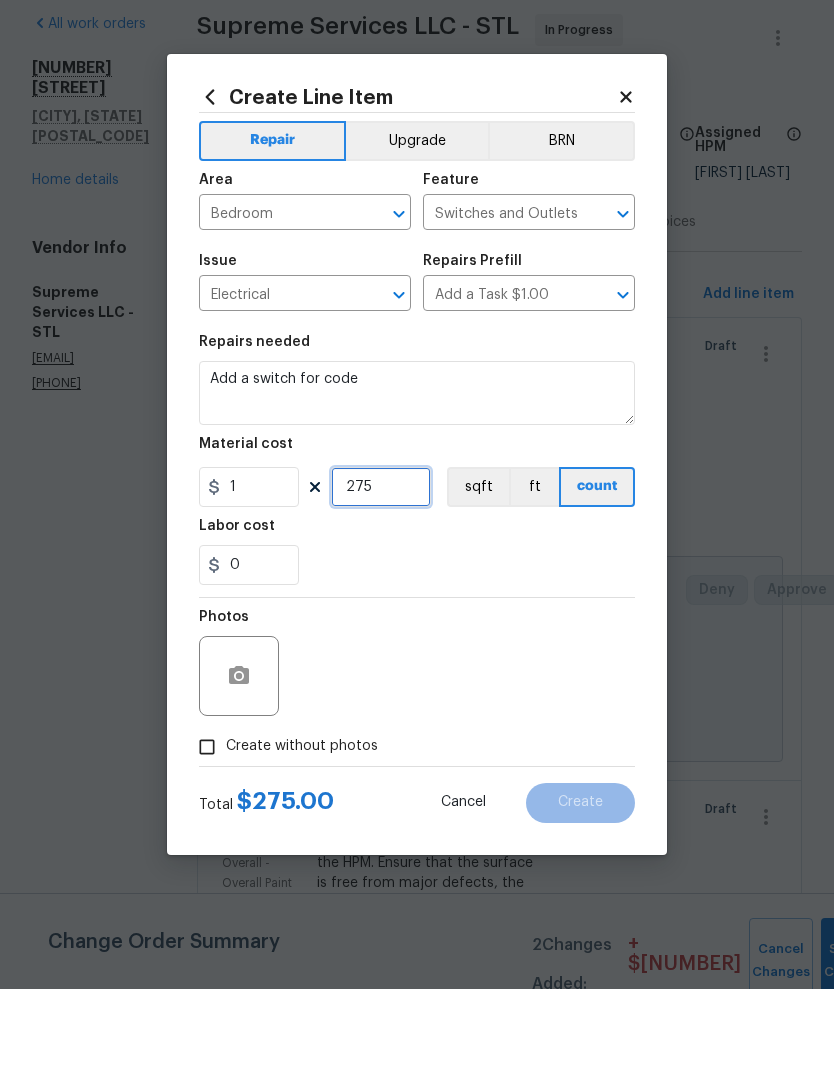 type on "275" 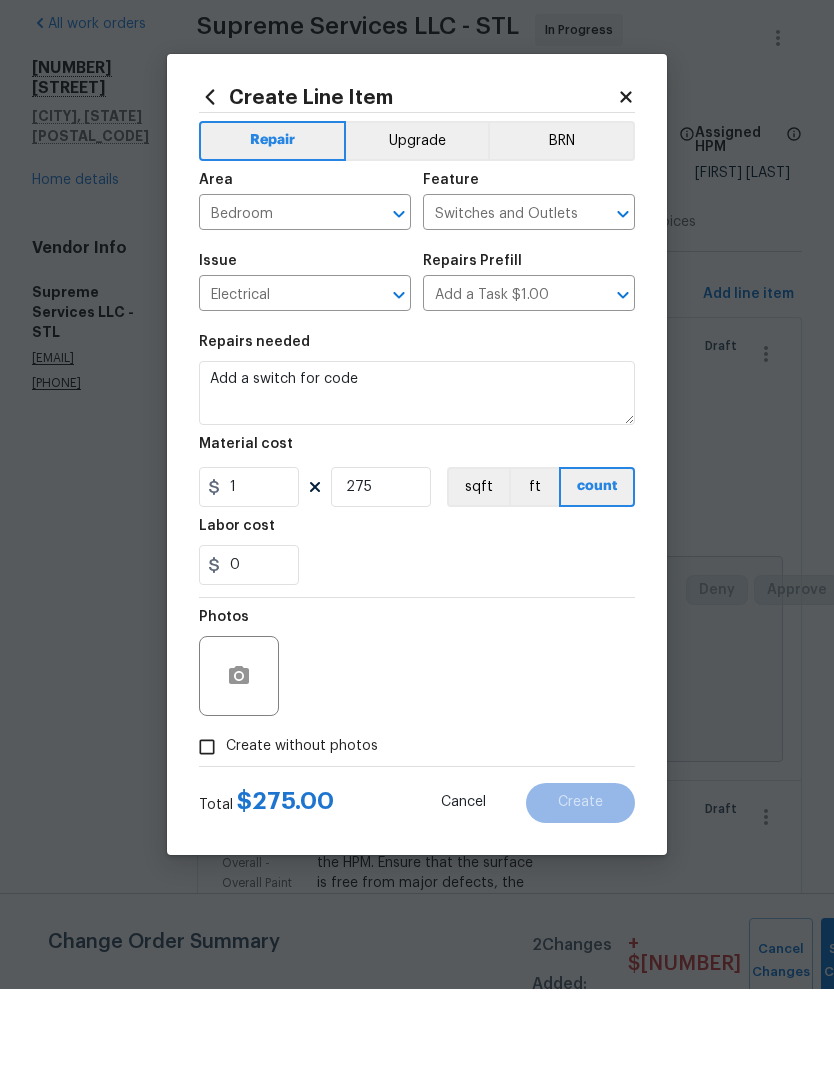 click on "0" at bounding box center [417, 646] 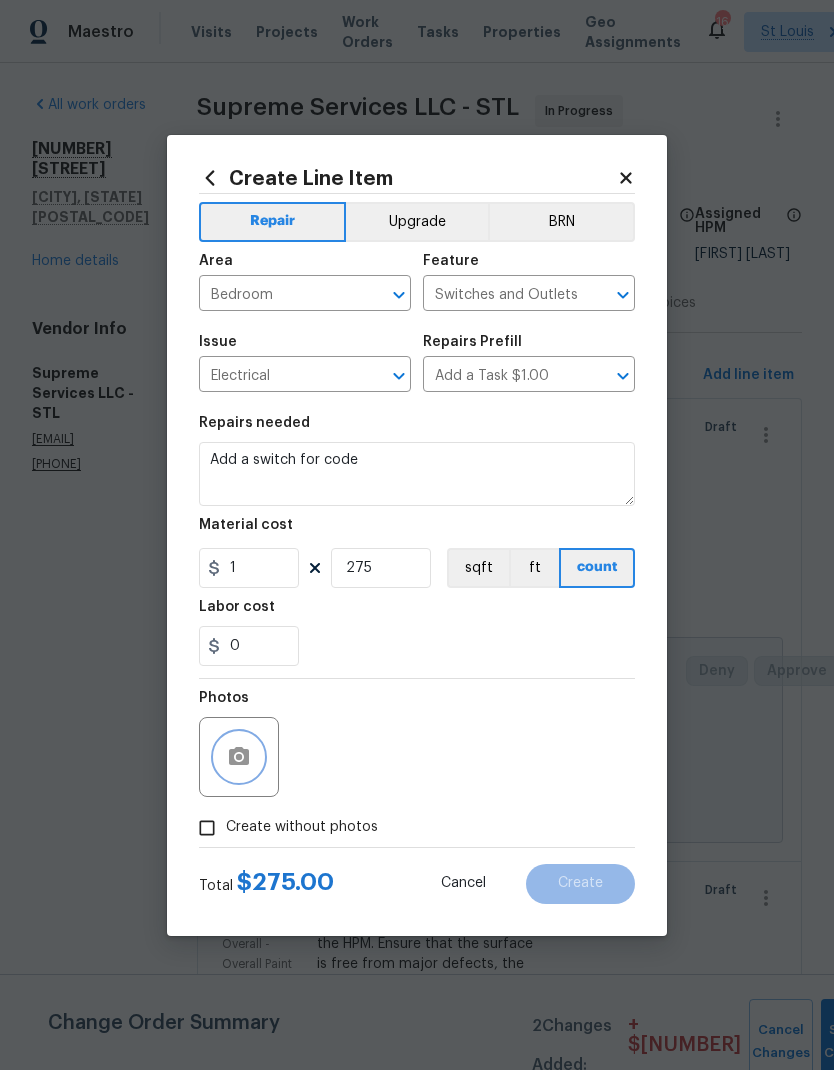 click 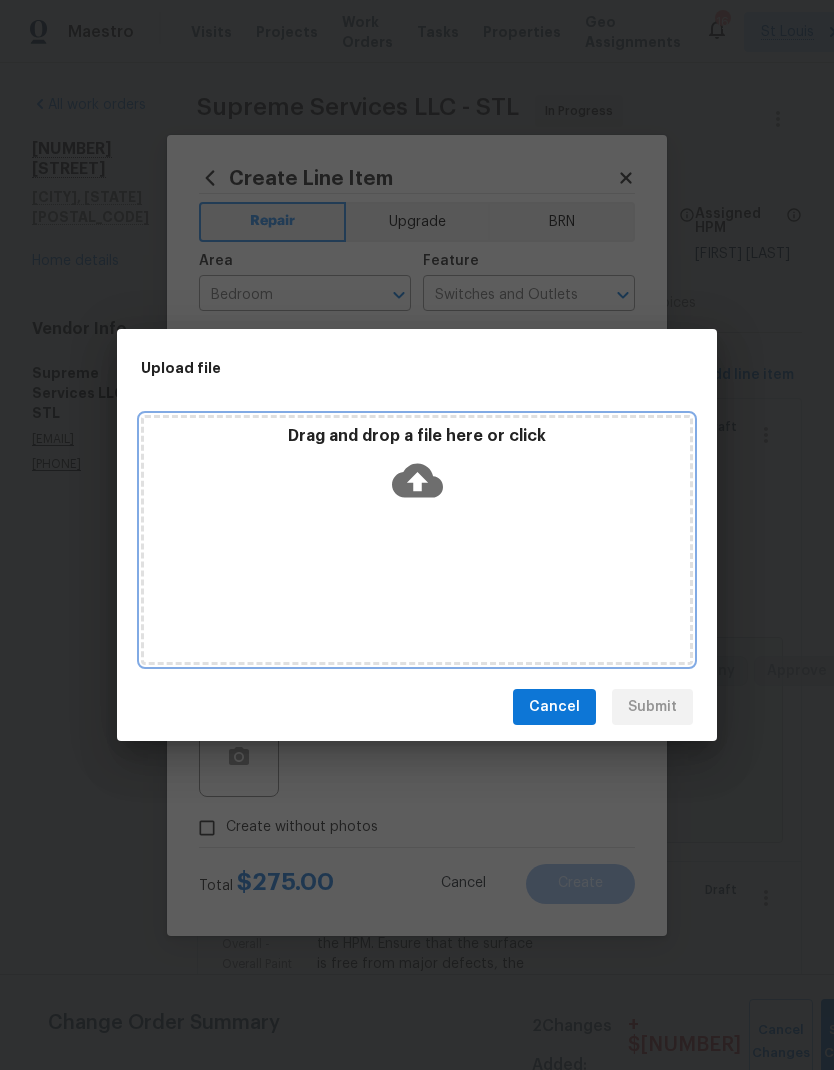 click on "Drag and drop a file here or click" at bounding box center [417, 540] 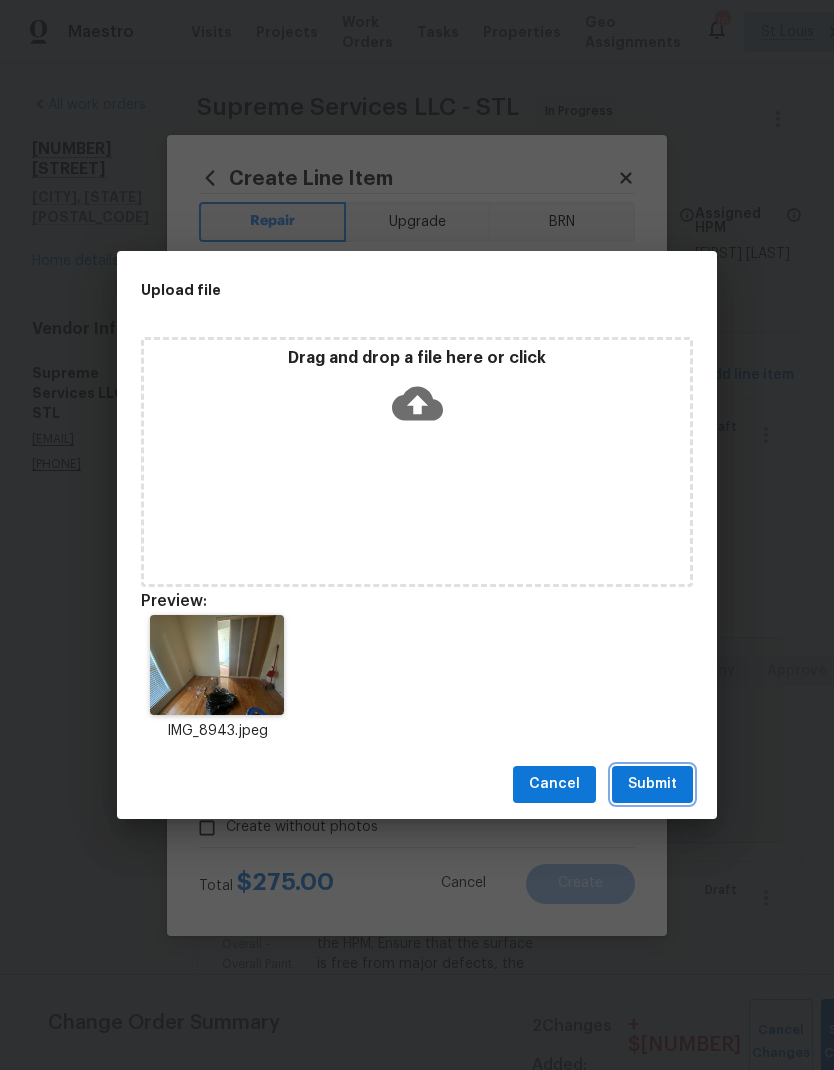 click on "Submit" at bounding box center [652, 784] 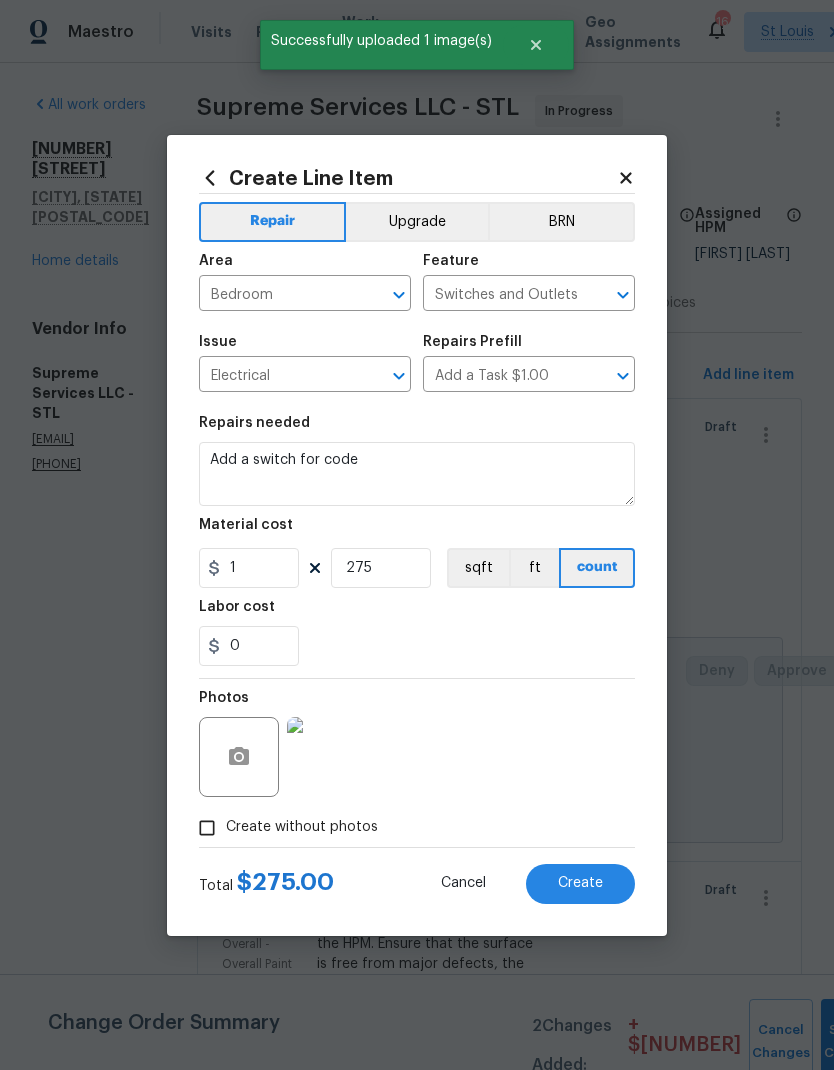 click on "Create" at bounding box center (580, 883) 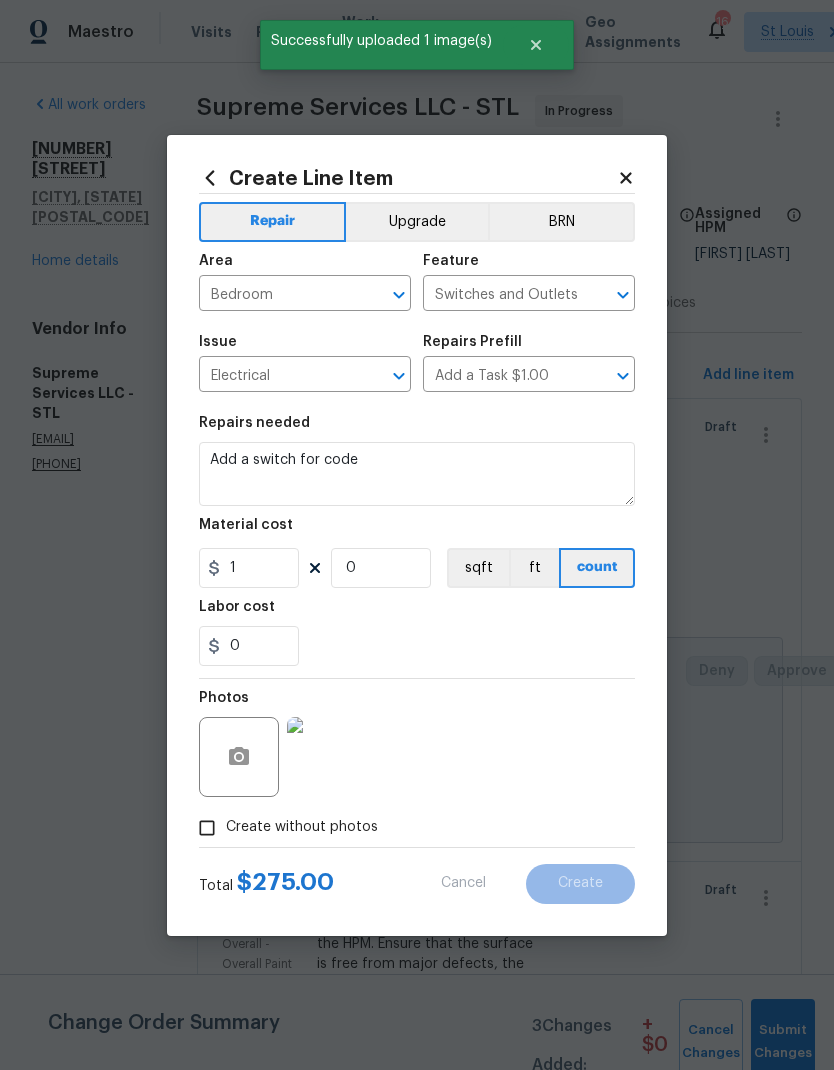 scroll, scrollTop: 0, scrollLeft: 0, axis: both 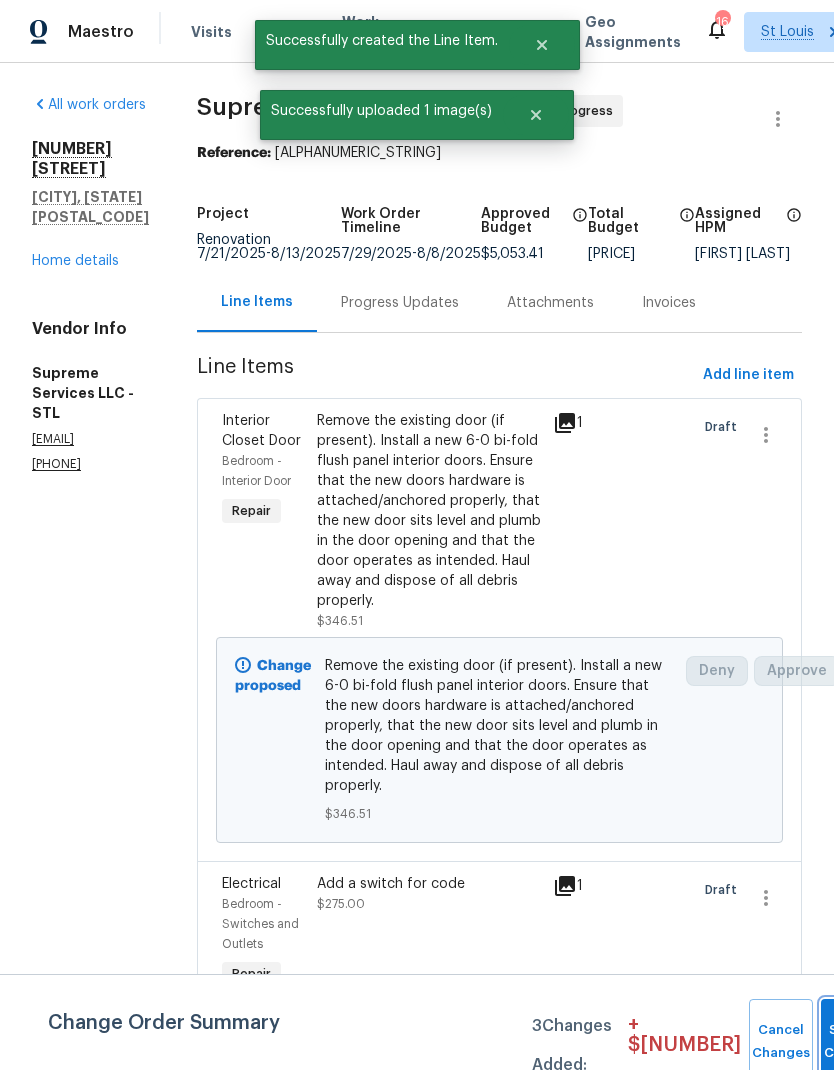 click on "Submit Changes" at bounding box center [853, 1042] 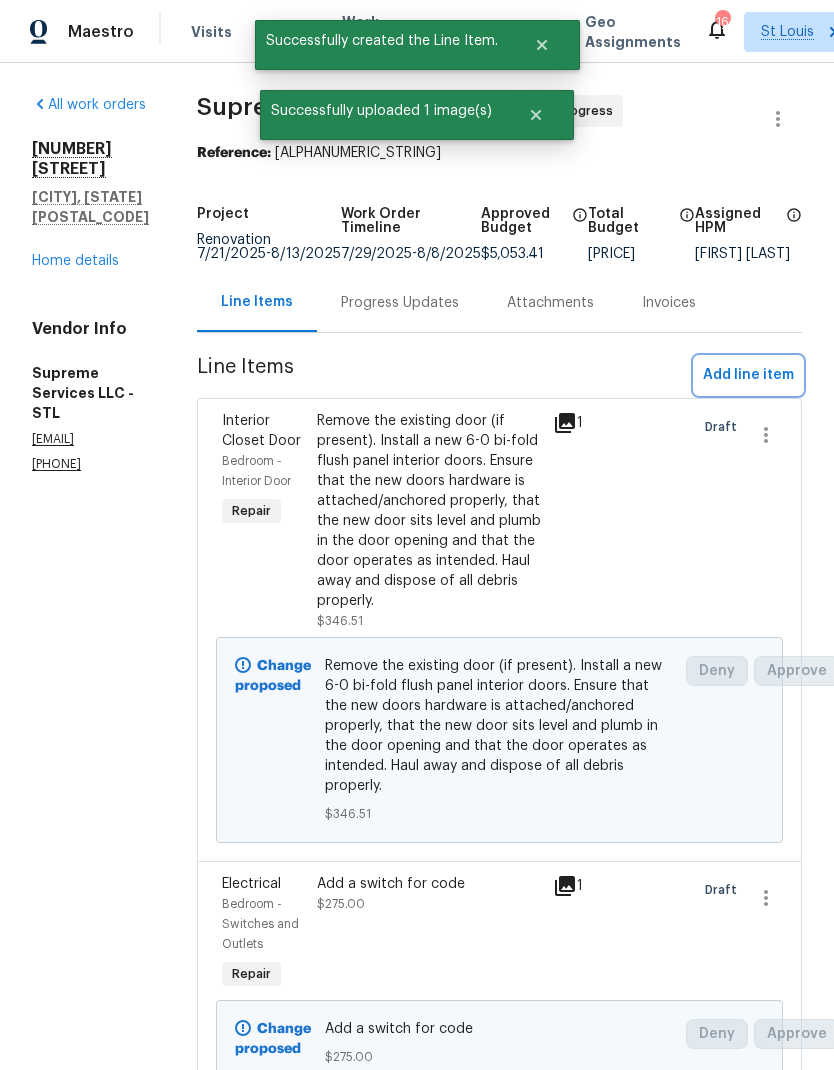 click on "Add line item" at bounding box center [748, 375] 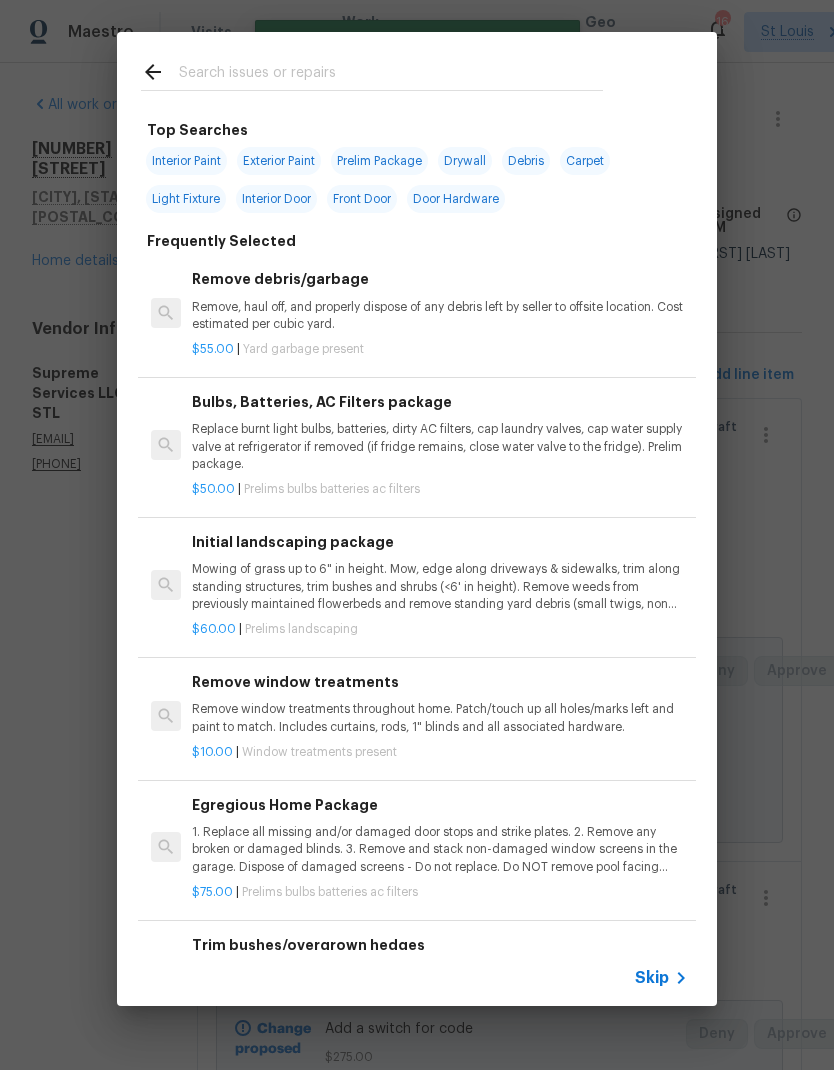 click at bounding box center [391, 75] 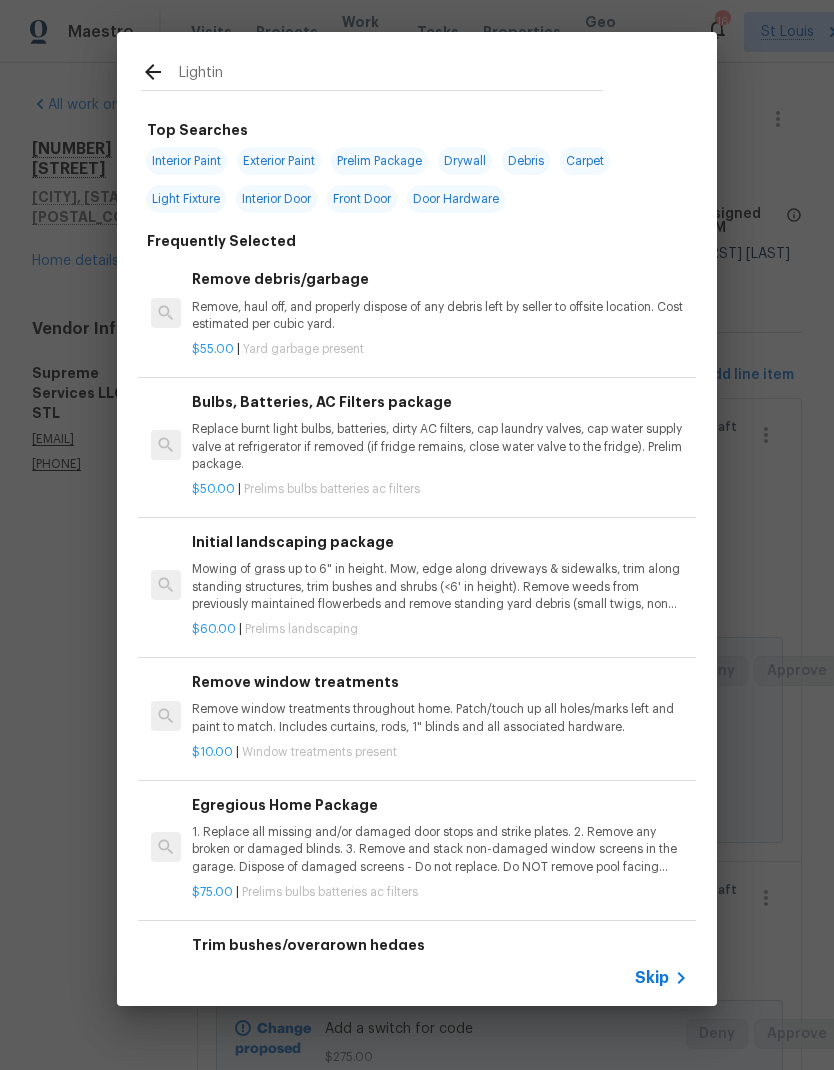 type on "Lighting" 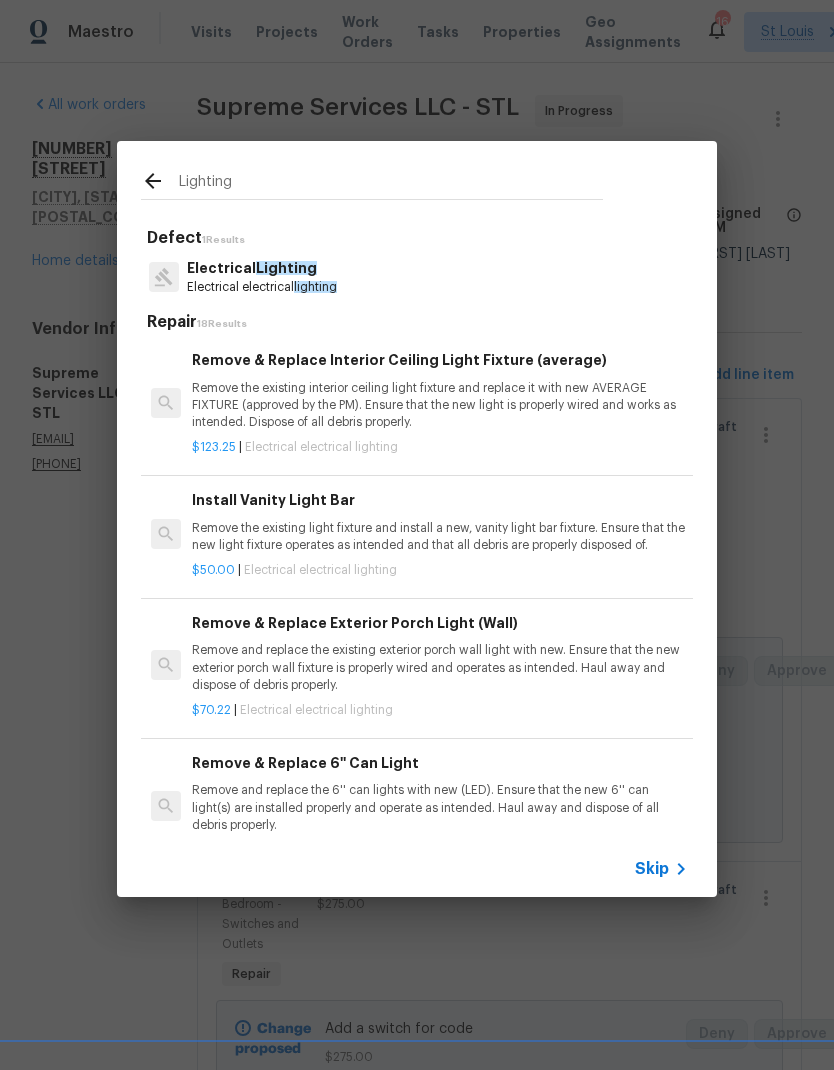 click on "Remove the existing interior ceiling light fixture and replace it with new AVERAGE FIXTURE (approved by the PM). Ensure that the new light is properly wired and works as intended. Dispose of all debris properly." at bounding box center [440, 405] 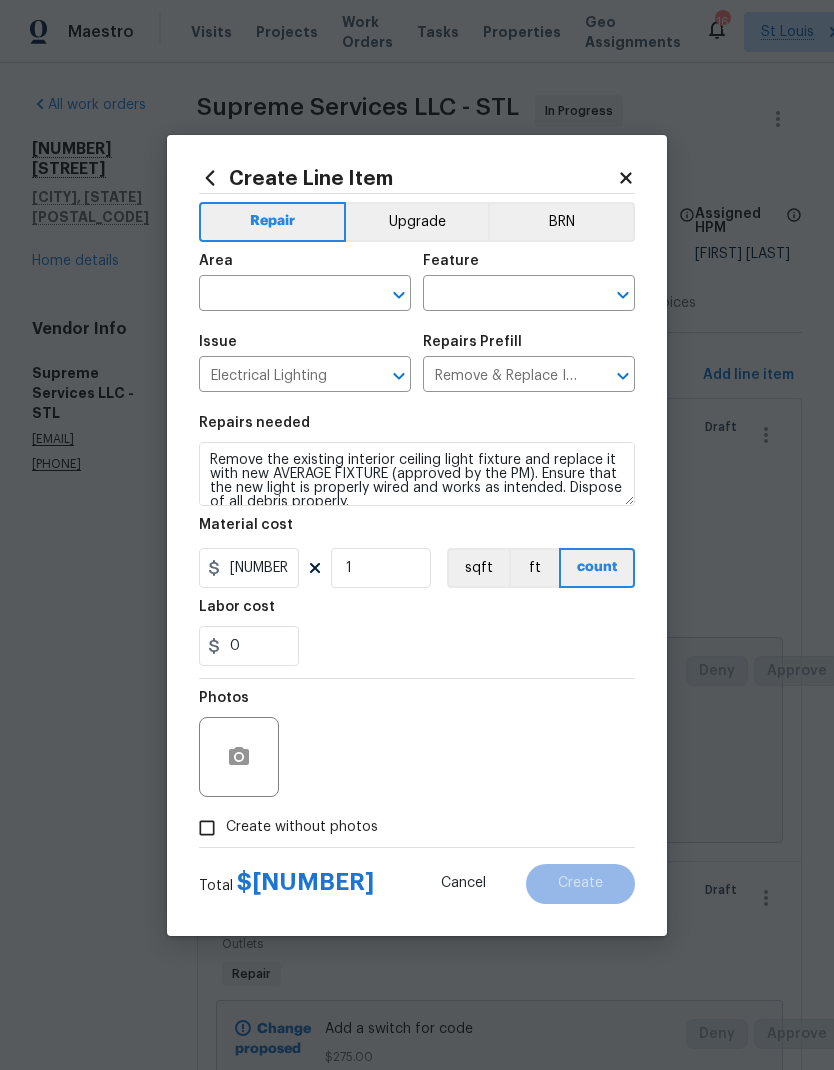 click 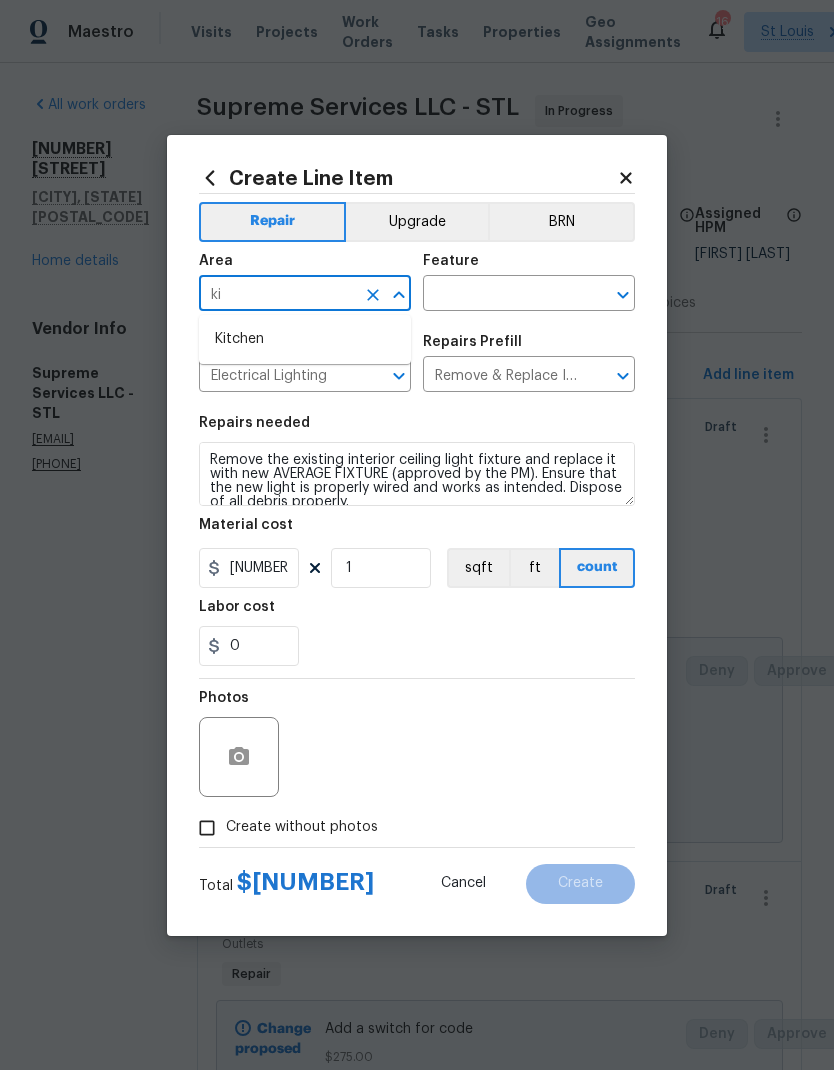 click on "Kitchen" at bounding box center (305, 339) 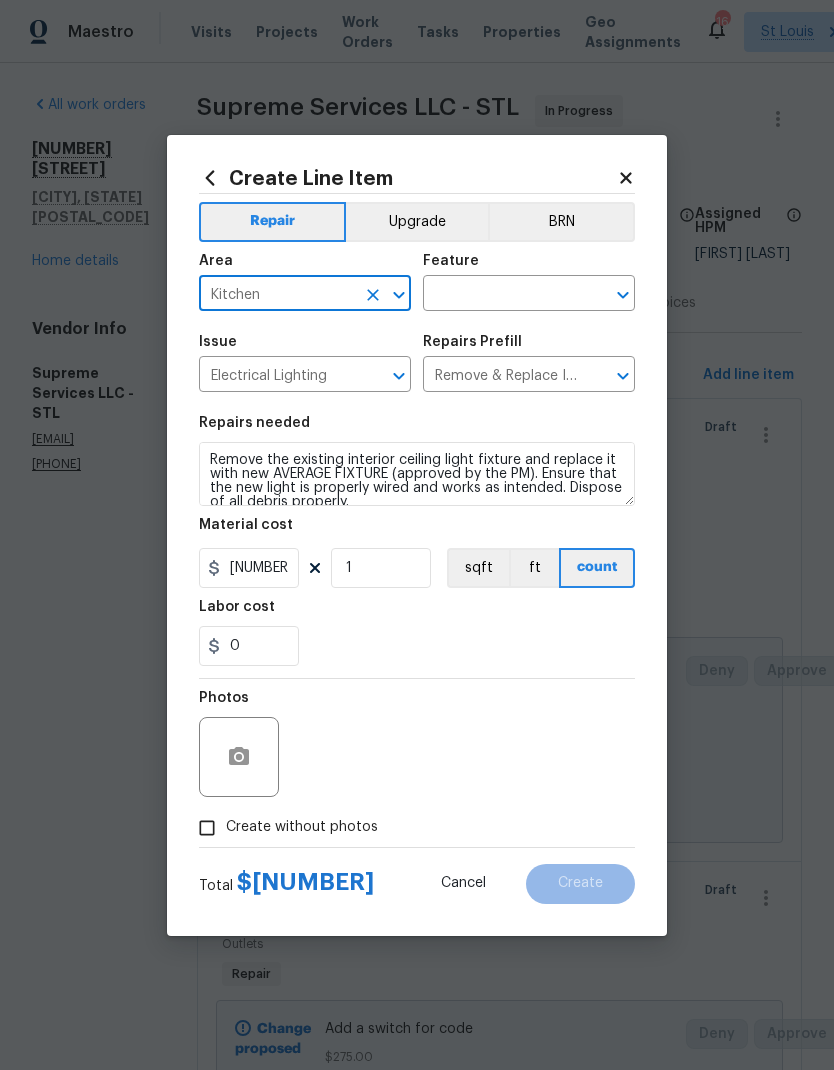 click 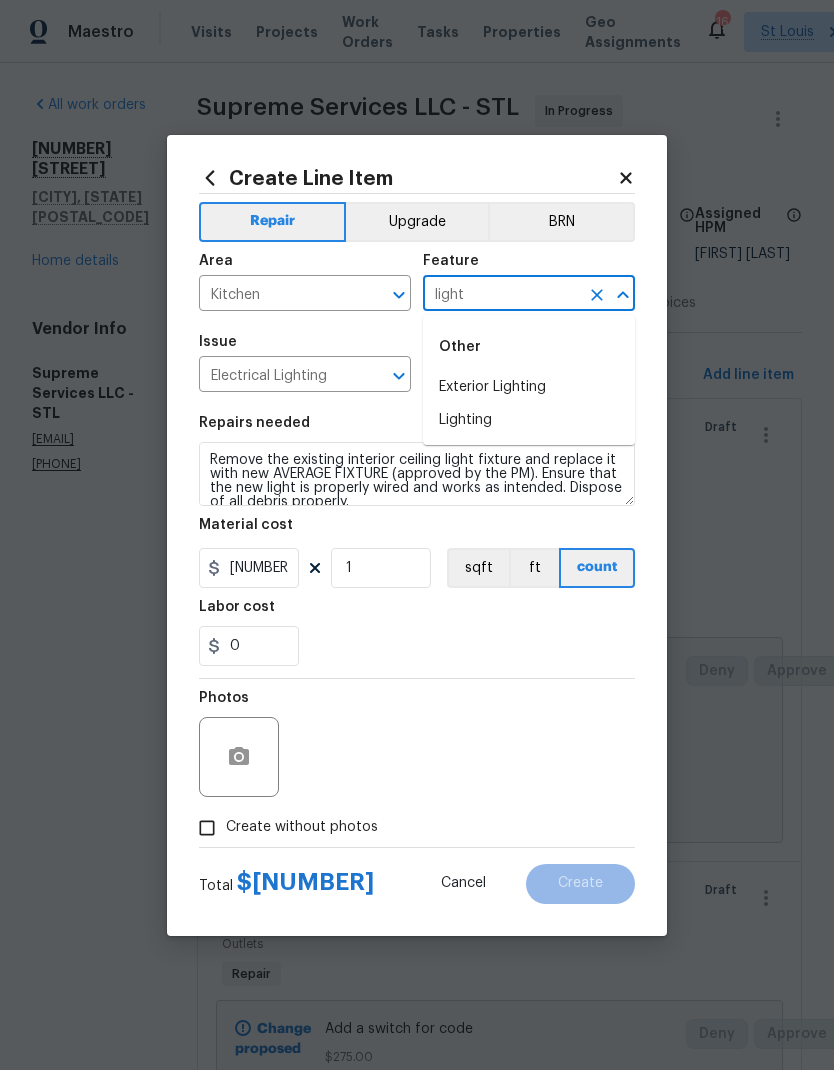 click on "Exterior Lighting" at bounding box center (529, 387) 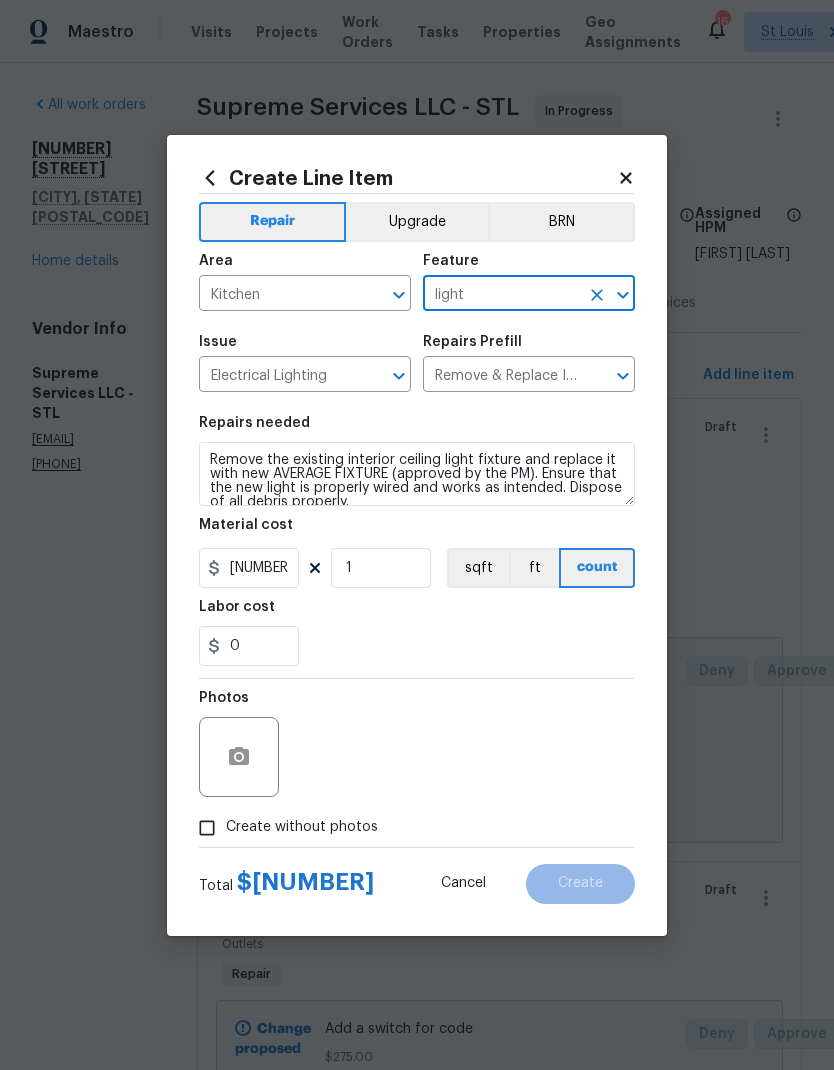 type on "Exterior Lighting" 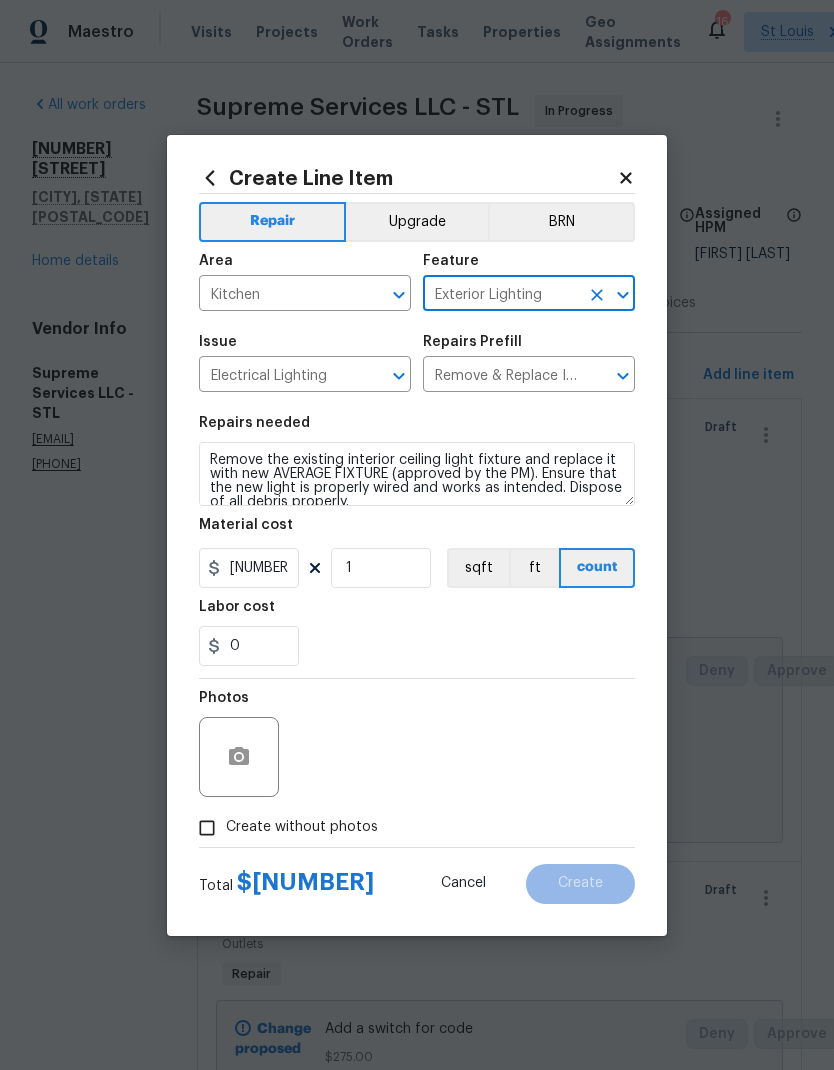 click 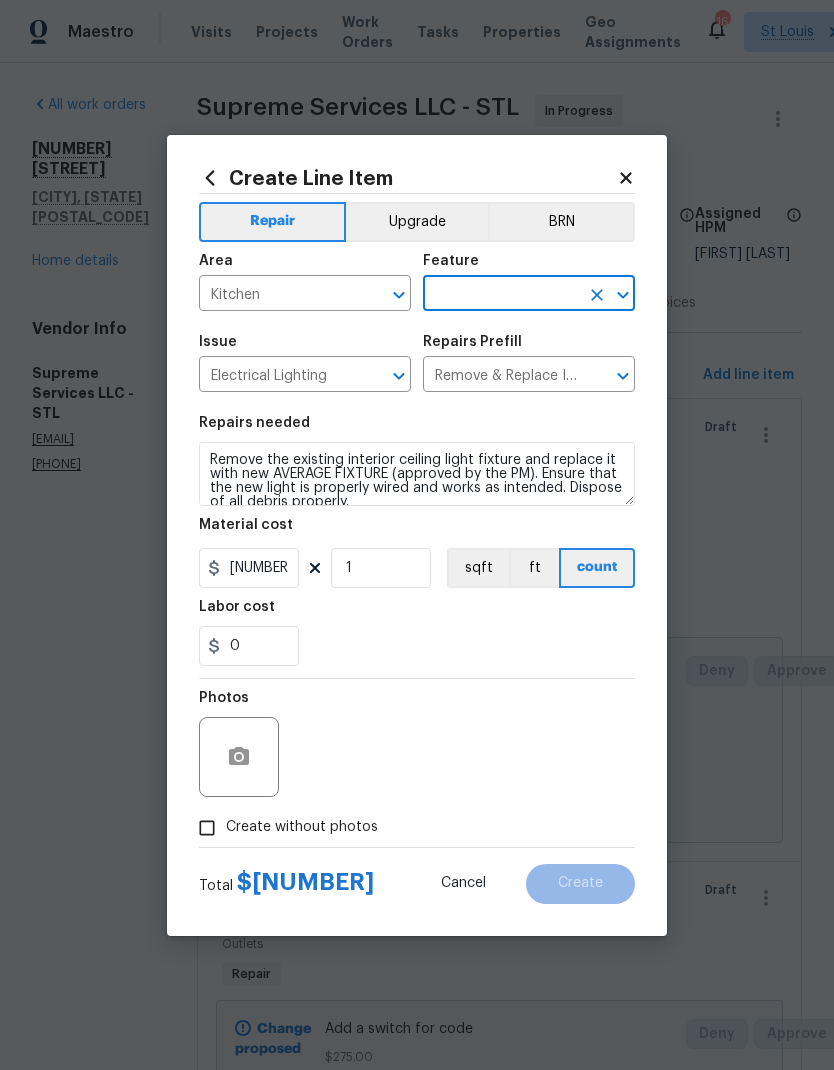 click 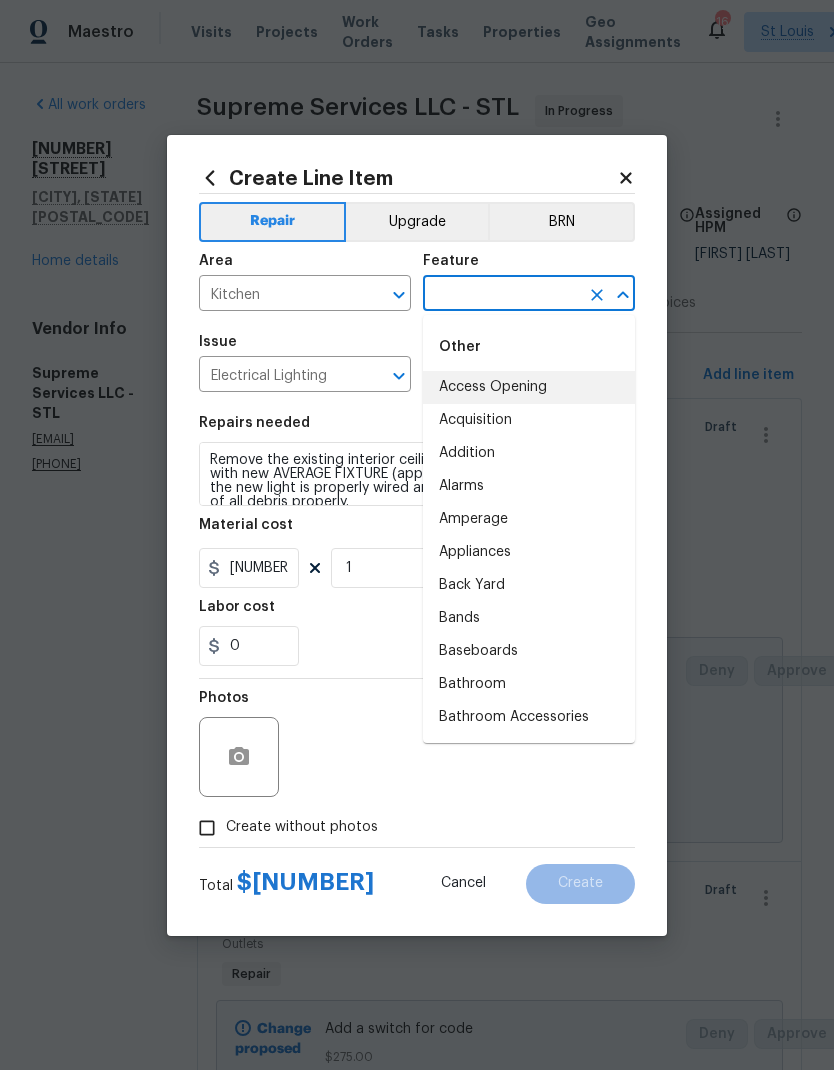 type on "k" 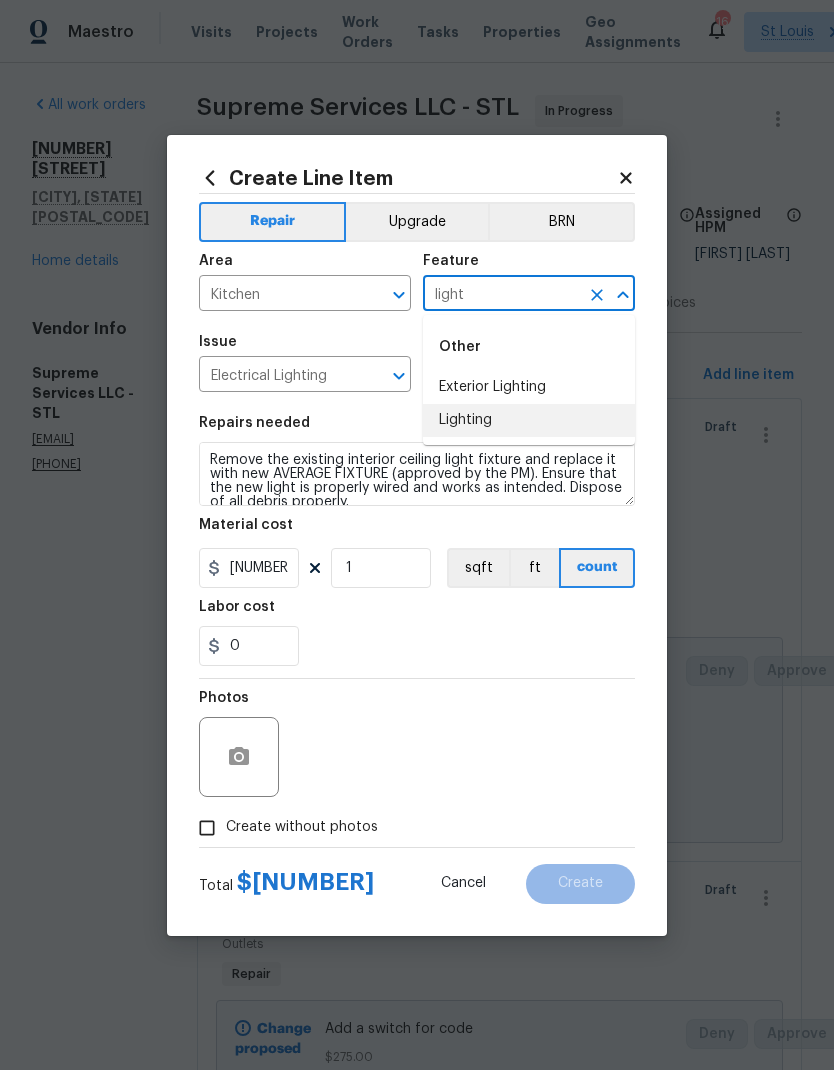 click on "Lighting" at bounding box center (529, 420) 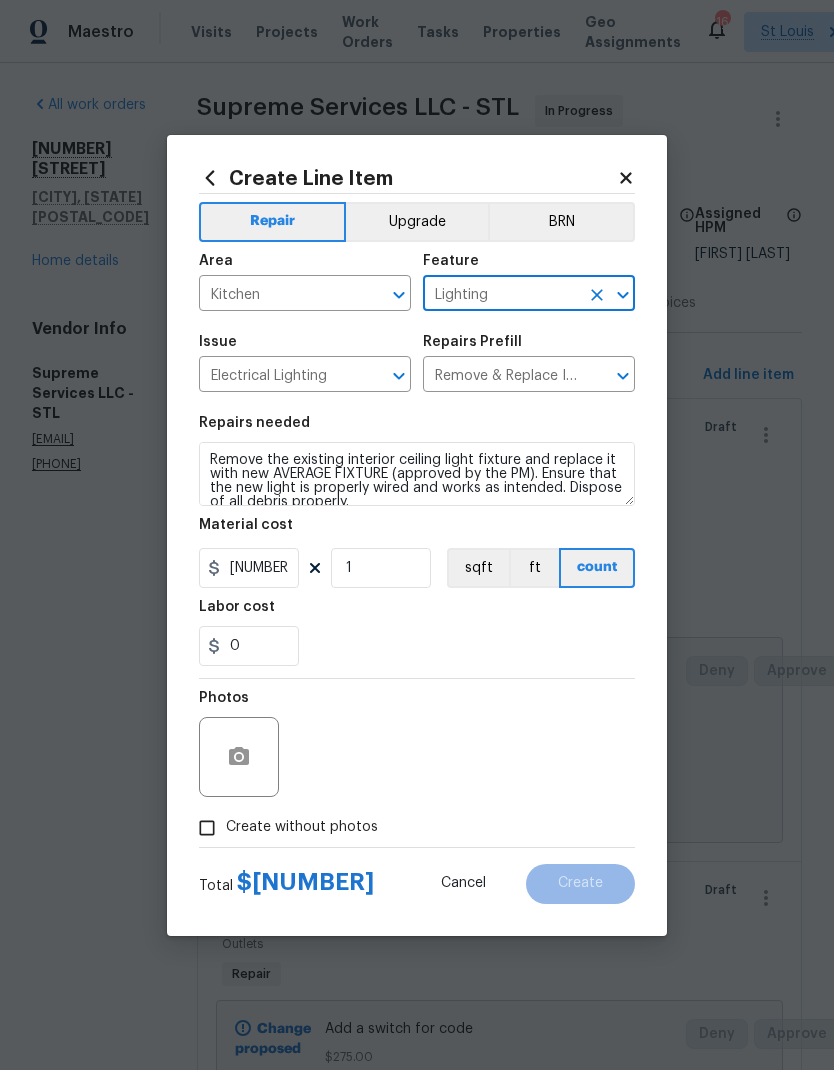 click on "Labor cost" at bounding box center (417, 613) 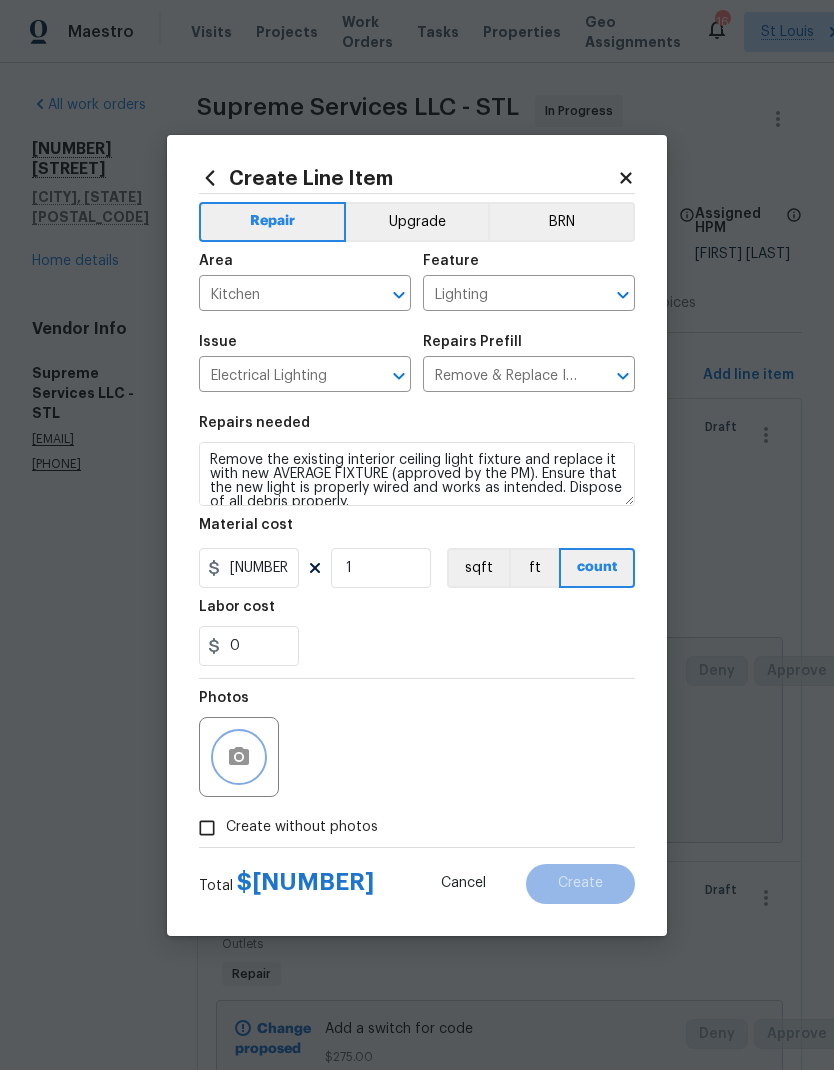 click at bounding box center [239, 757] 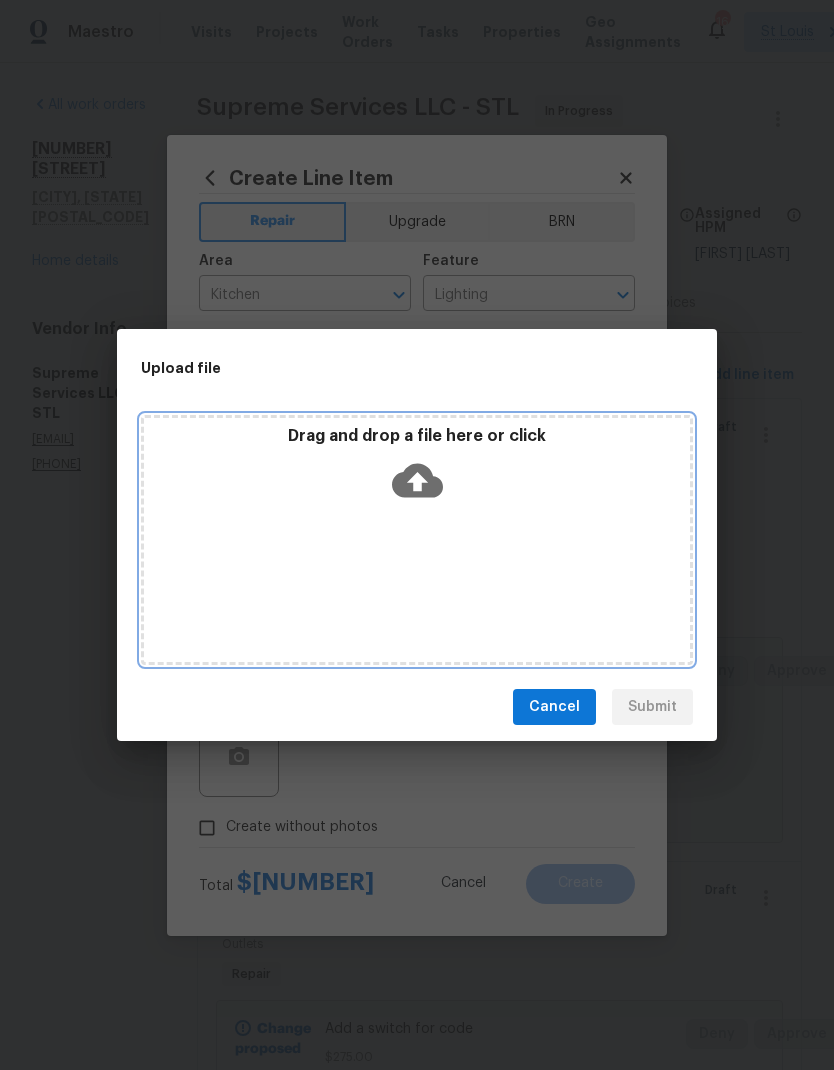 click on "Drag and drop a file here or click" at bounding box center (417, 469) 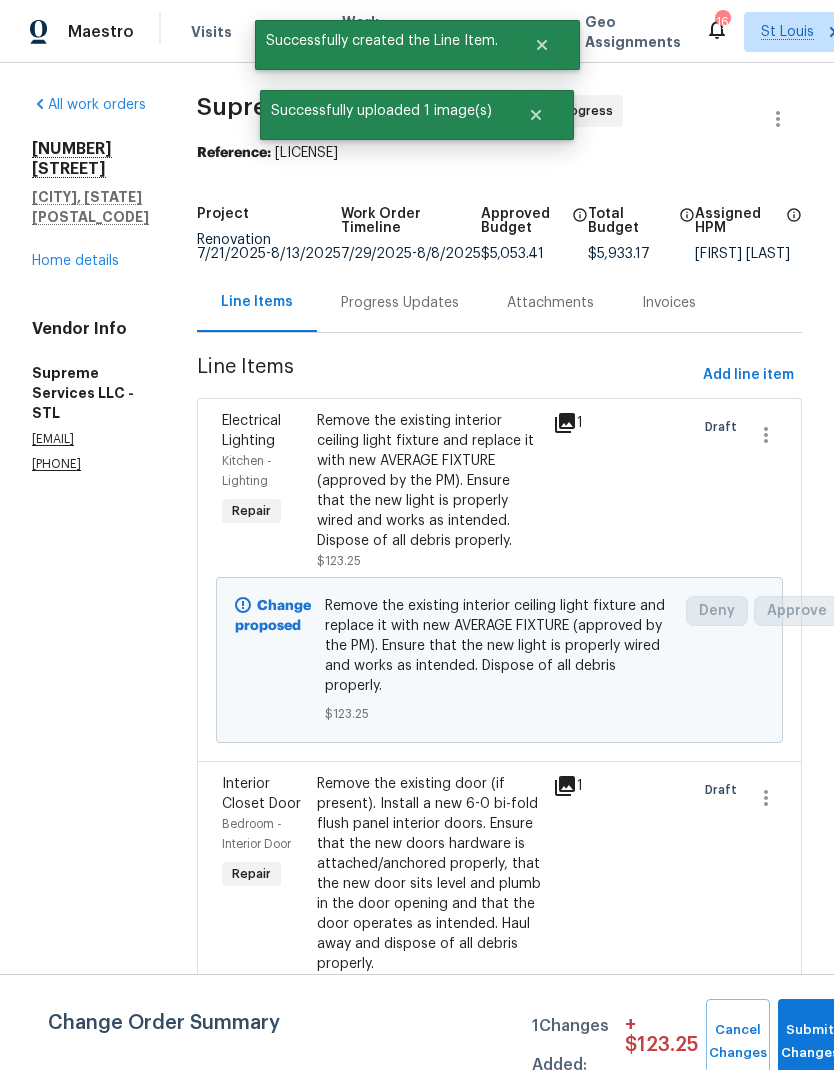 scroll, scrollTop: 0, scrollLeft: 0, axis: both 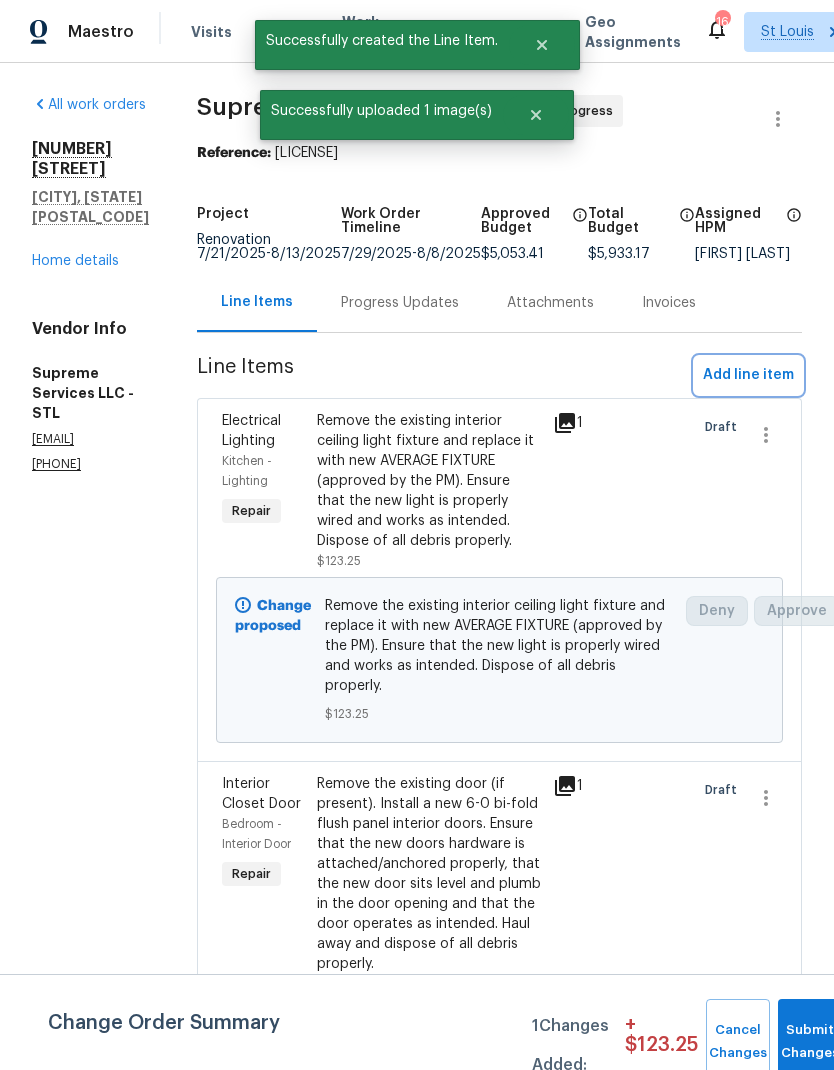 click on "Add line item" at bounding box center (748, 375) 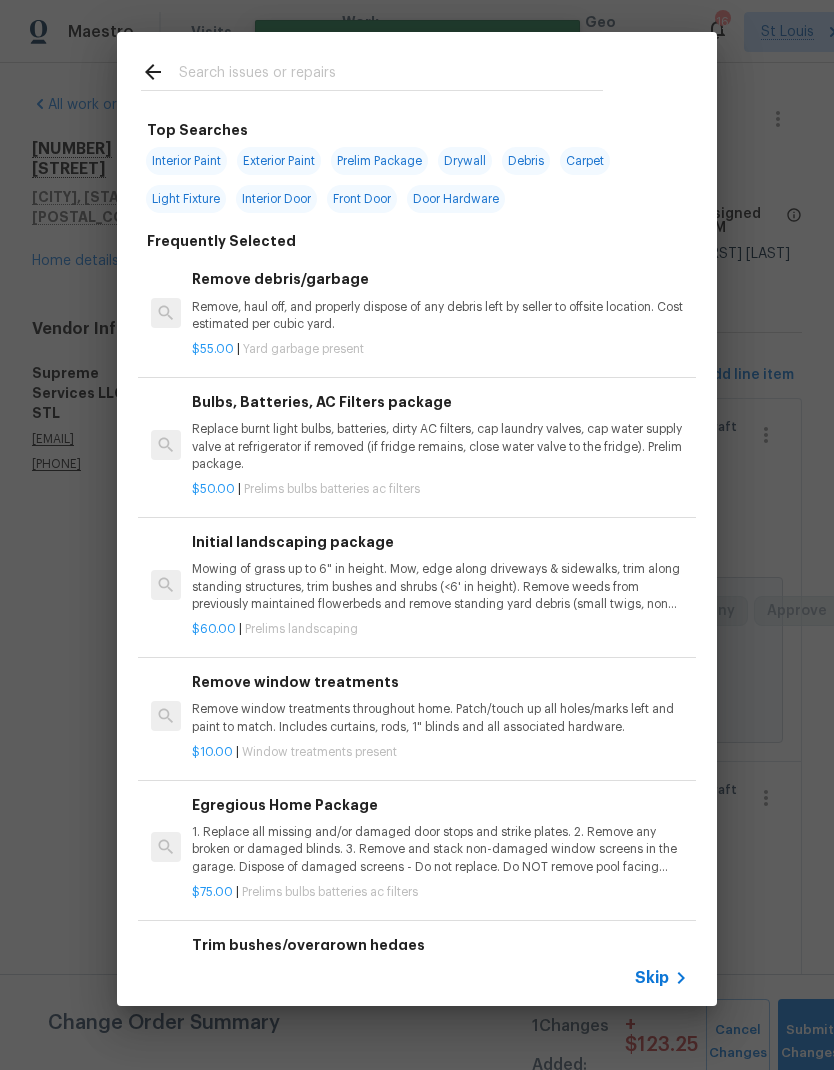 click at bounding box center (391, 75) 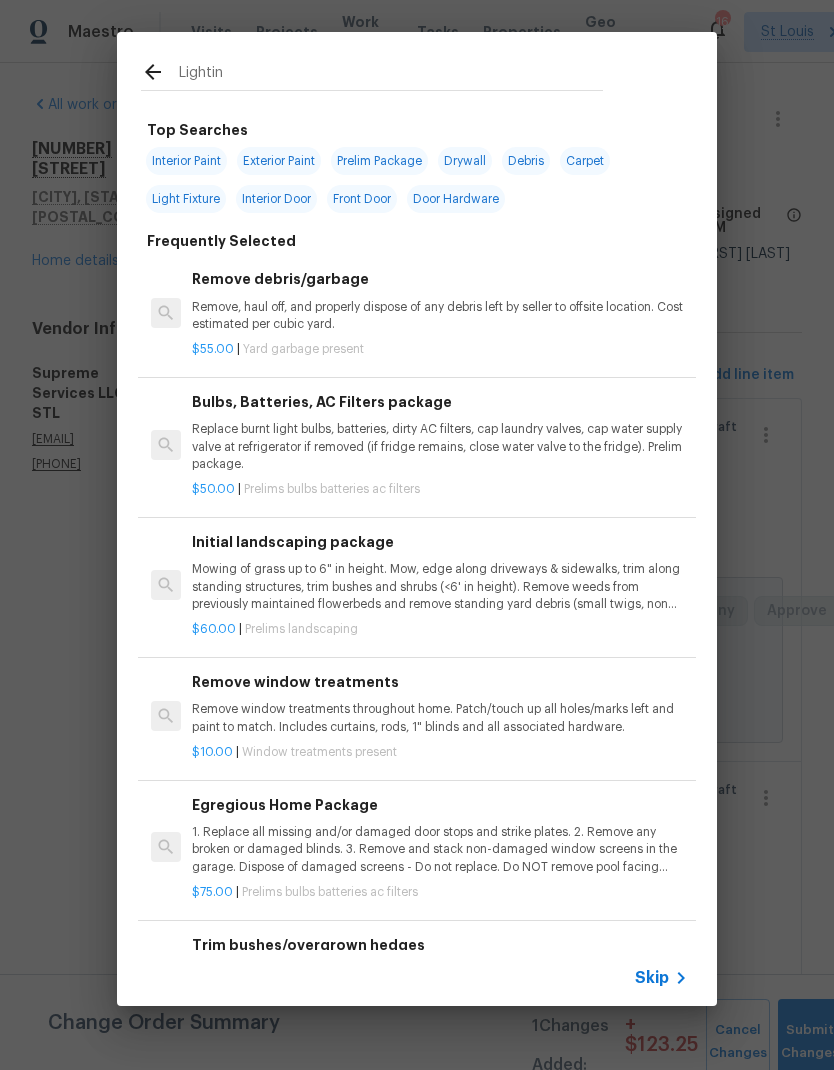 type on "Lighting" 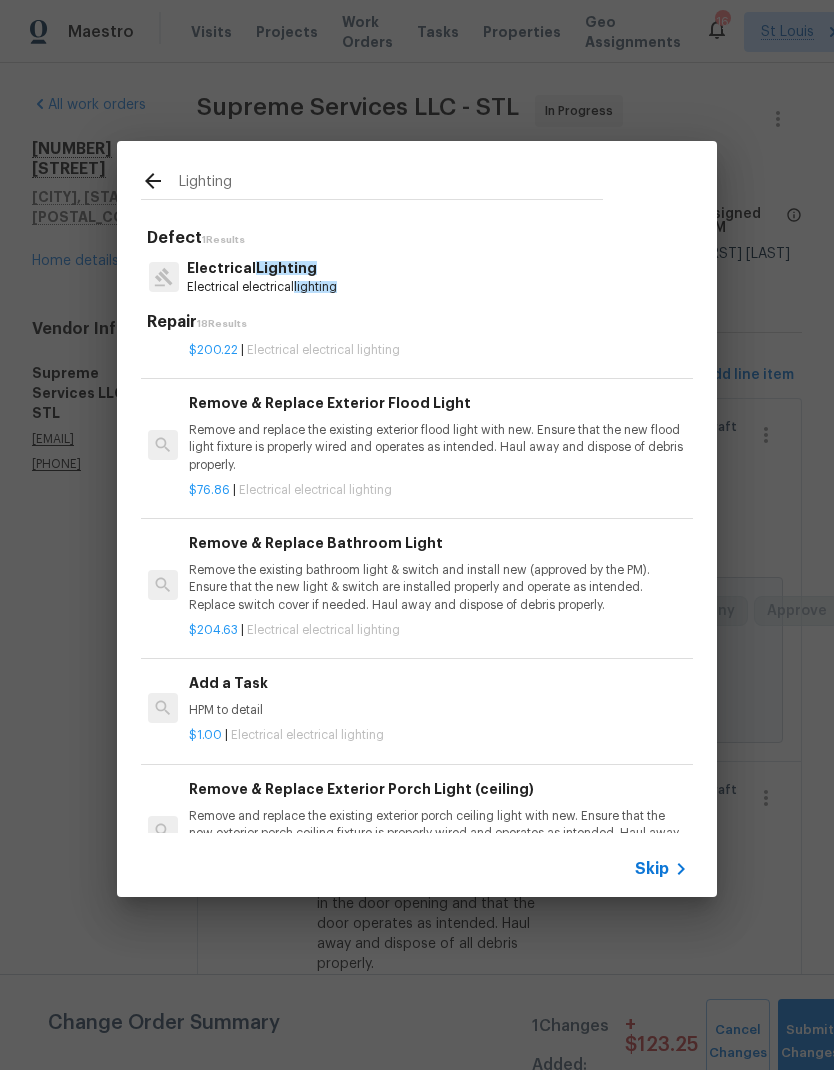 scroll, scrollTop: 905, scrollLeft: 3, axis: both 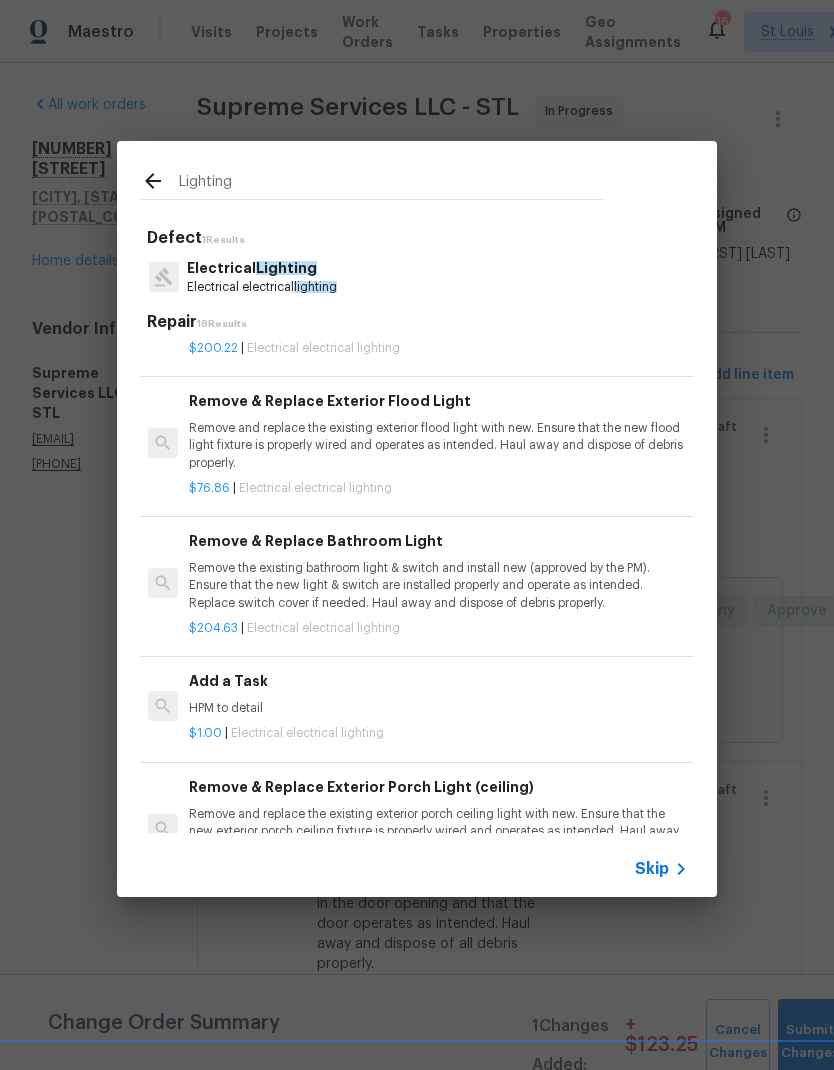 click on "Remove the existing bathroom light & switch and install new (approved by the PM). Ensure that the new light & switch are installed properly and operate as intended. Replace switch cover if needed. Haul away and dispose of debris properly." at bounding box center [437, 585] 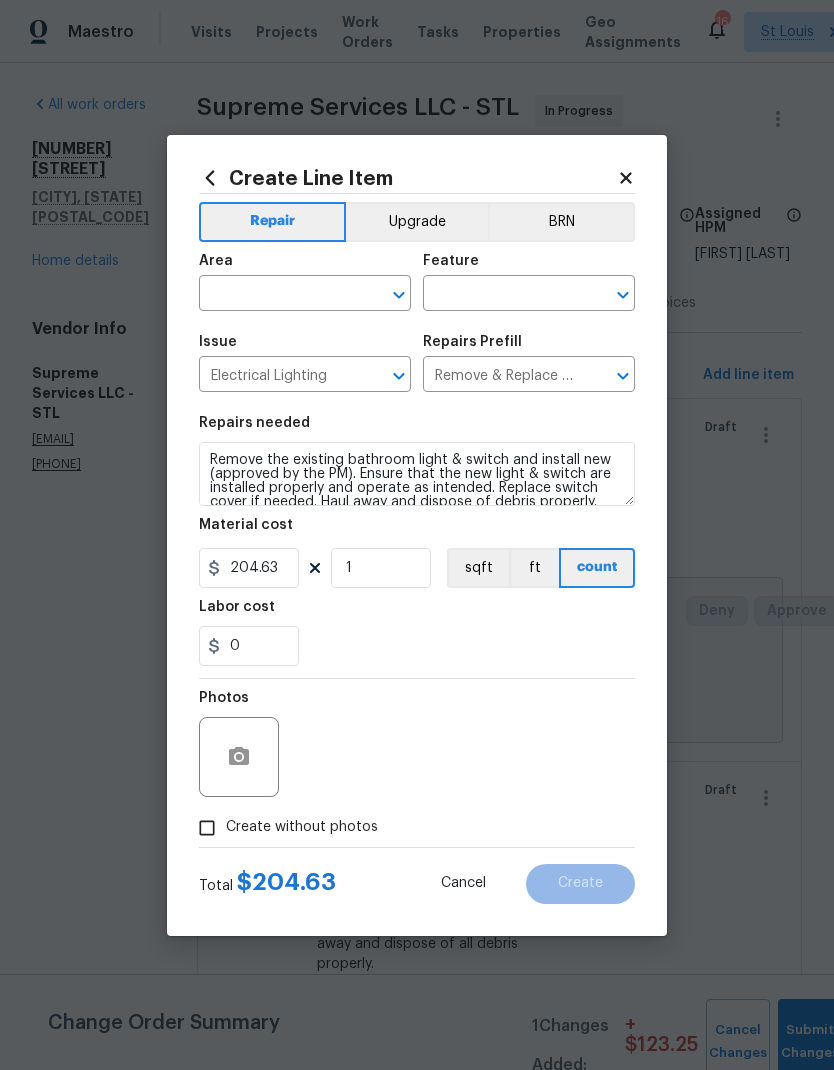 click 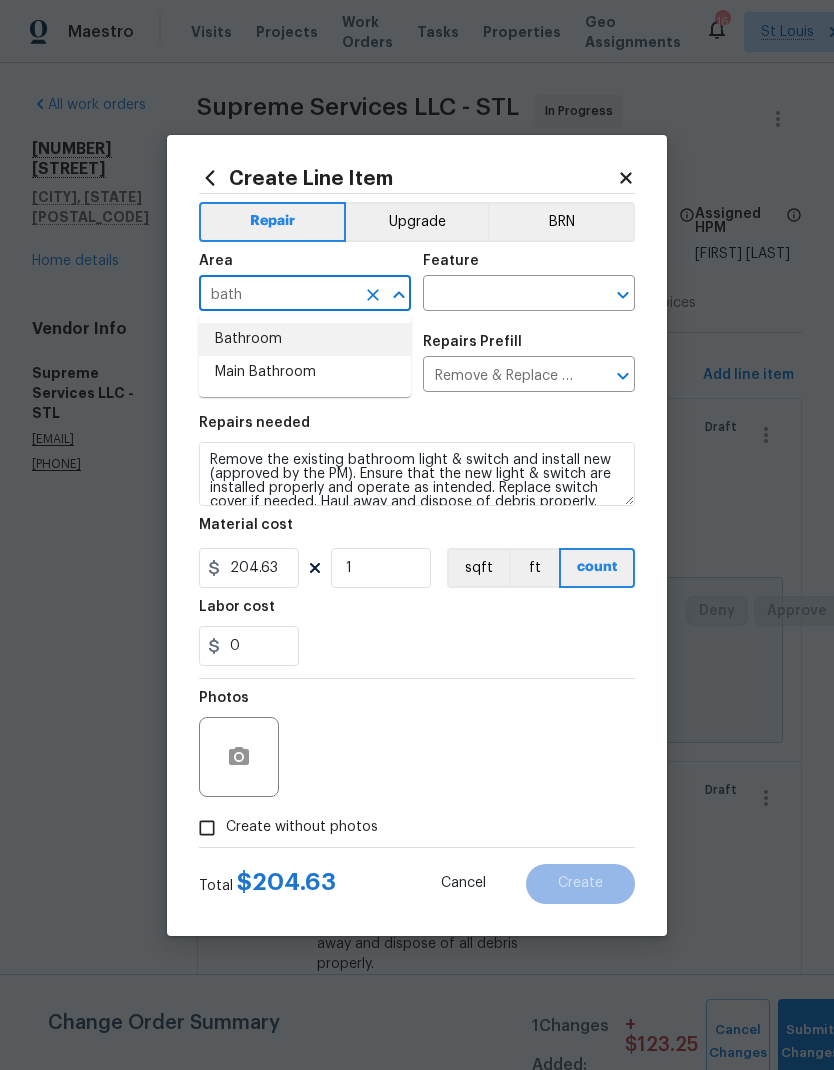 click on "Bathroom" at bounding box center (305, 339) 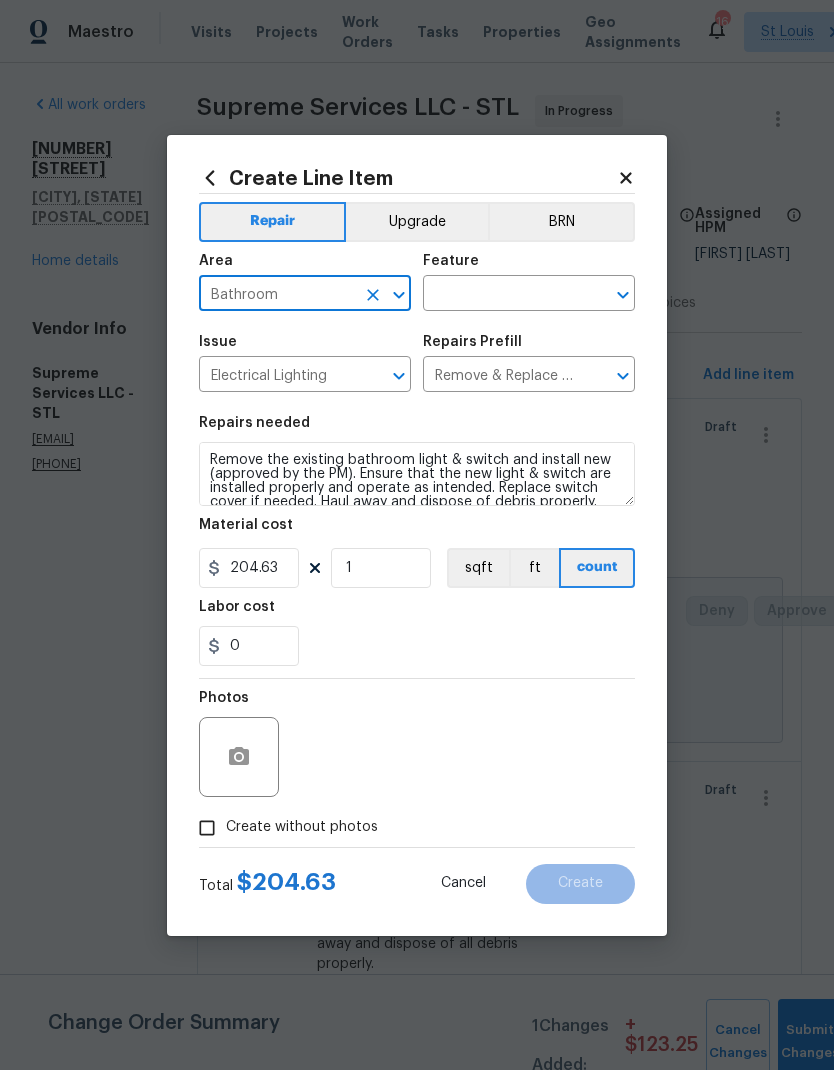 click 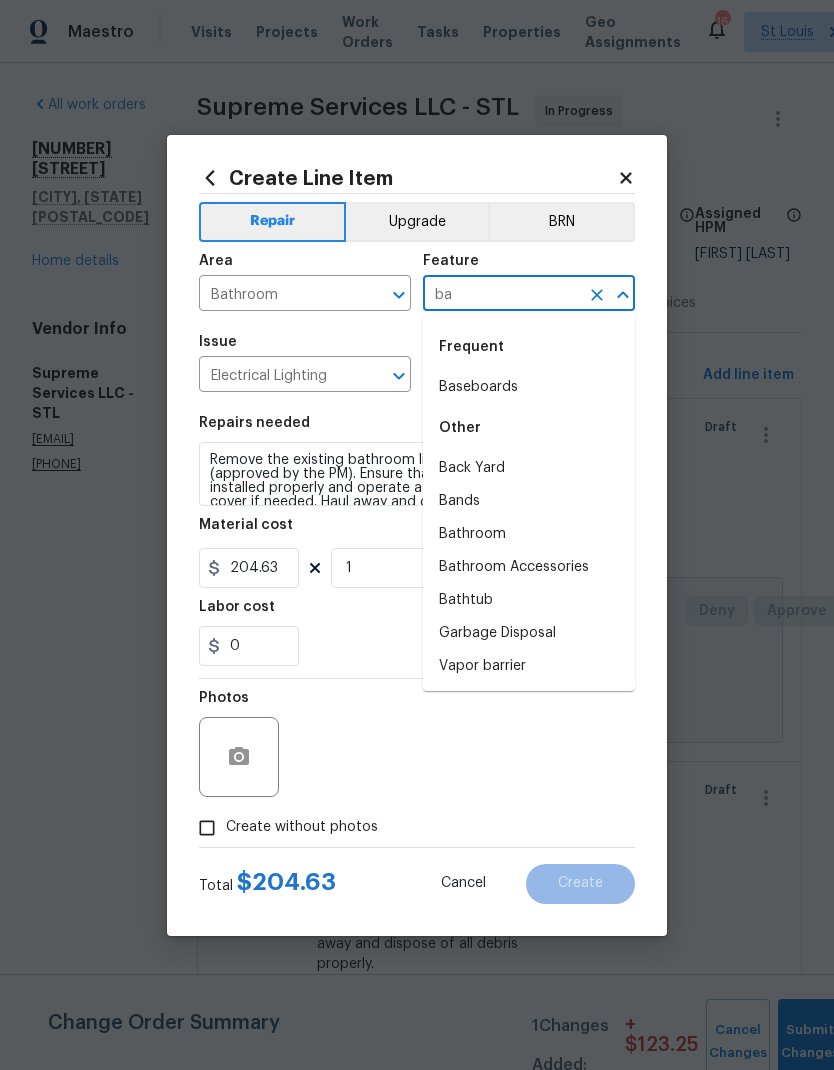 type on "b" 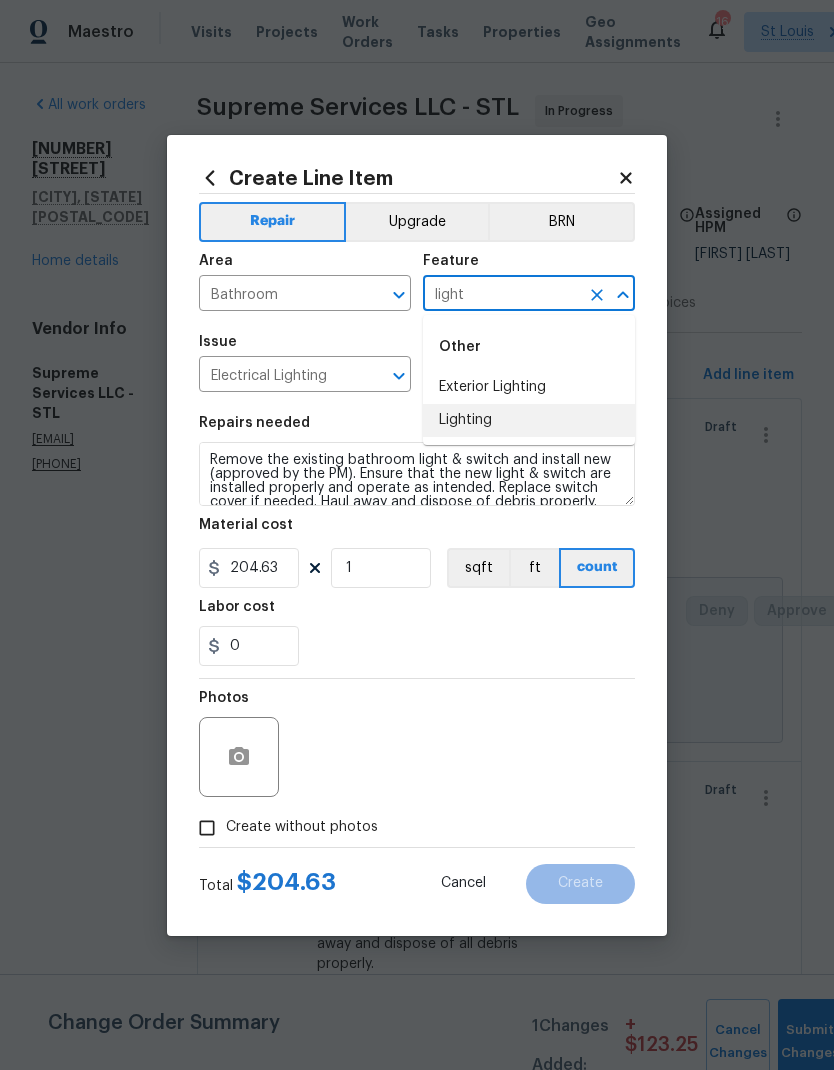 click on "Lighting" at bounding box center [529, 420] 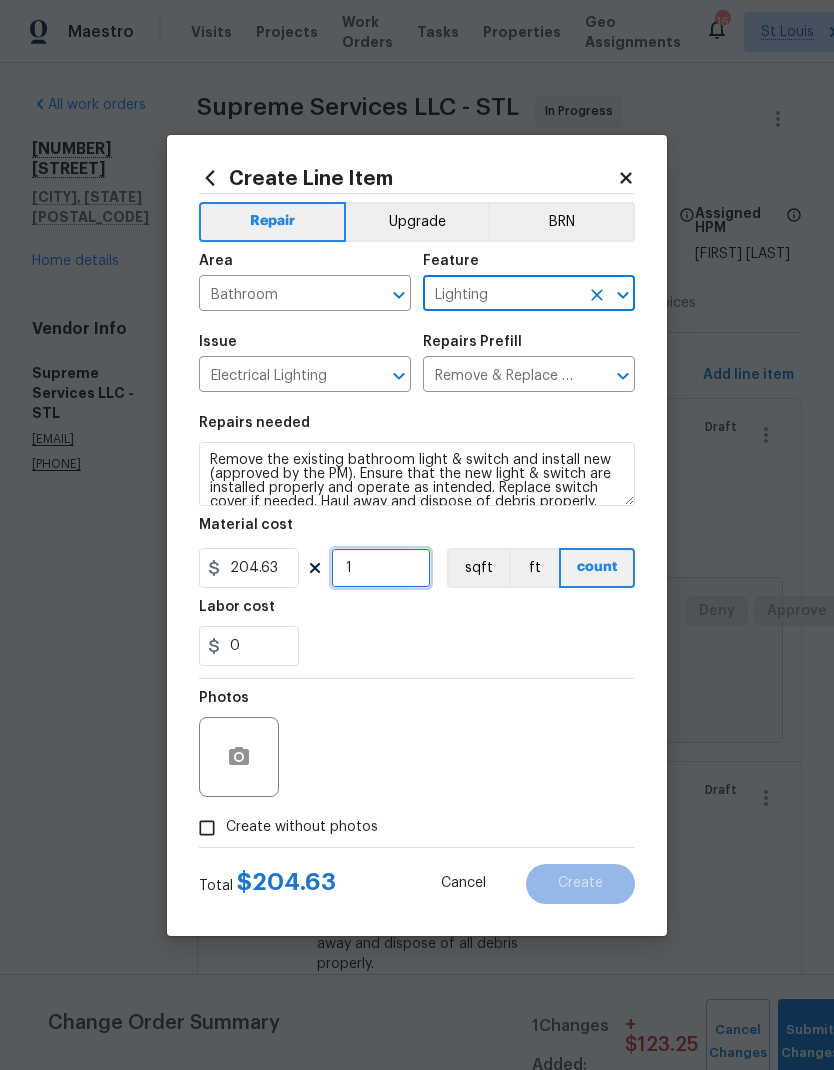 click on "1" at bounding box center [381, 568] 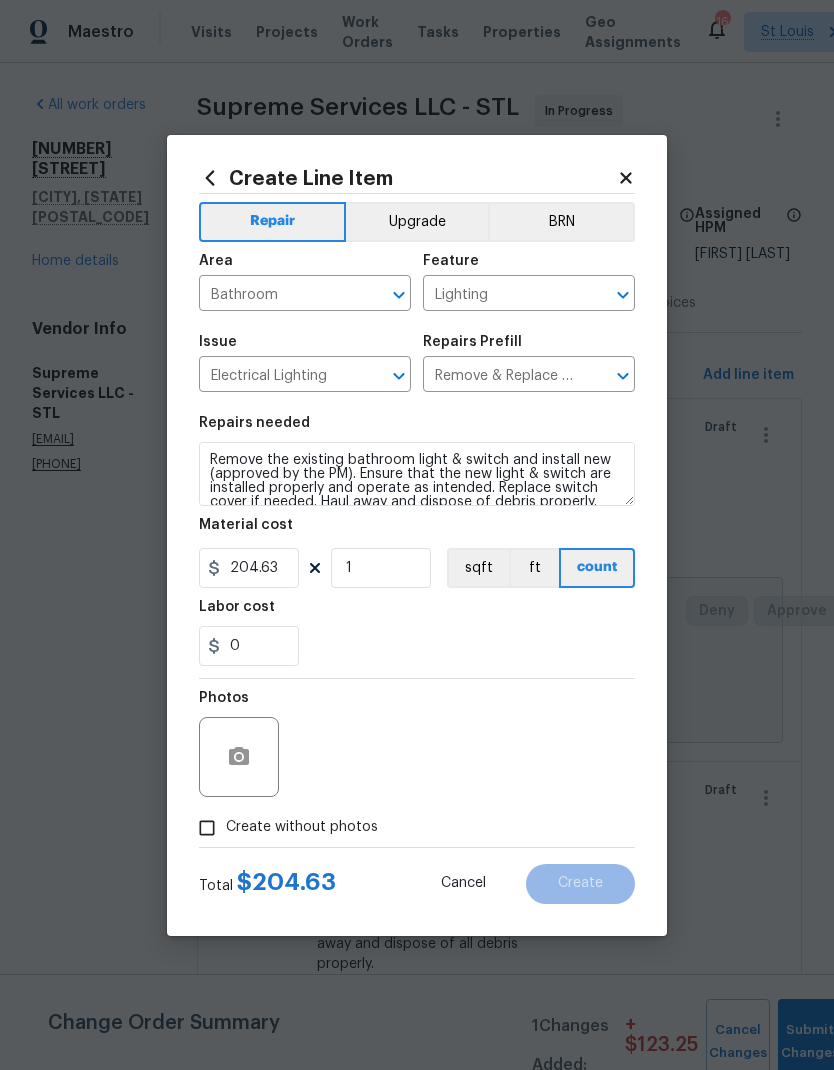 click on "Labor cost" at bounding box center [417, 613] 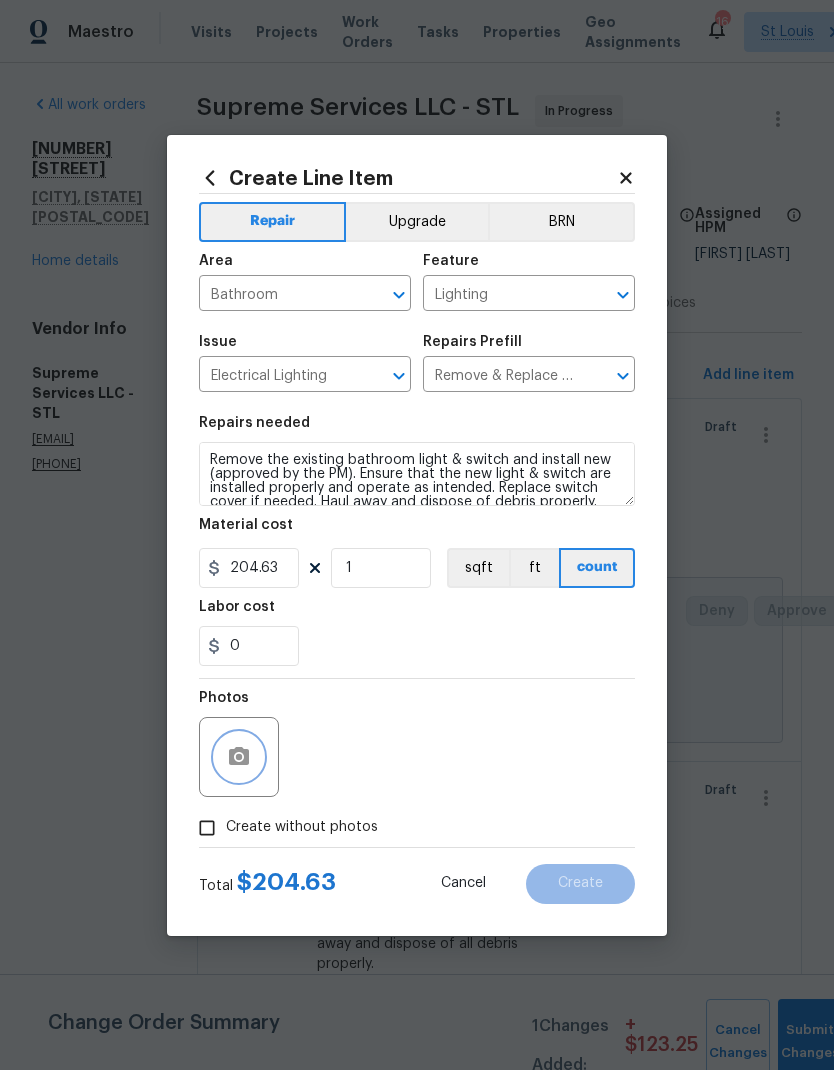 click at bounding box center (239, 757) 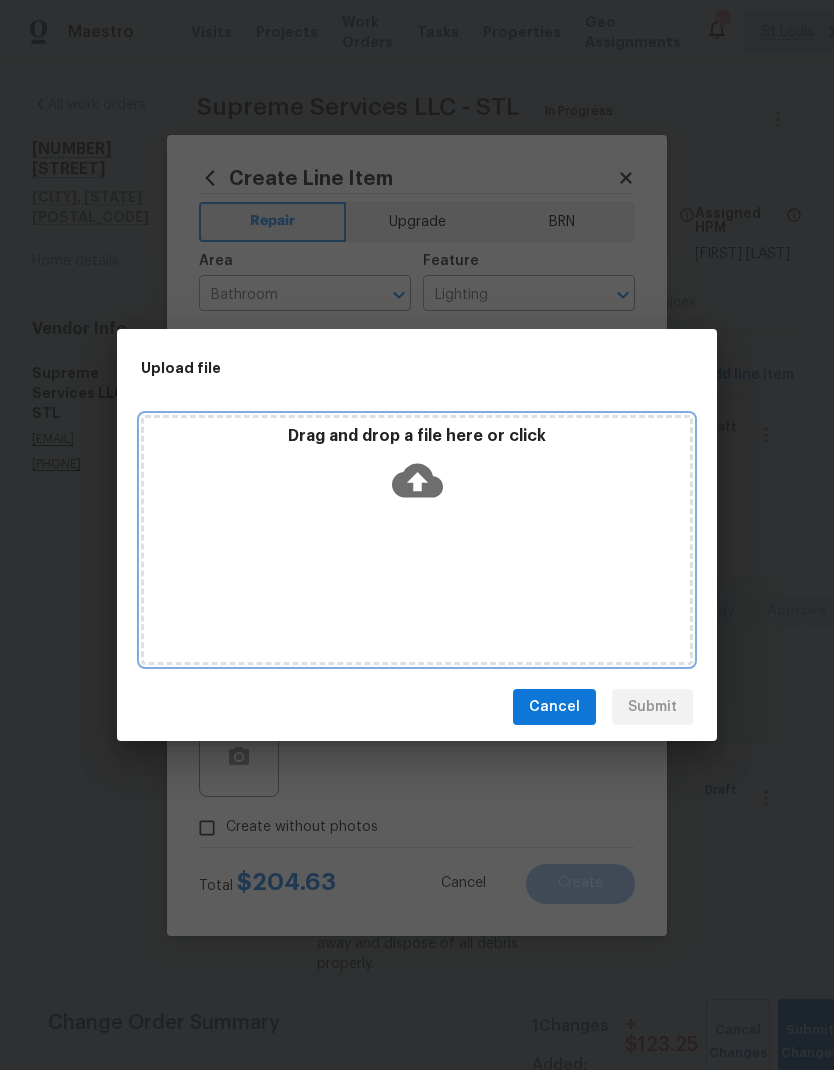 click on "Drag and drop a file here or click" at bounding box center (417, 469) 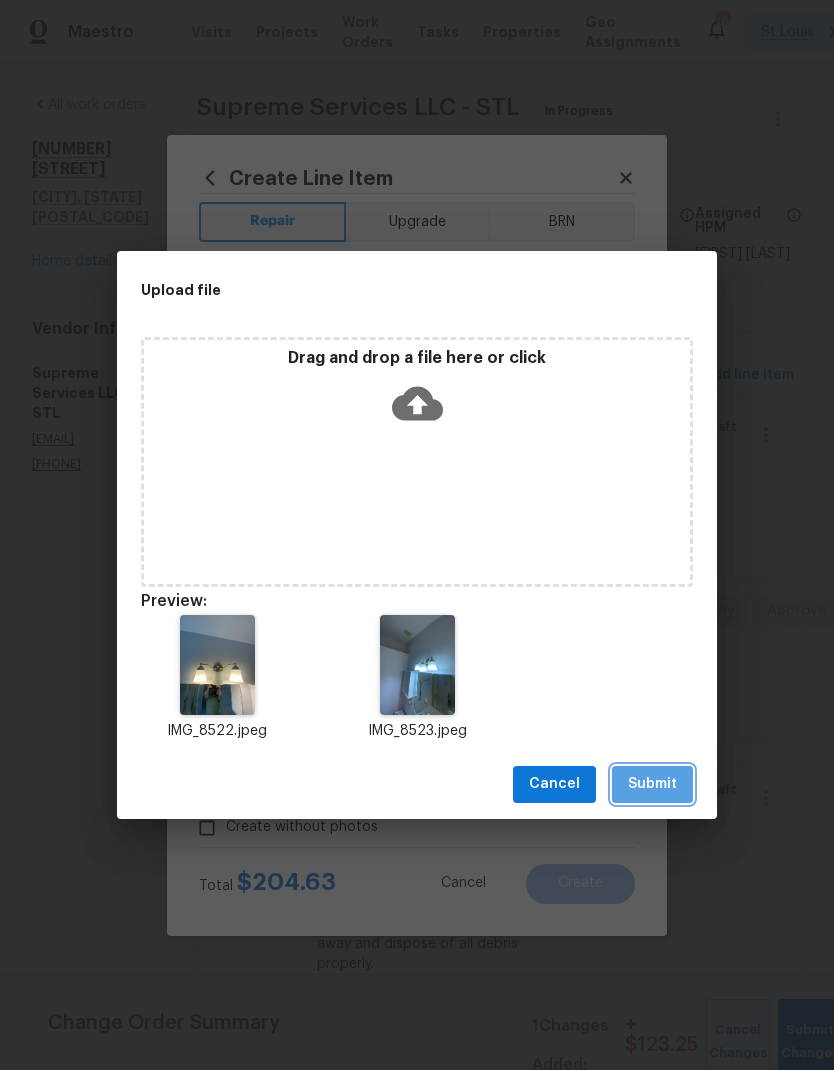 click on "Submit" at bounding box center (652, 784) 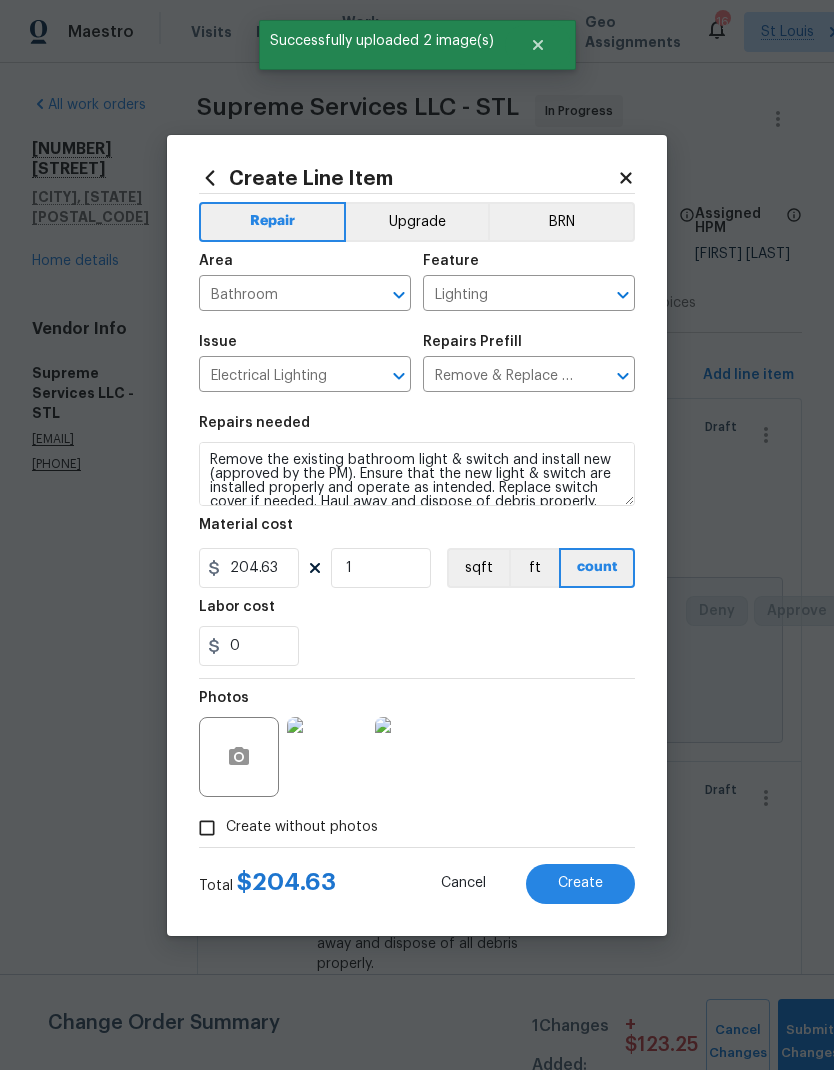 click on "Create" at bounding box center [580, 883] 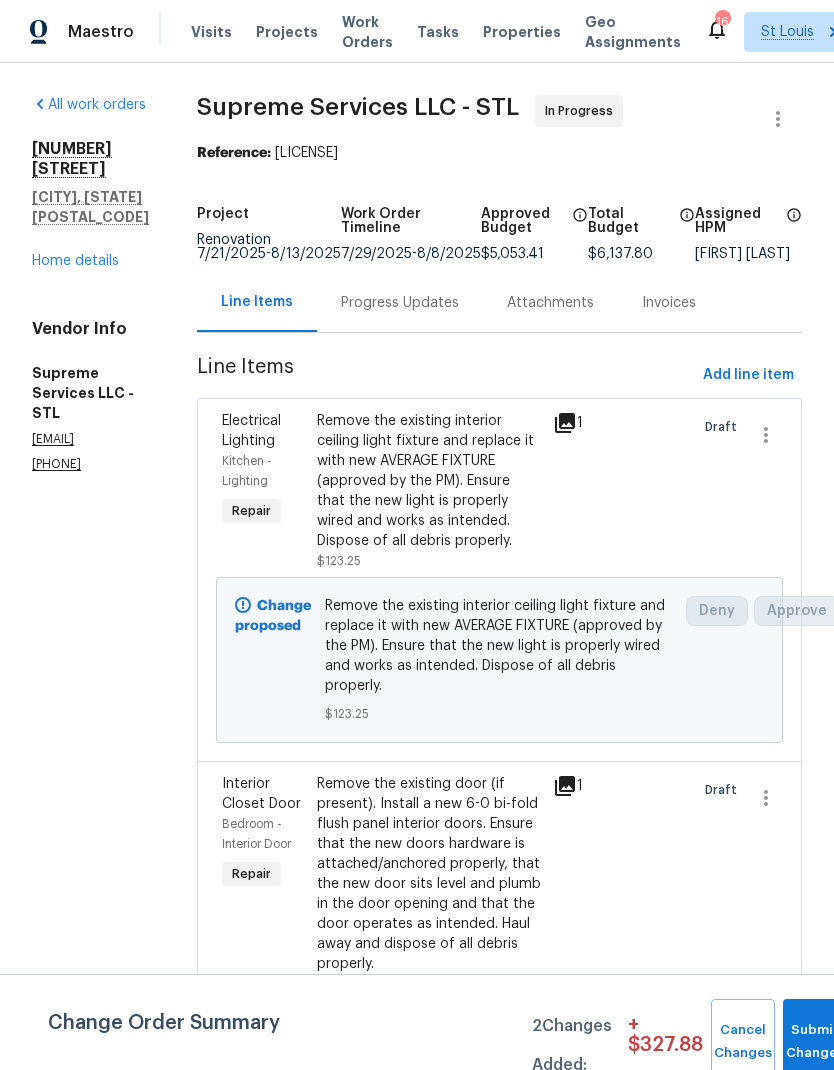 scroll, scrollTop: 0, scrollLeft: 0, axis: both 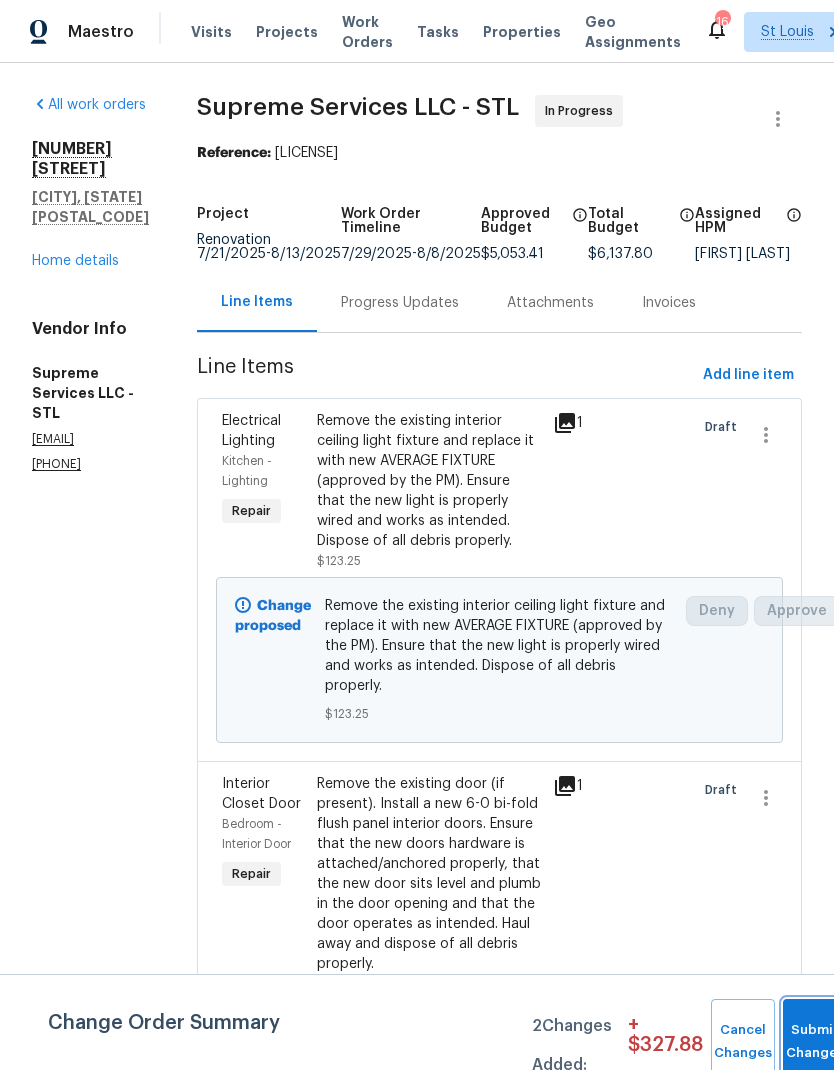click on "Submit Changes" at bounding box center (815, 1042) 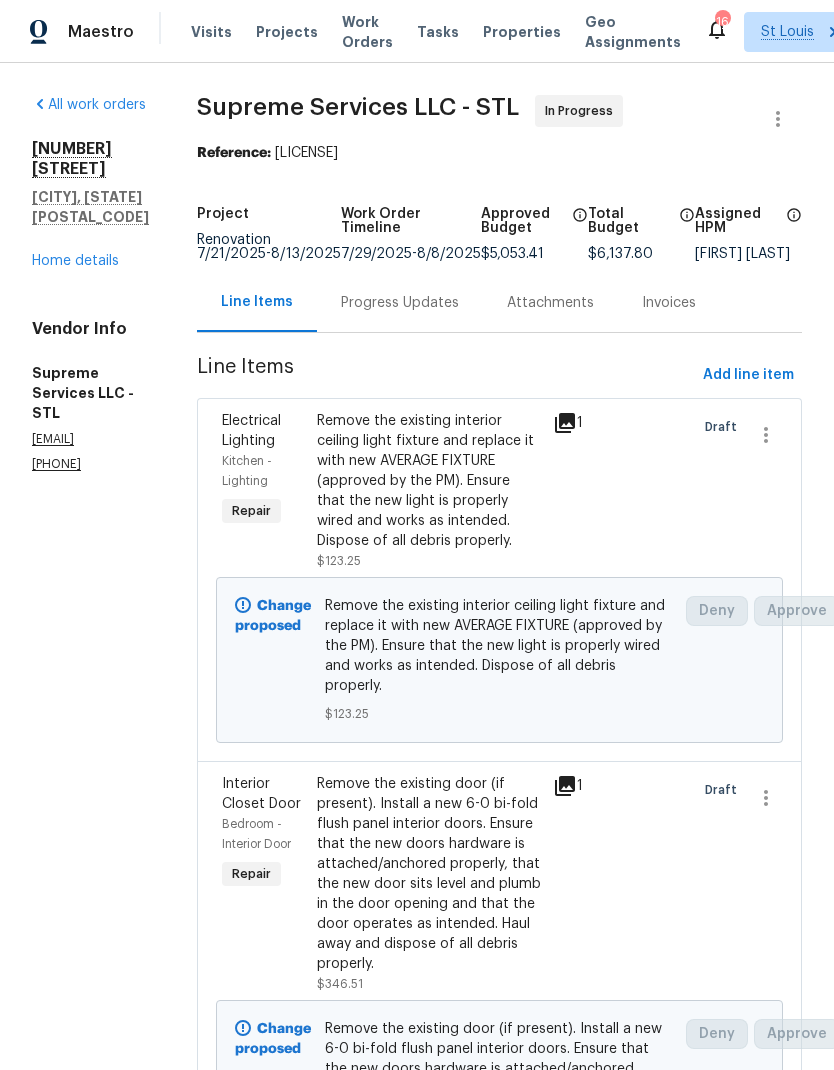 click on "Home details" at bounding box center [75, 261] 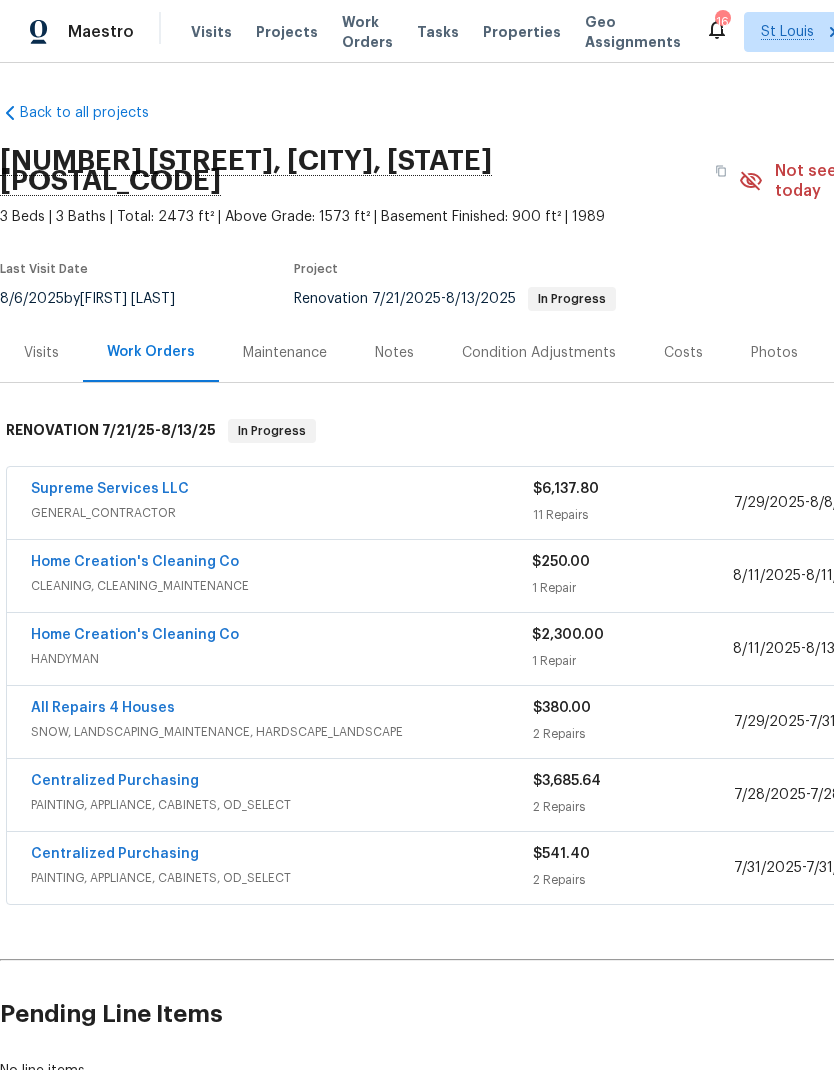 click on "Costs" at bounding box center (683, 353) 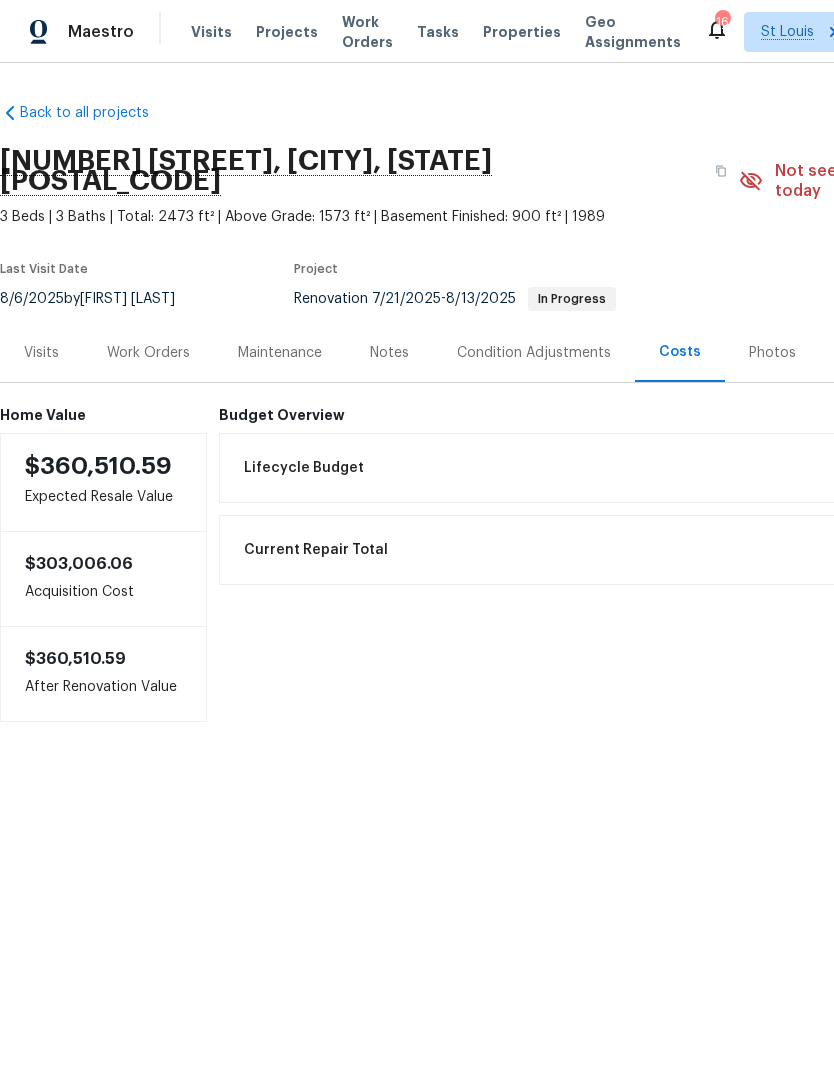 scroll, scrollTop: 0, scrollLeft: 0, axis: both 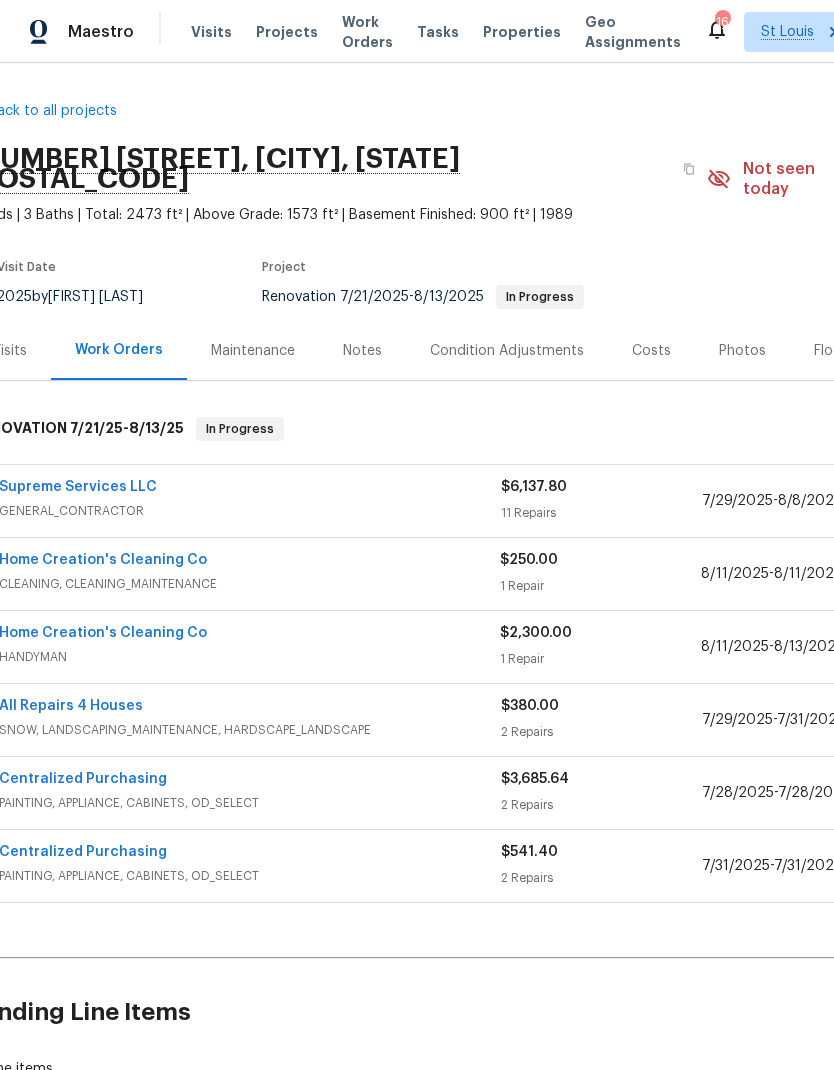 click on "Centralized Purchasing" at bounding box center (83, 779) 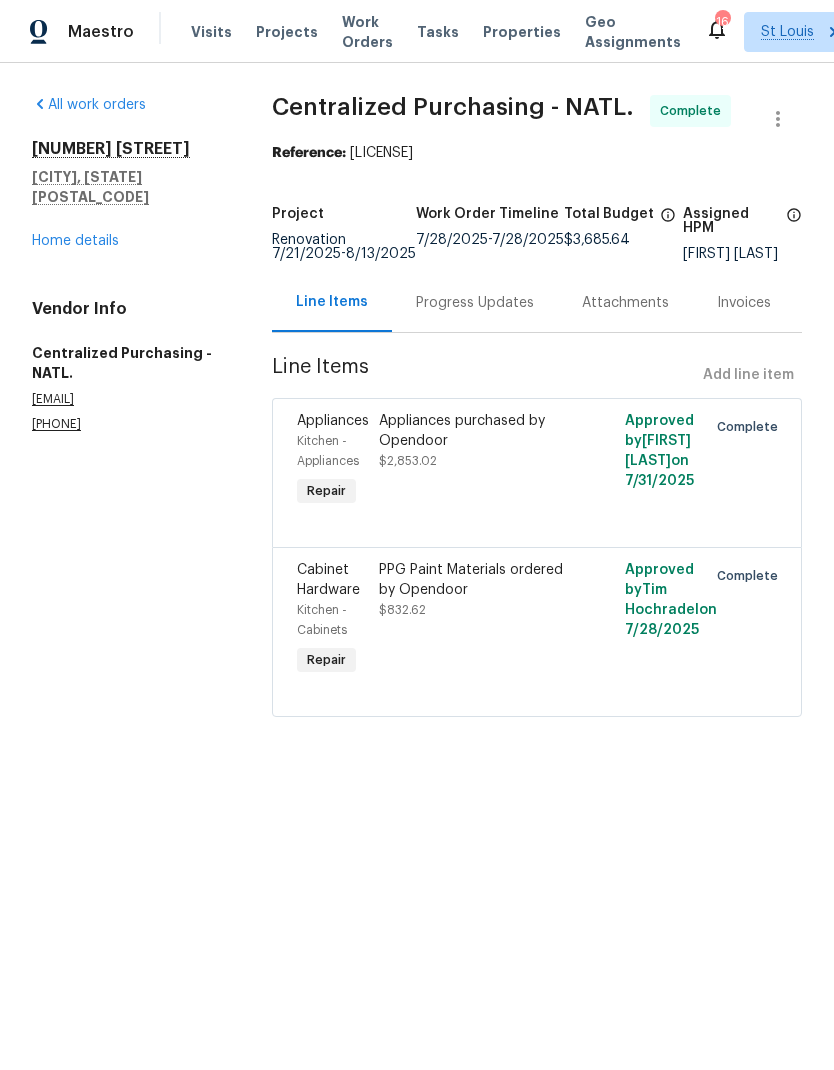 click on "Appliances purchased by Opendoor $2,853.02" at bounding box center [475, 441] 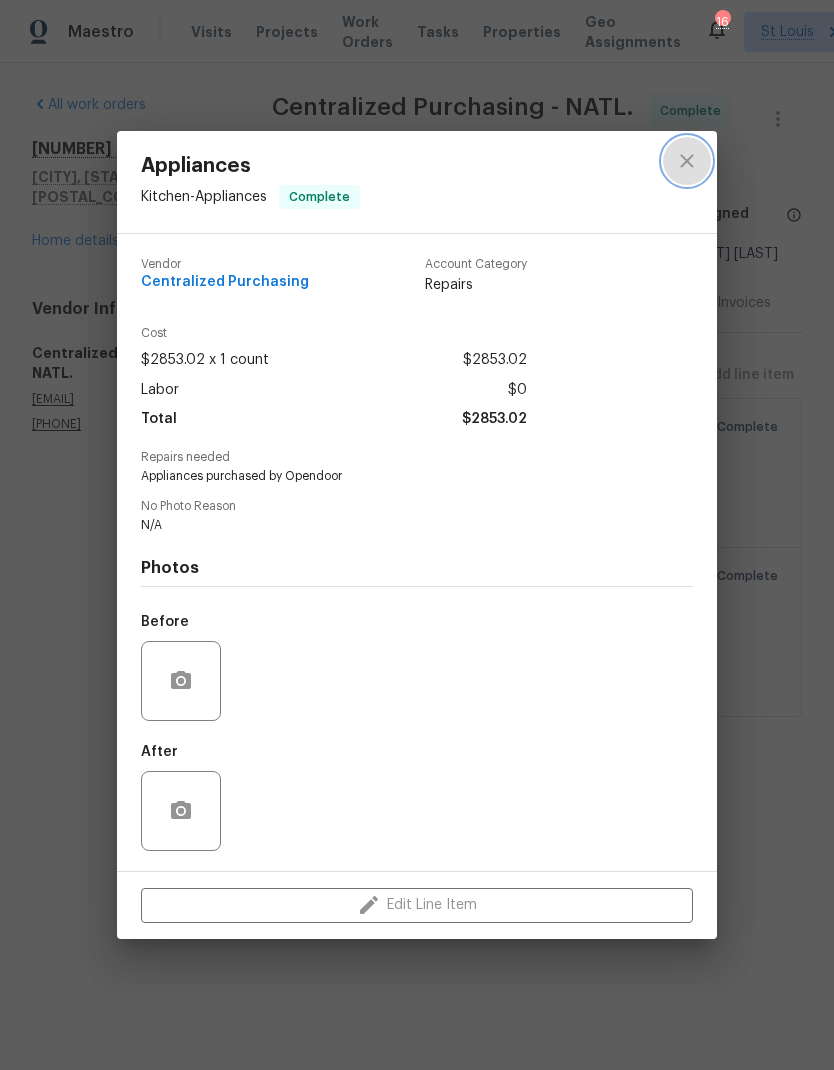 click 